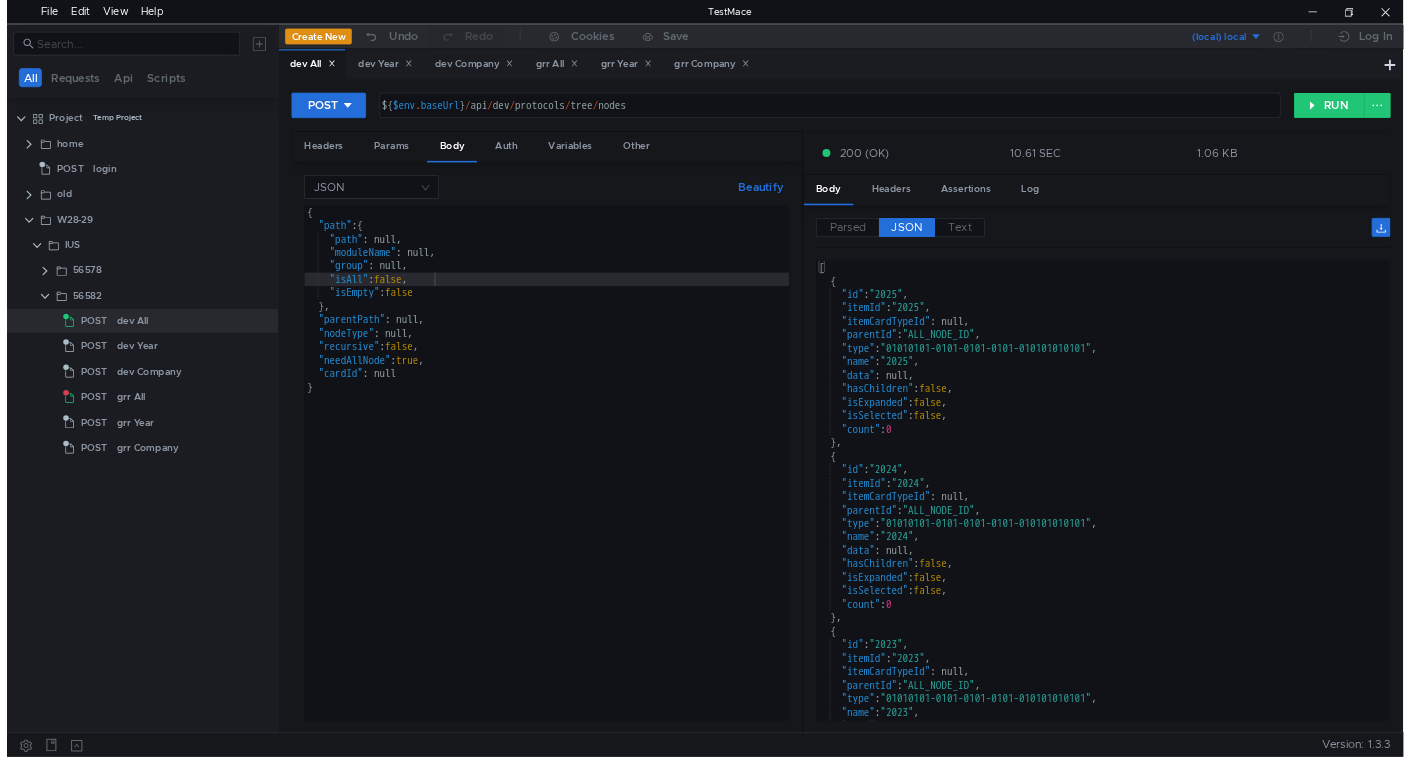 scroll, scrollTop: 0, scrollLeft: 0, axis: both 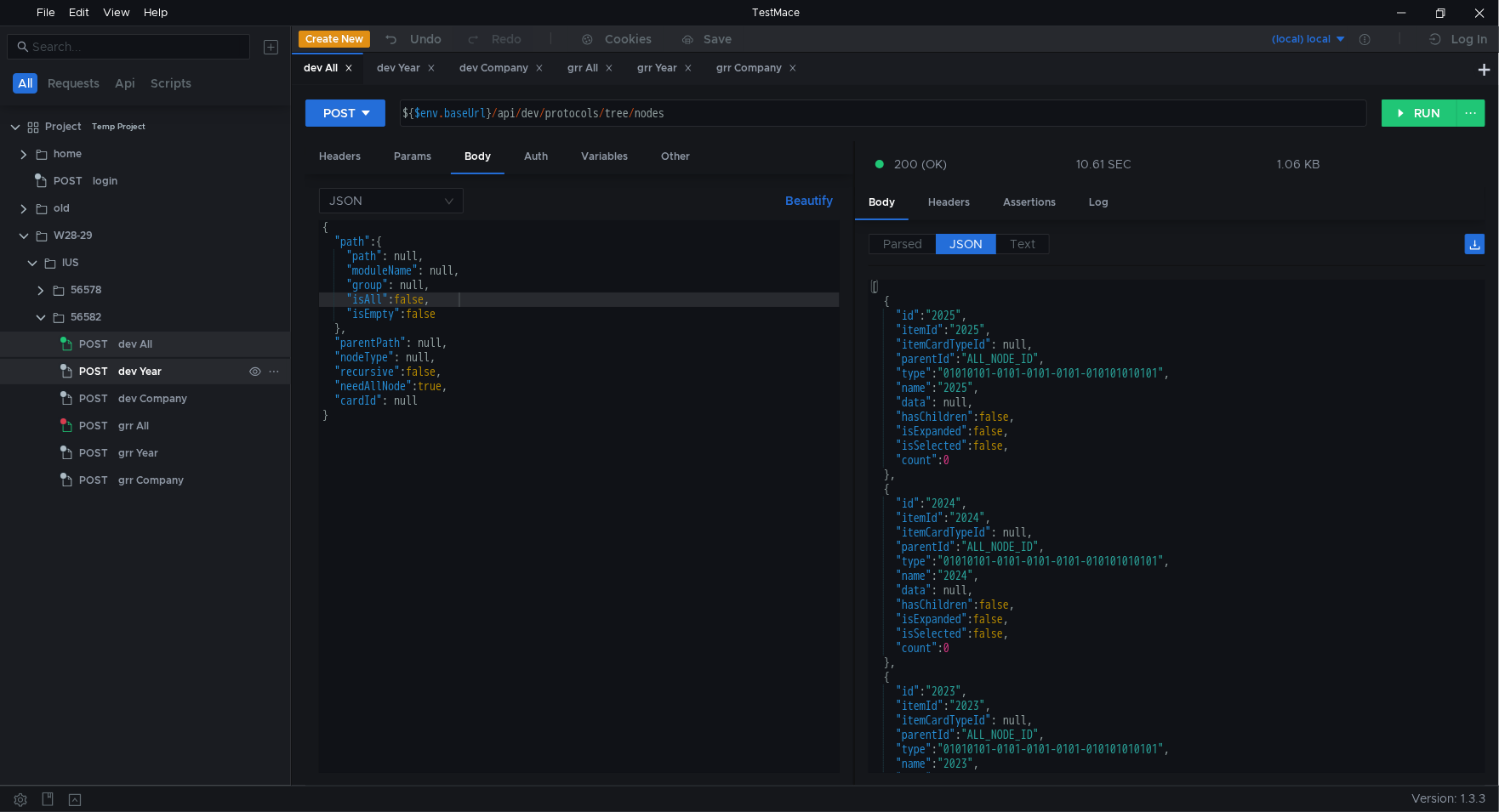 click on "dev Year" 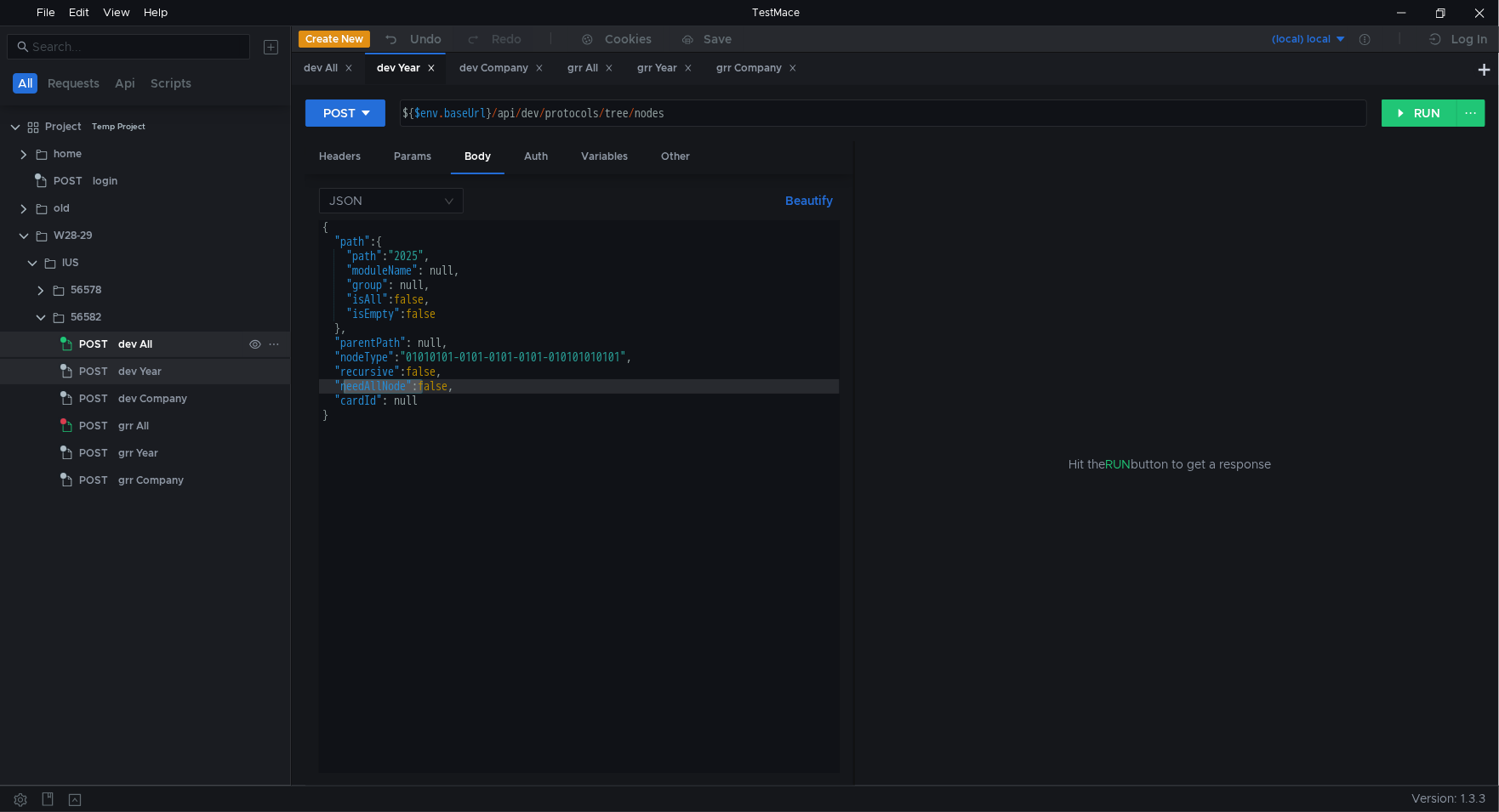click on "dev All" 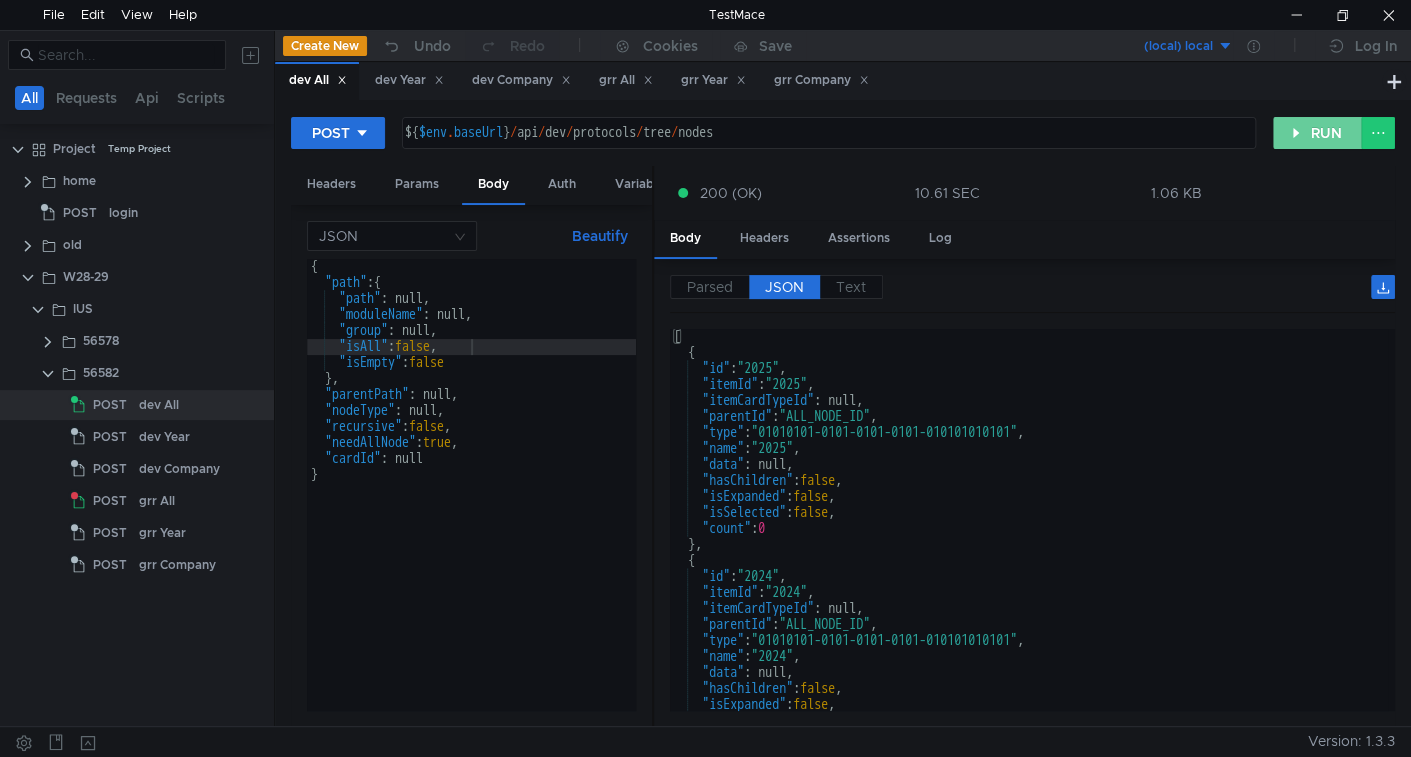 click on "RUN" 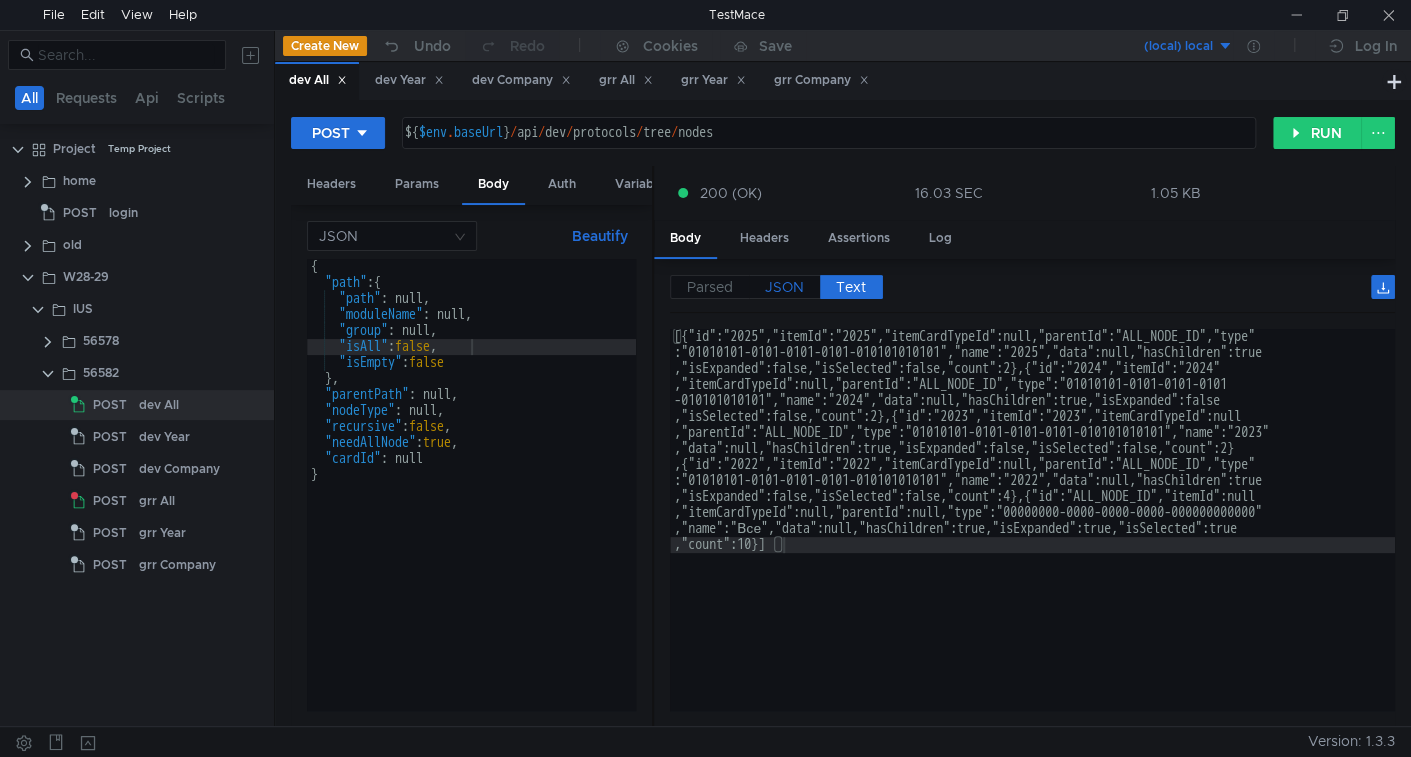 click on "JSON" at bounding box center [784, 287] 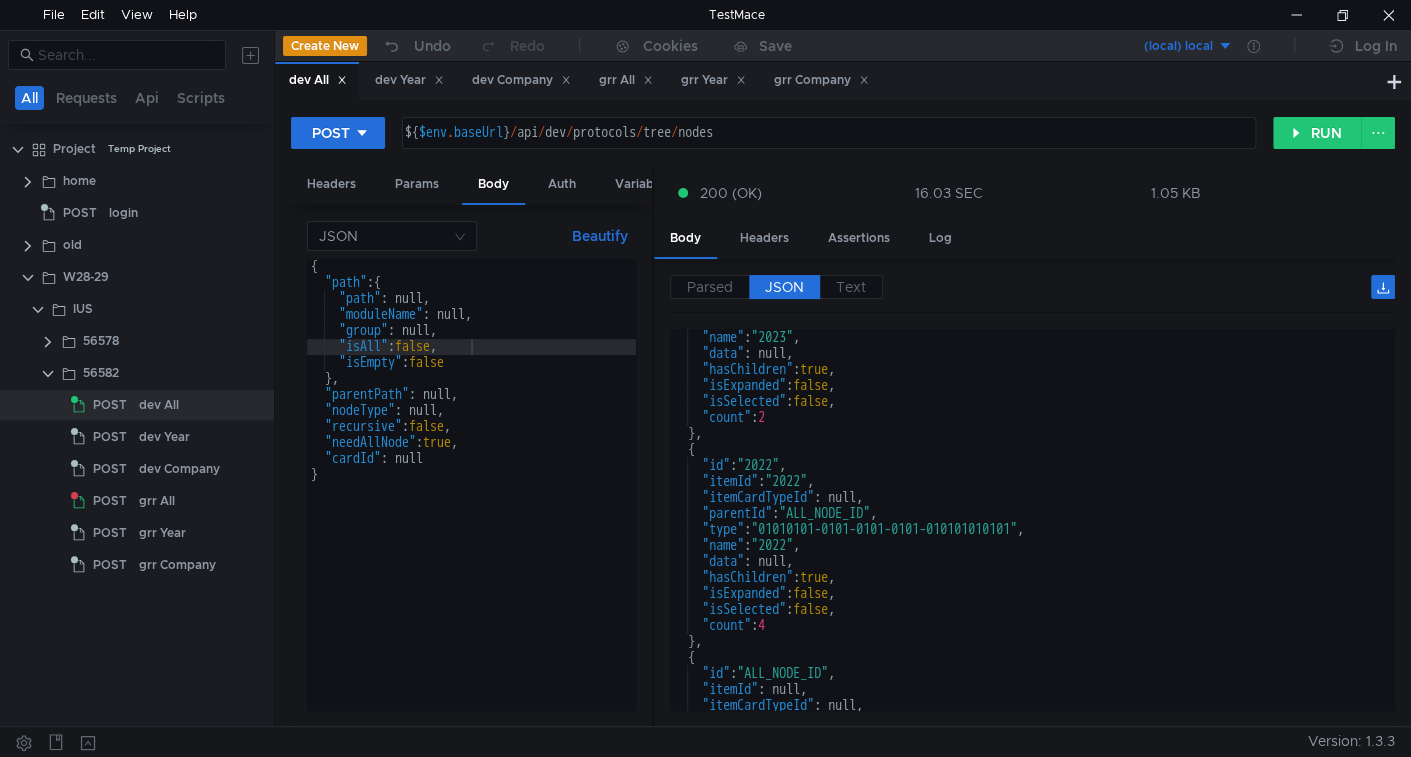 scroll, scrollTop: 689, scrollLeft: 0, axis: vertical 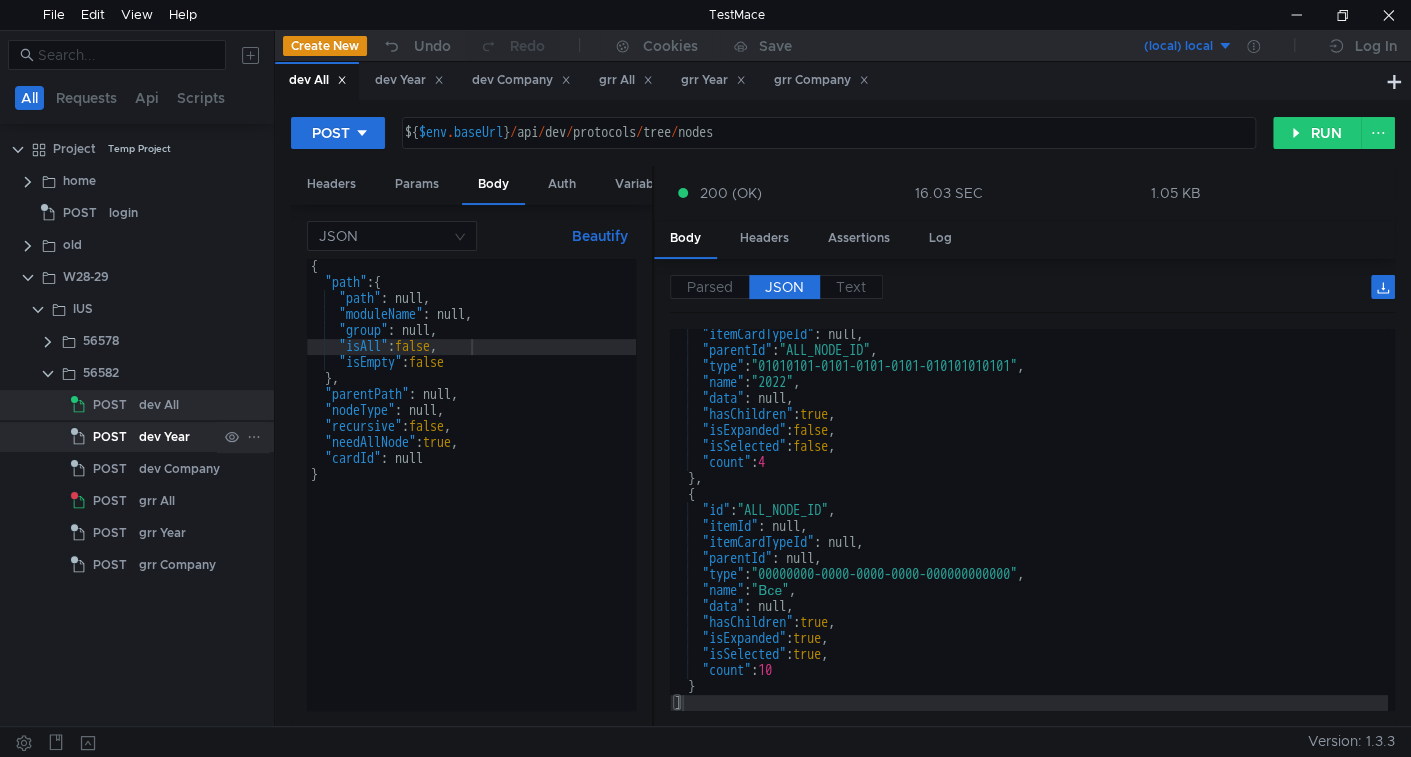 click on "dev Year" 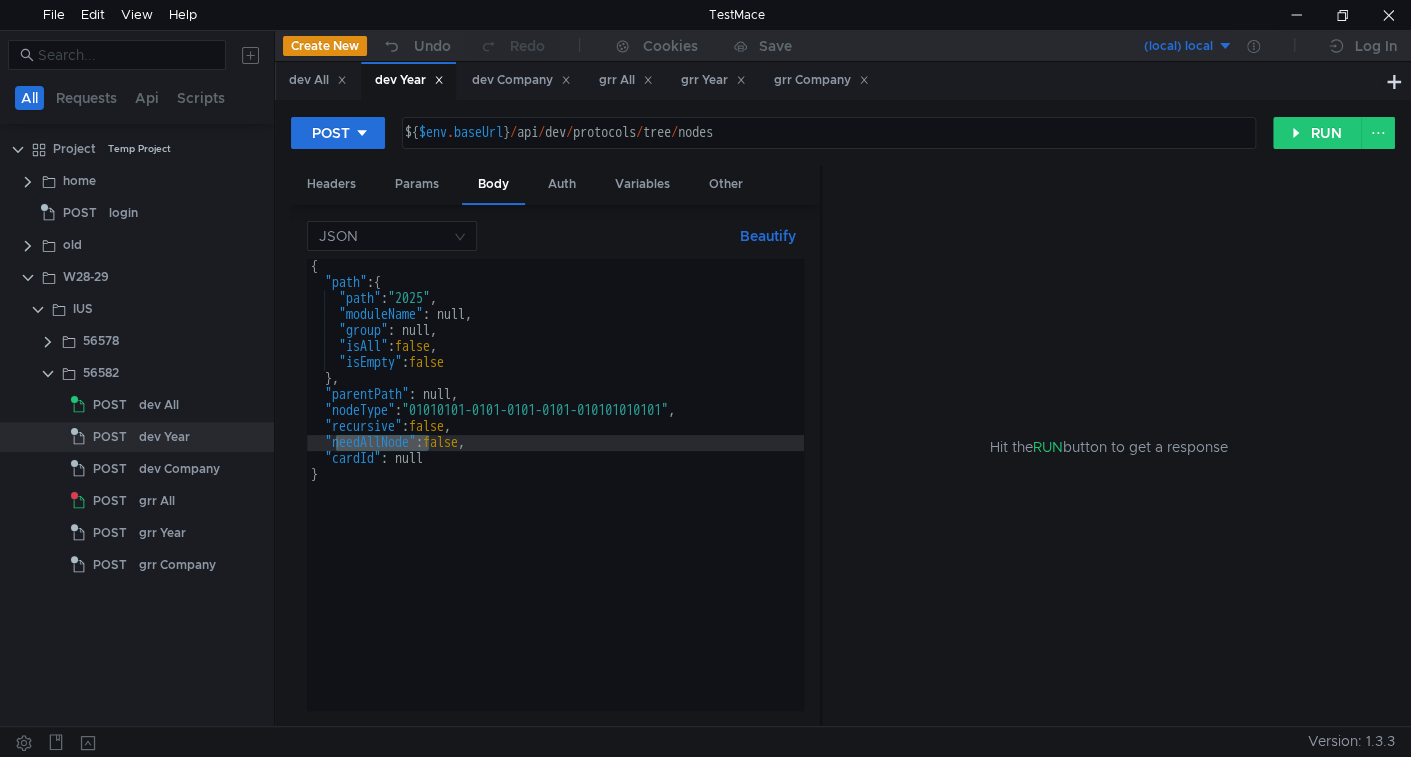 drag, startPoint x: 651, startPoint y: 335, endPoint x: 819, endPoint y: 311, distance: 169.70563 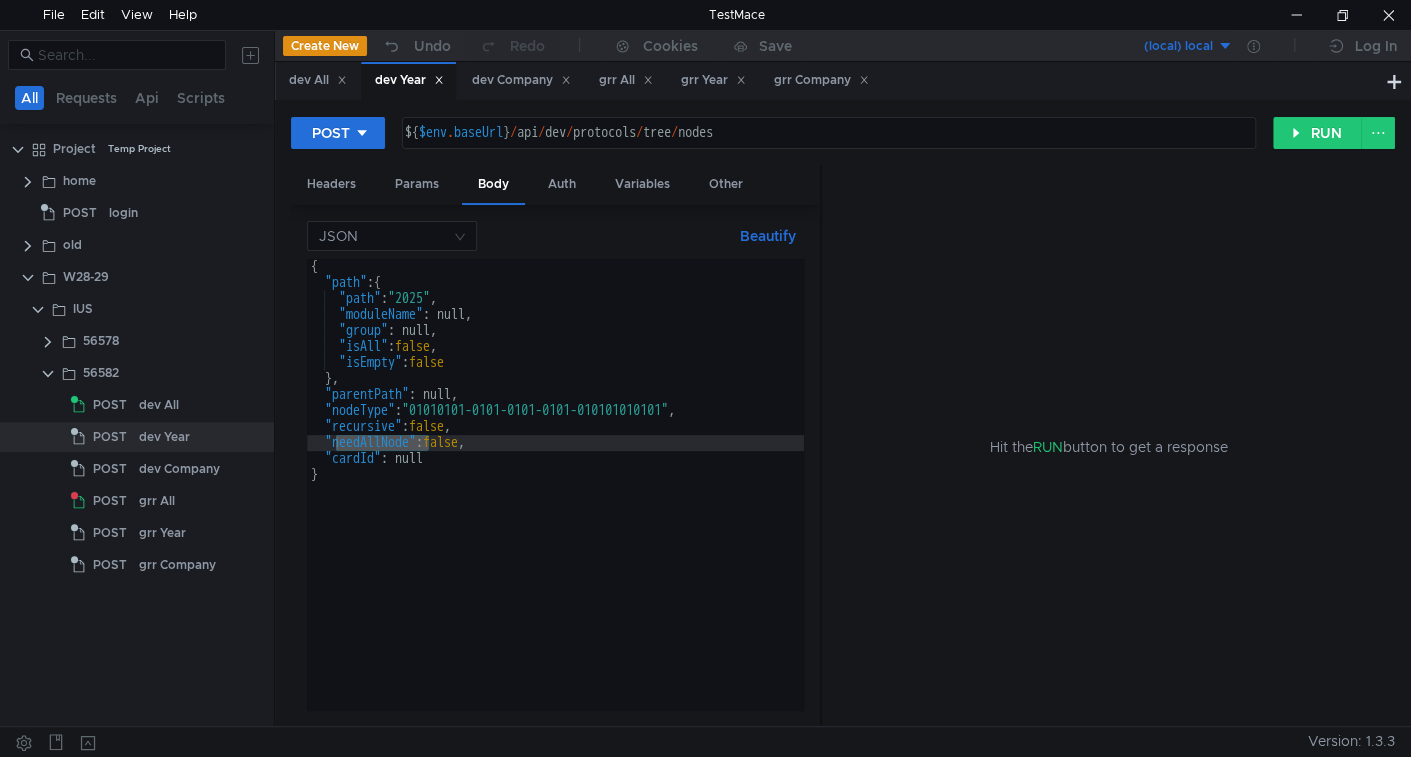 click at bounding box center [821, 447] 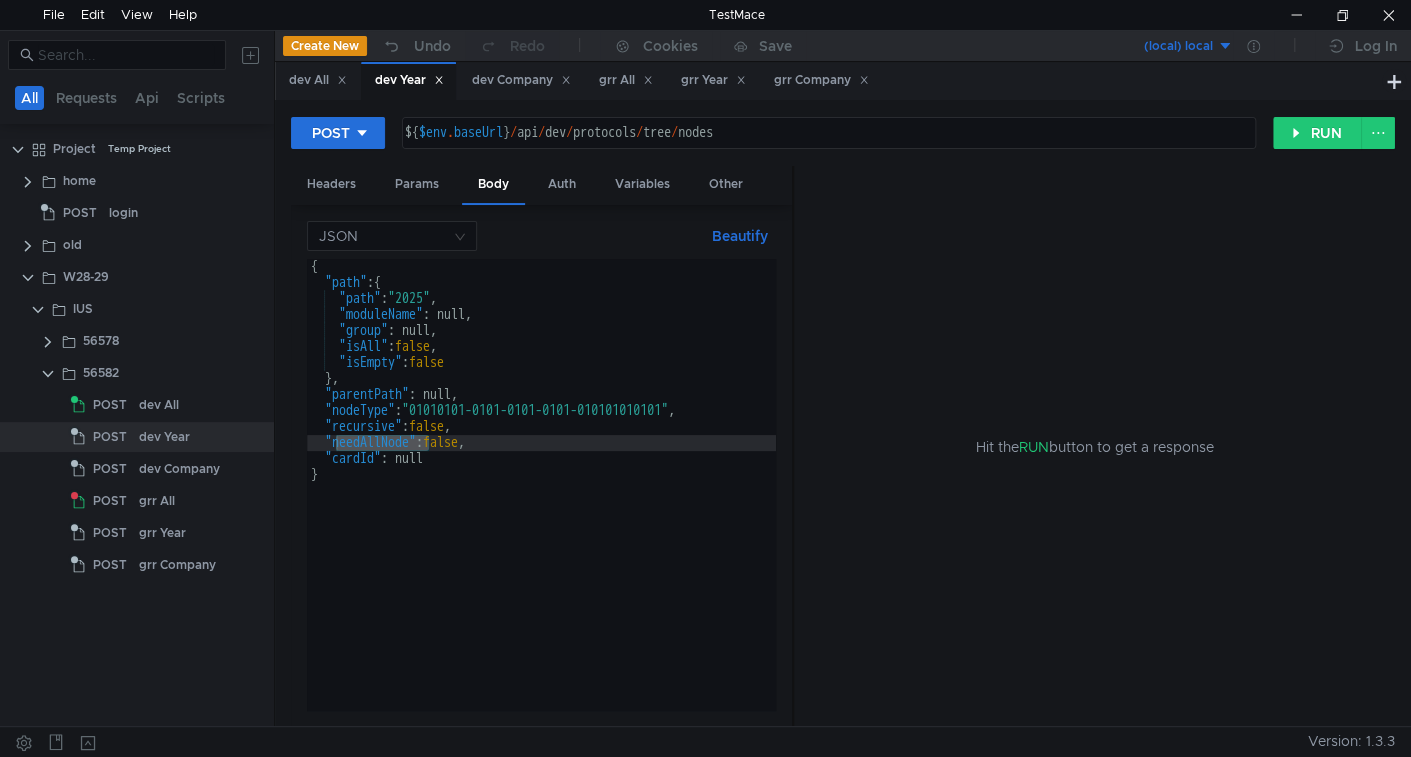 drag, startPoint x: 819, startPoint y: 396, endPoint x: 791, endPoint y: 397, distance: 28.01785 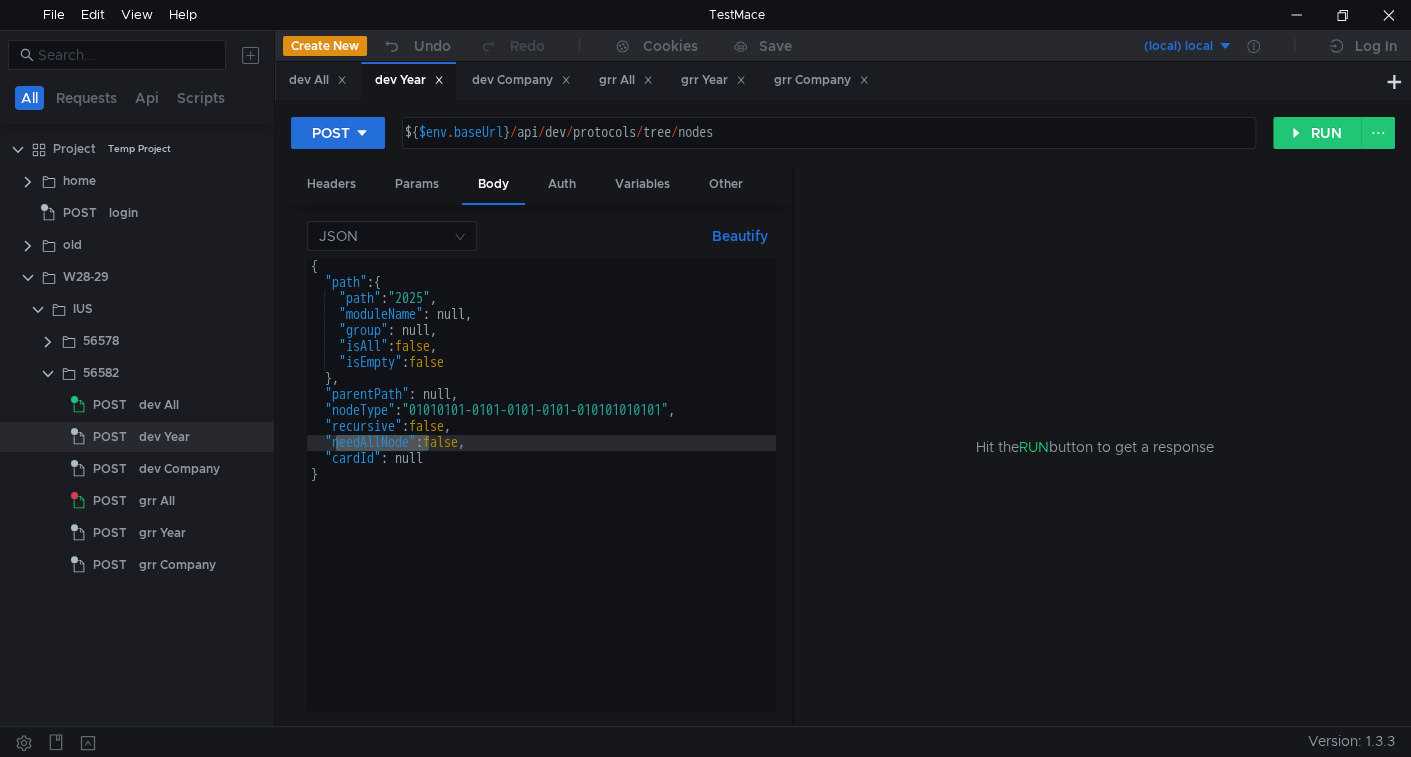 click at bounding box center [793, 447] 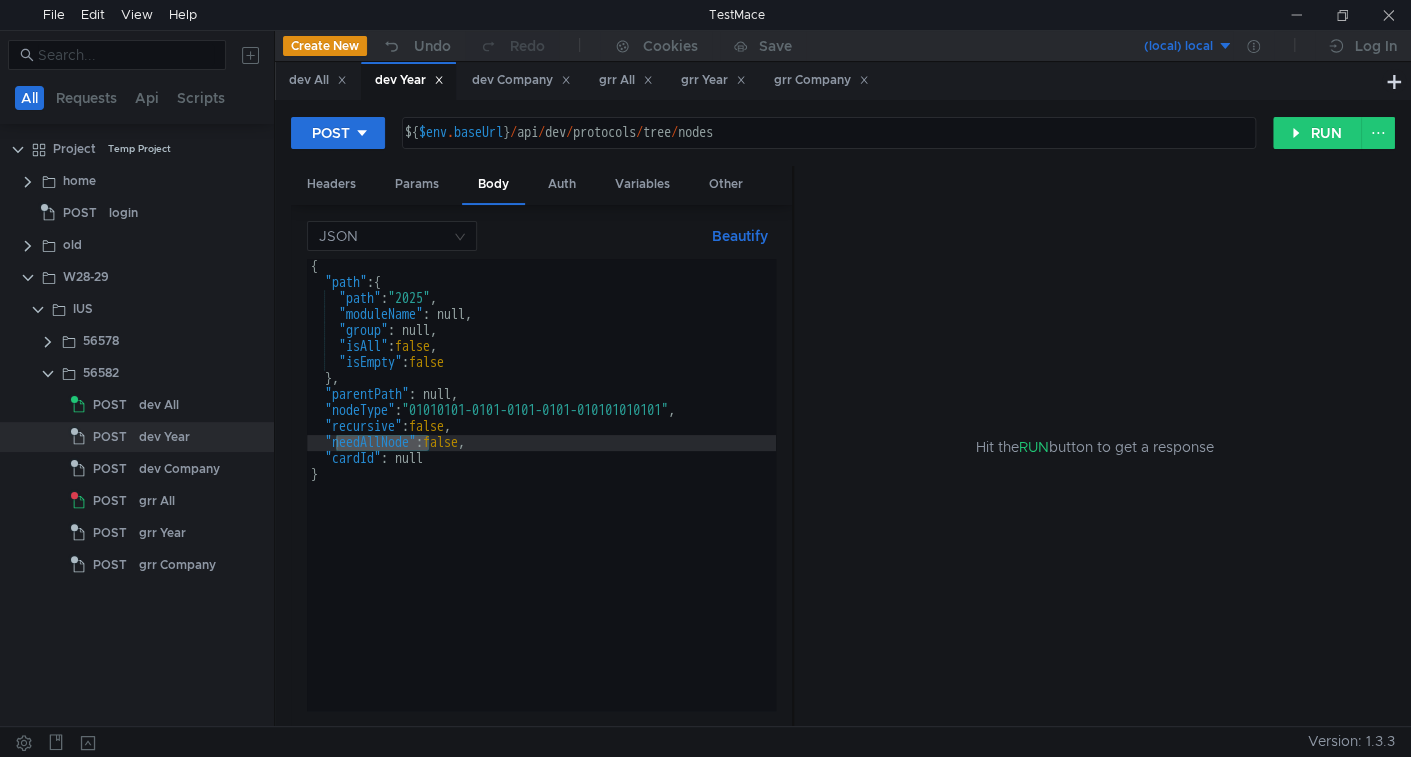 click on "Hit the  RUN  button to get a response" at bounding box center (1095, 447) 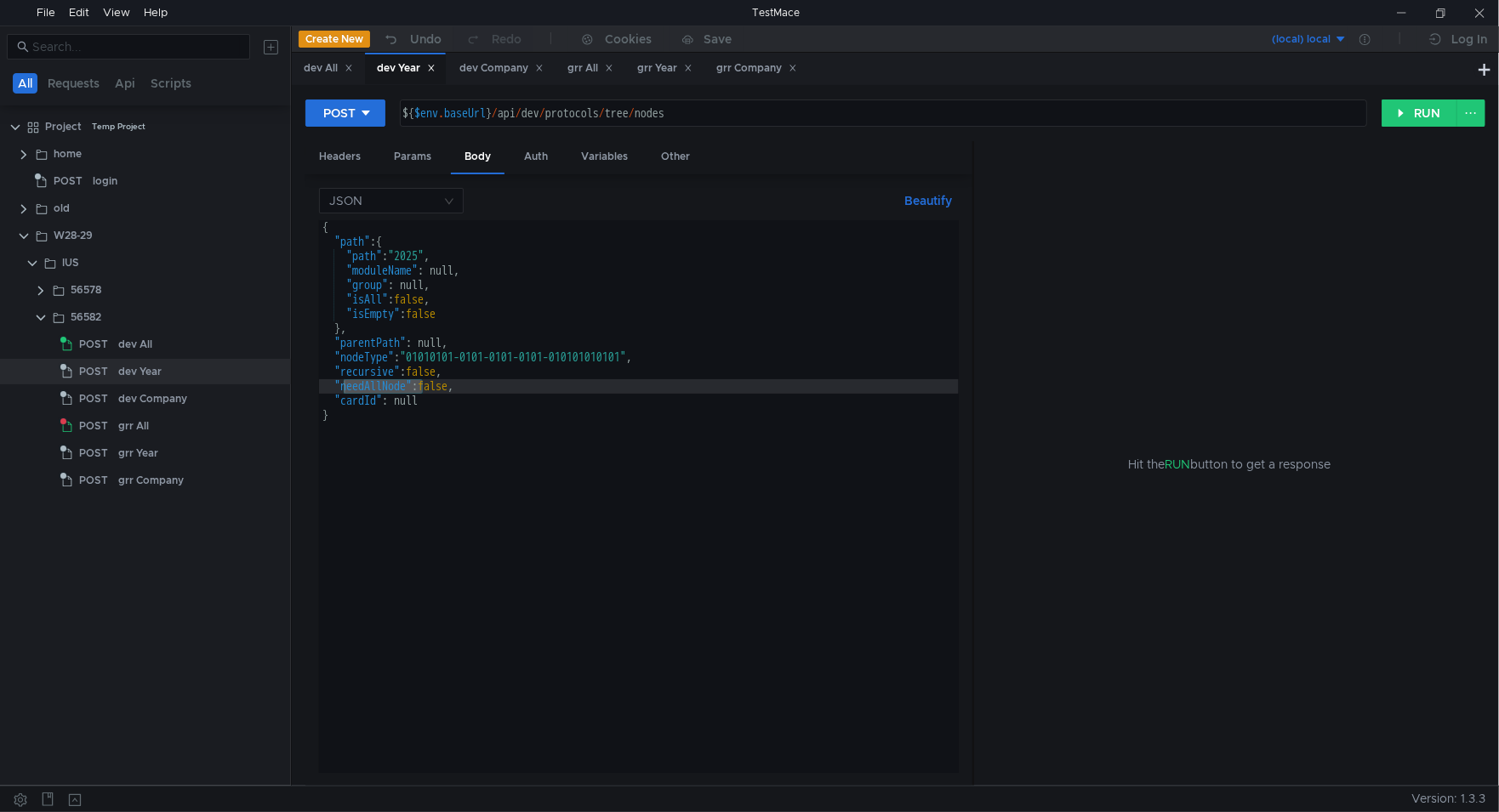 type on "}" 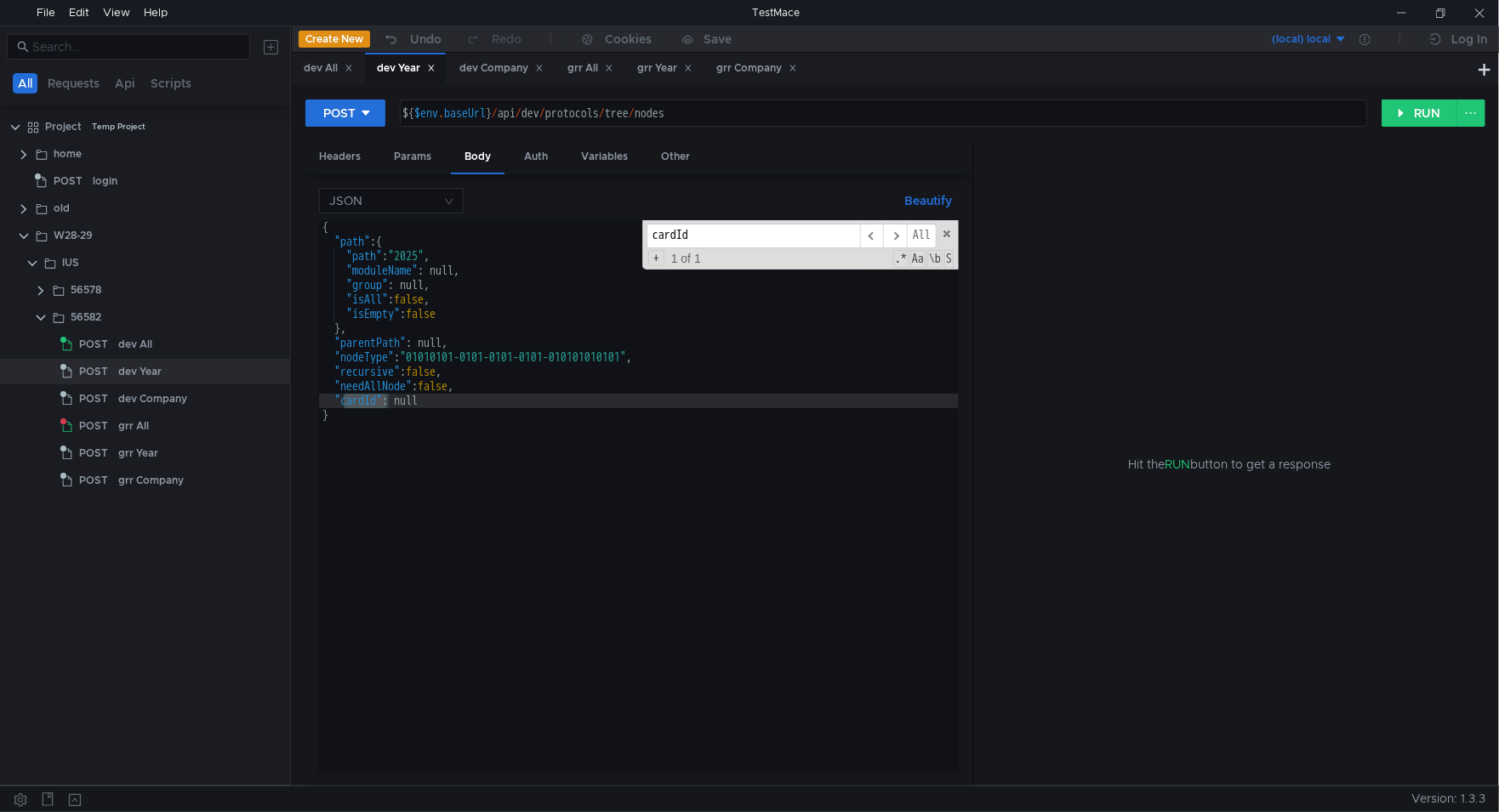 click on "{    "path" :  {       "path" :  "2025" ,       "moduleName" : null,       "group" : null,       "isAll" :  false ,       "isEmpty" :  false    } ,    "parentPath" : null,    "nodeType" :  "01010101-0101-0101-0101-010101010101" ,    "recursive" :  false ,    "needAllNode" :  false ,    "cardId" : null }" at bounding box center [639, 511] 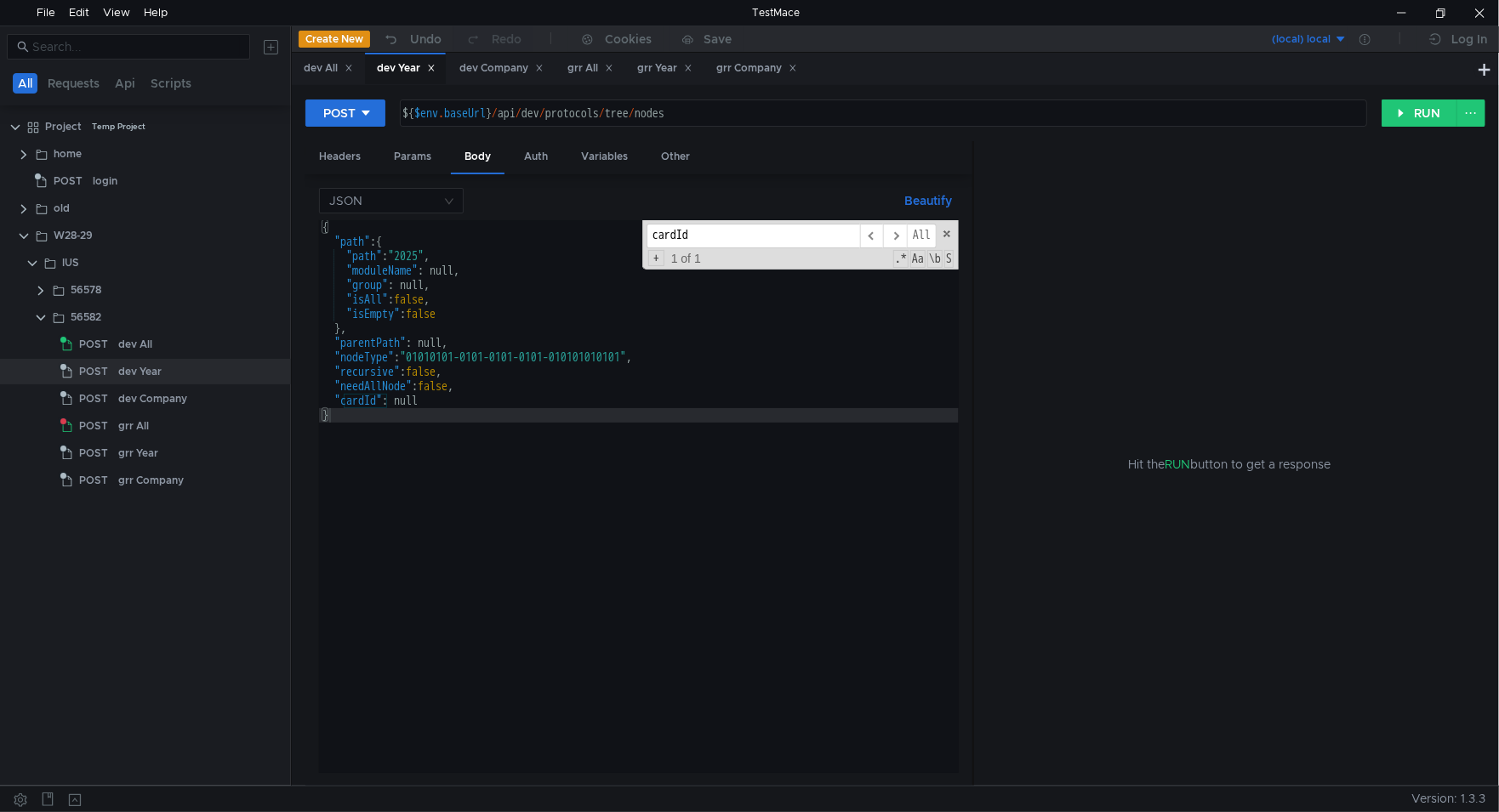 paste on "needAllNode" 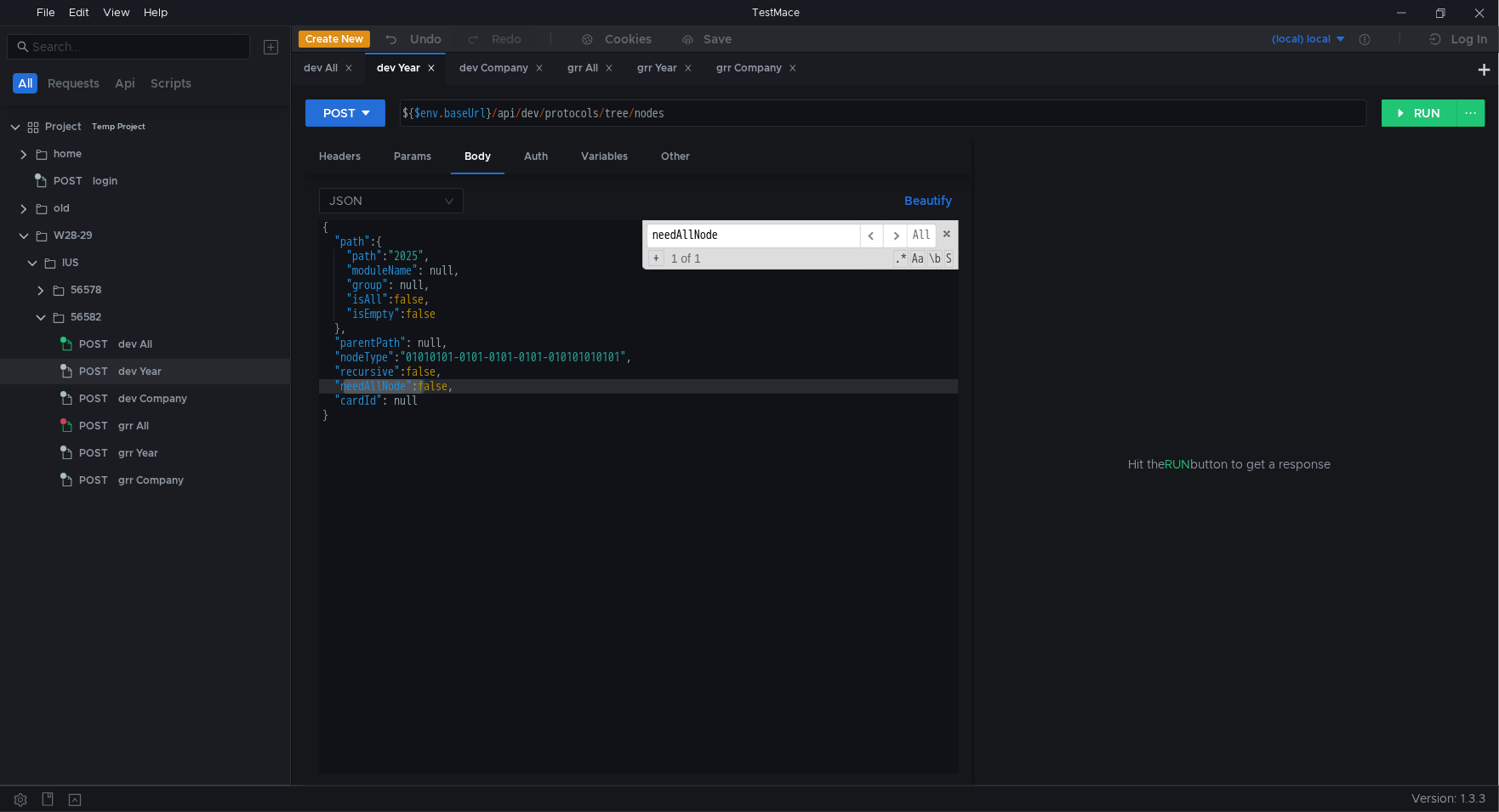 click on "{    "path" :  {       "path" :  "2025" ,       "moduleName" : null,       "group" : null,       "isAll" :  false ,       "isEmpty" :  false    } ,    "parentPath" : null,    "nodeType" :  "01010101-0101-0101-0101-010101010101" ,    "recursive" :  false ,    "needAllNode" :  false ,    "cardId" : null }" at bounding box center [639, 511] 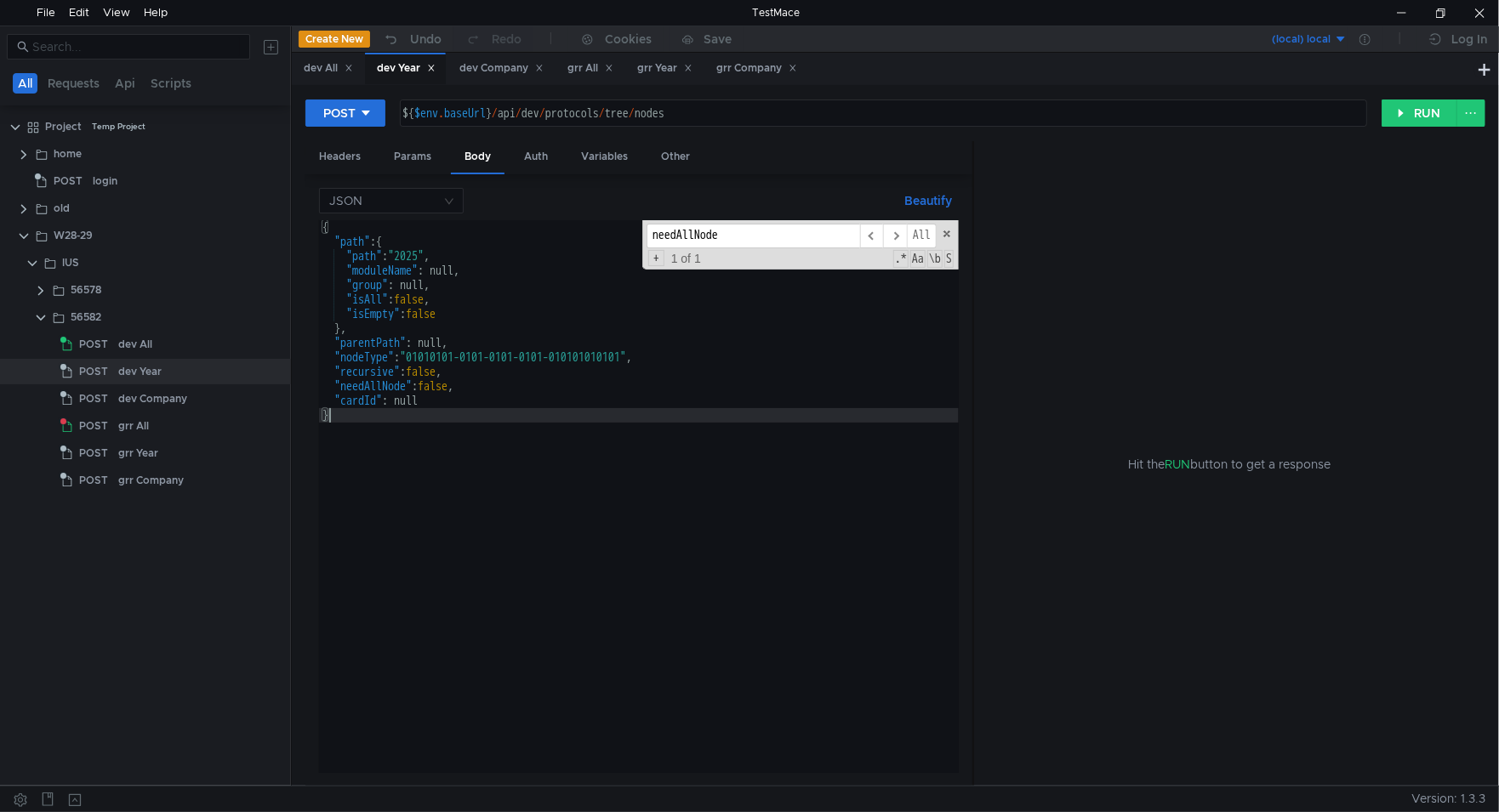 paste on "odeTyp" 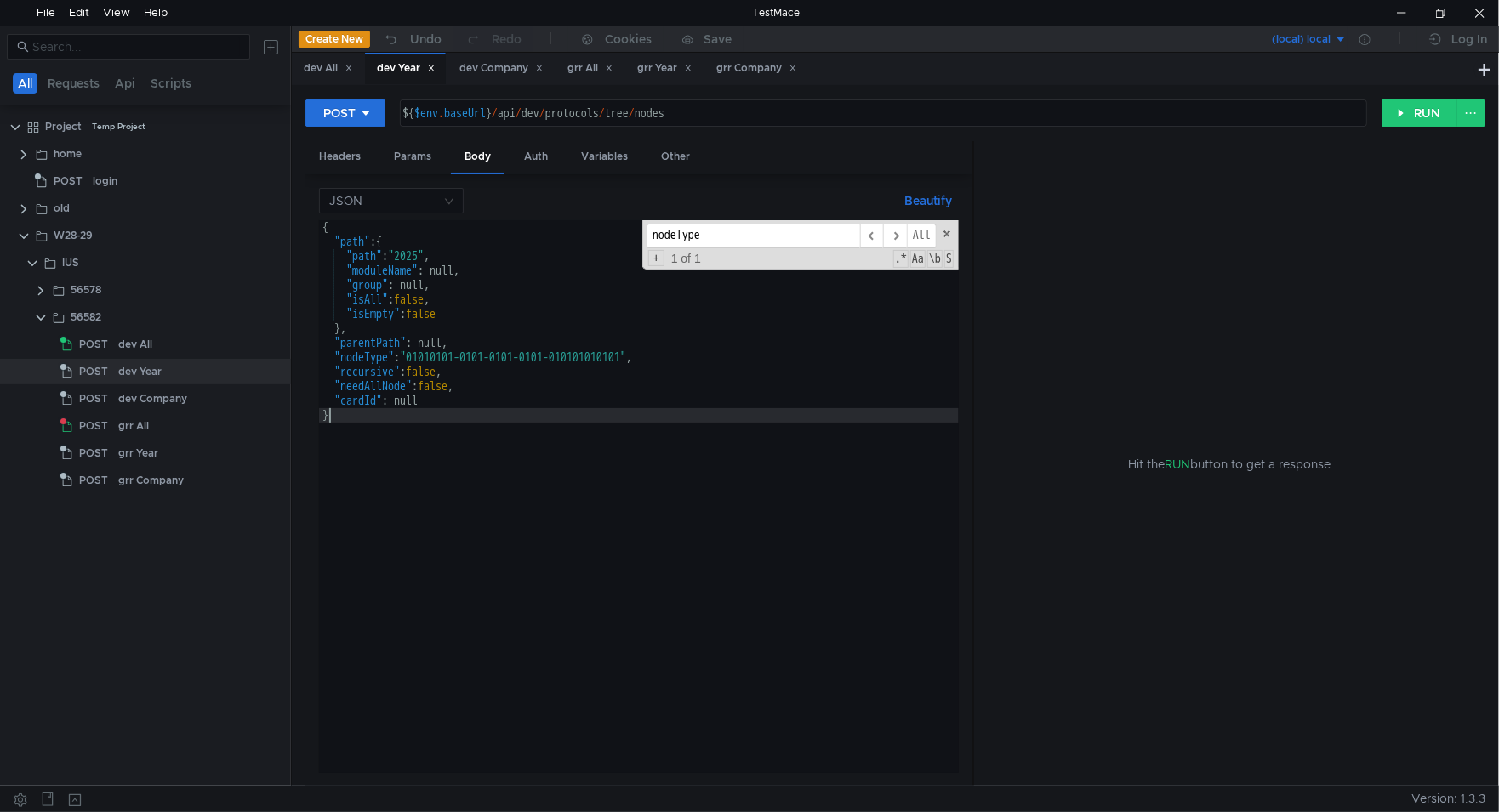 click on "{    "path" :  {       "path" :  "2025" ,       "moduleName" : null,       "group" : null,       "isAll" :  false ,       "isEmpty" :  false    } ,    "parentPath" : null,    "nodeType" :  "01010101-0101-0101-0101-010101010101" ,    "recursive" :  false ,    "needAllNode" :  false ,    "cardId" : null }" at bounding box center [639, 511] 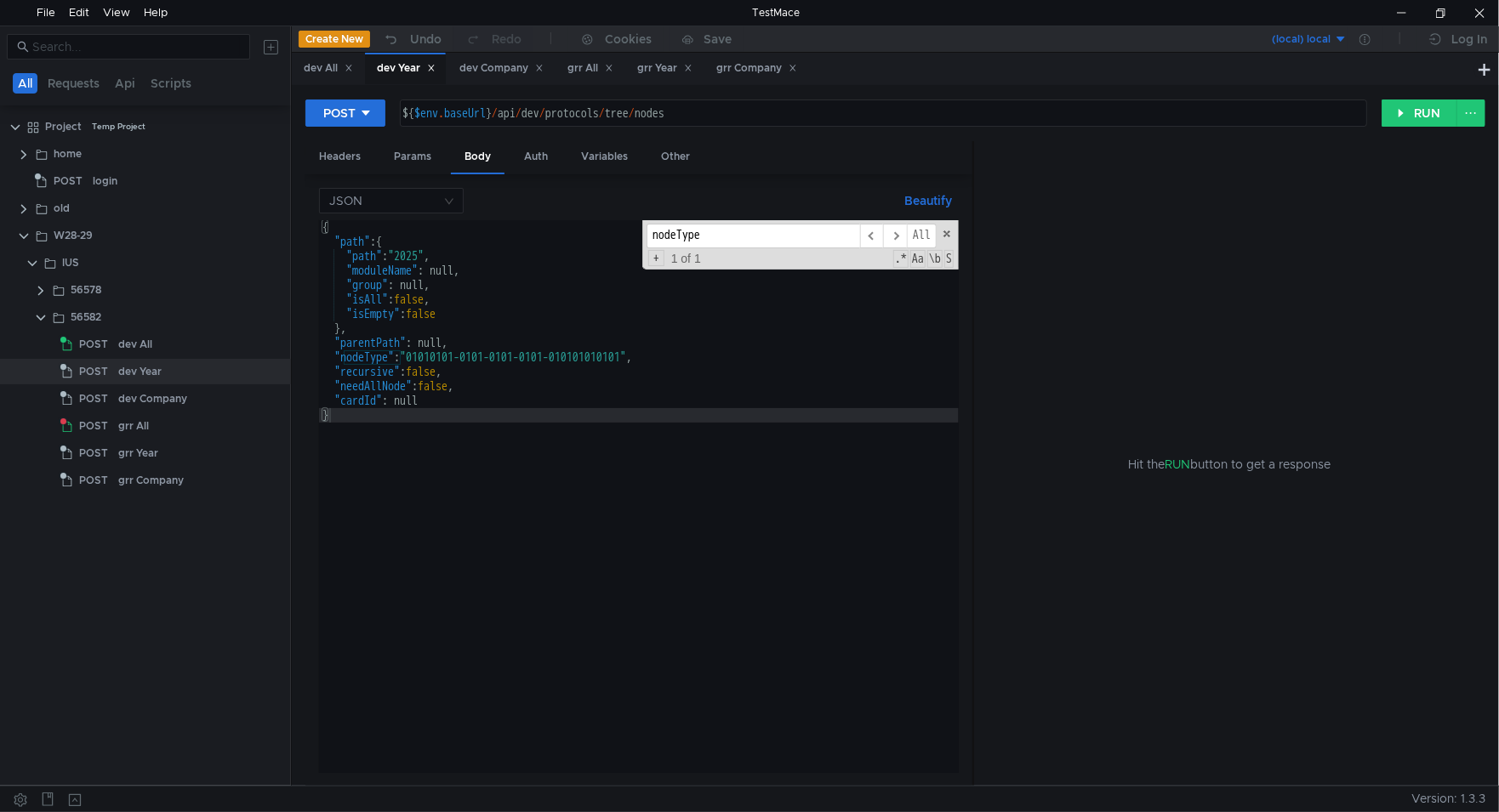 paste on "parentPath" 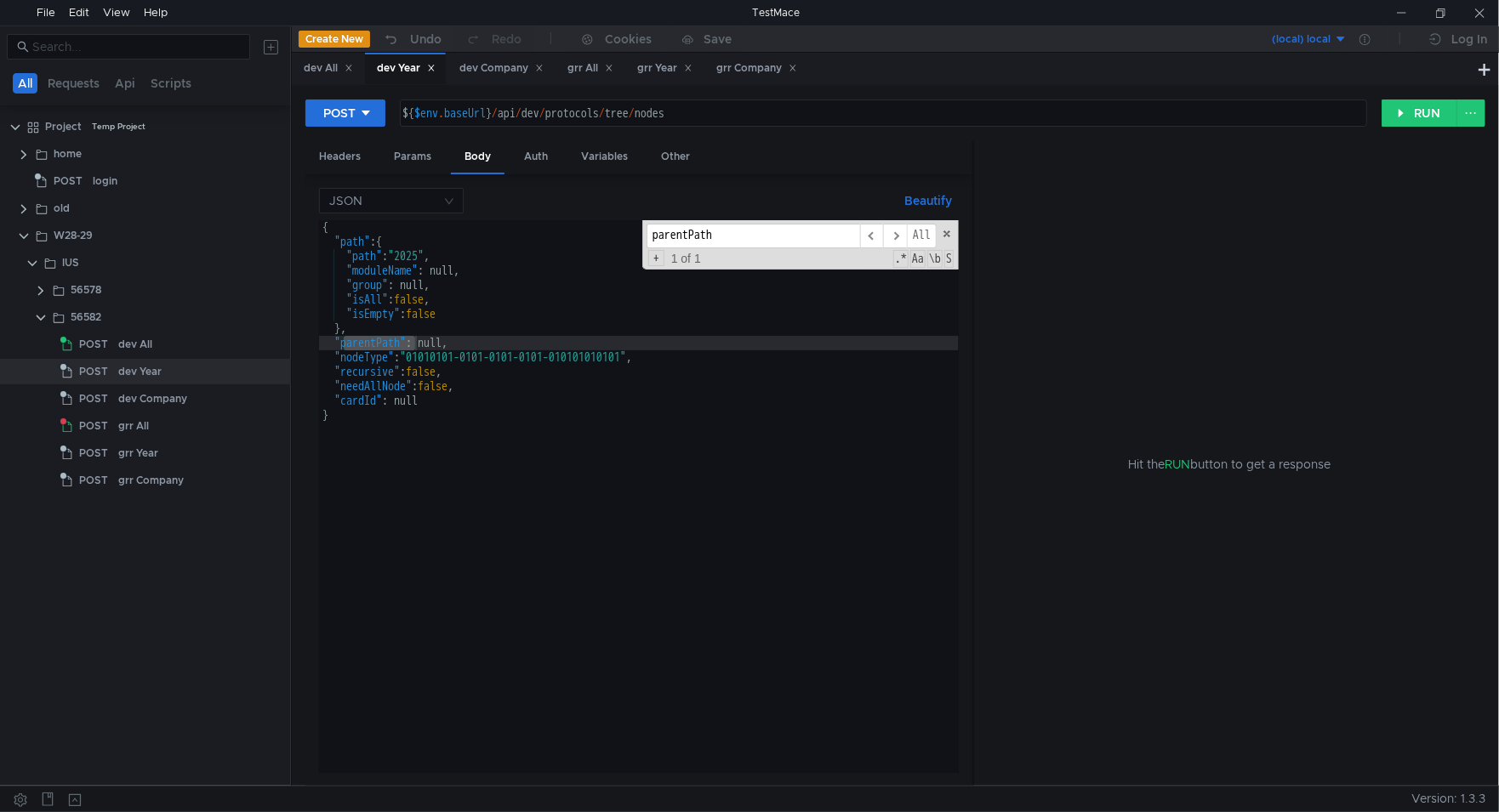 click on "{    "path" :  {       "path" :  "2025" ,       "moduleName" : null,       "group" : null,       "isAll" :  false ,       "isEmpty" :  false    } ,    "parentPath" : null,    "nodeType" :  "01010101-0101-0101-0101-010101010101" ,    "recursive" :  false ,    "needAllNode" :  false ,    "cardId" : null }" at bounding box center [639, 511] 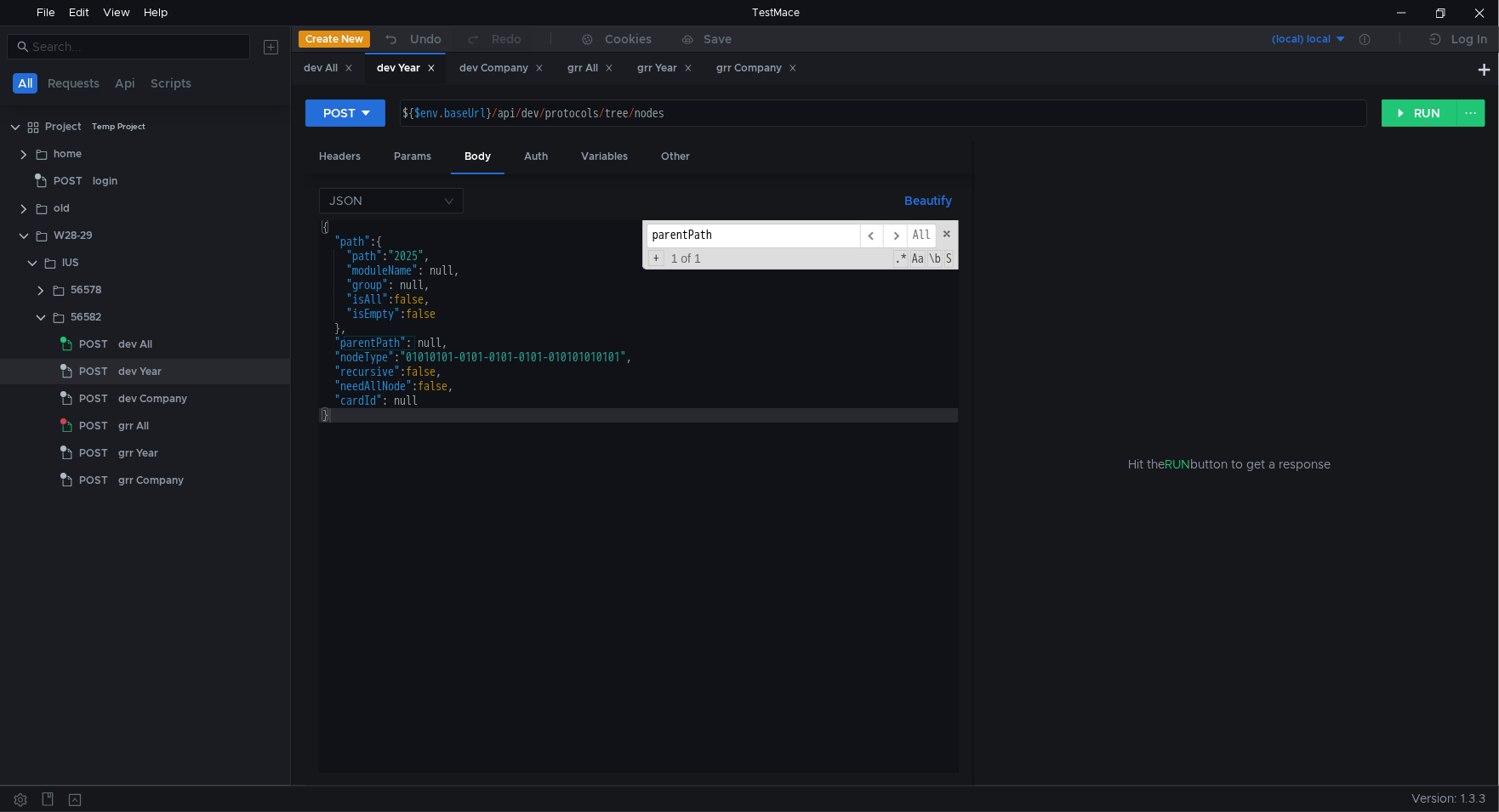paste on "group" 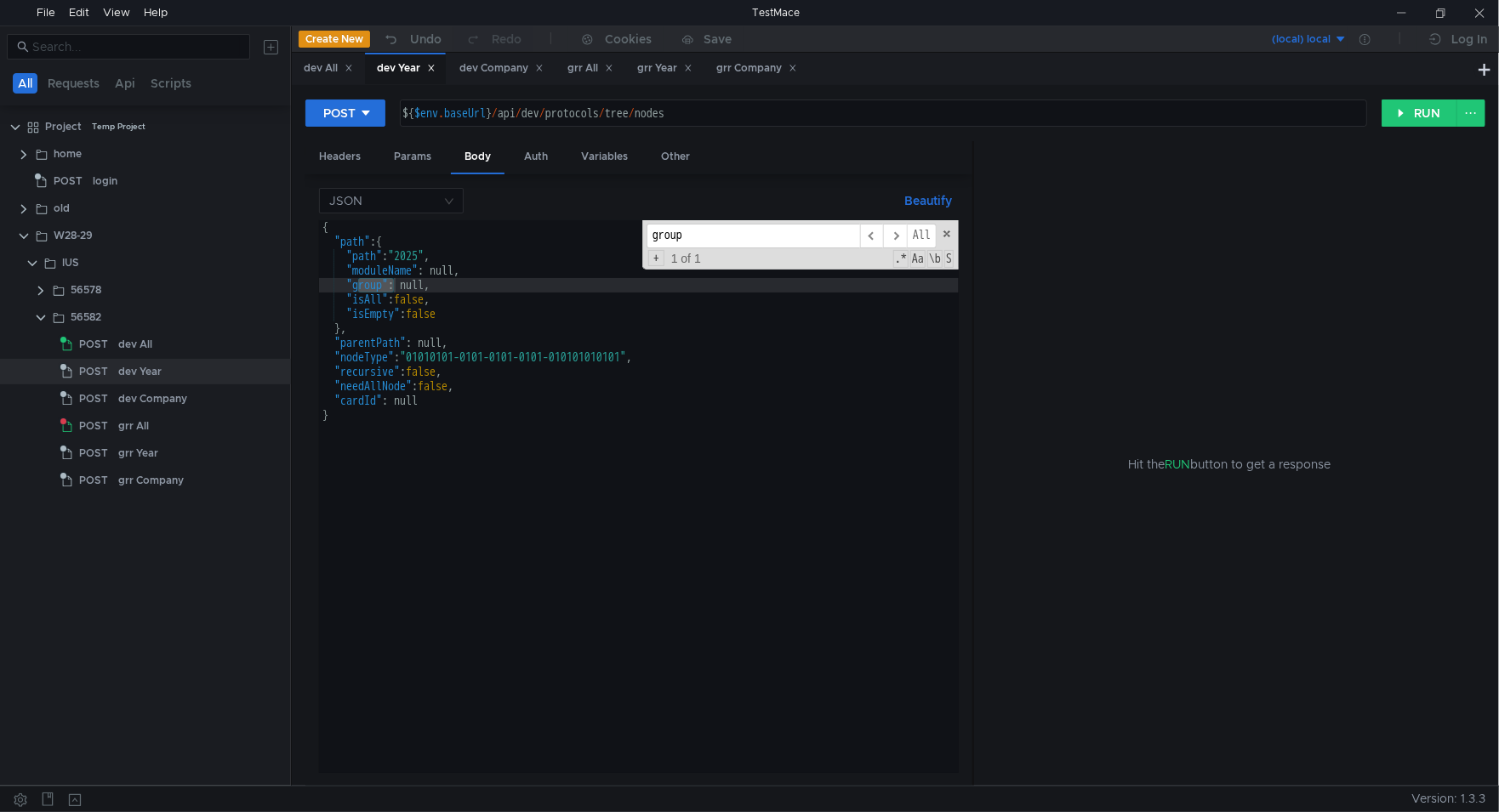 click on "{    "path" :  {       "path" :  "2025" ,       "moduleName" : null,       "group" : null,       "isAll" :  false ,       "isEmpty" :  false    } ,    "parentPath" : null,    "nodeType" :  "01010101-0101-0101-0101-010101010101" ,    "recursive" :  false ,    "needAllNode" :  false ,    "cardId" : null }" at bounding box center (639, 511) 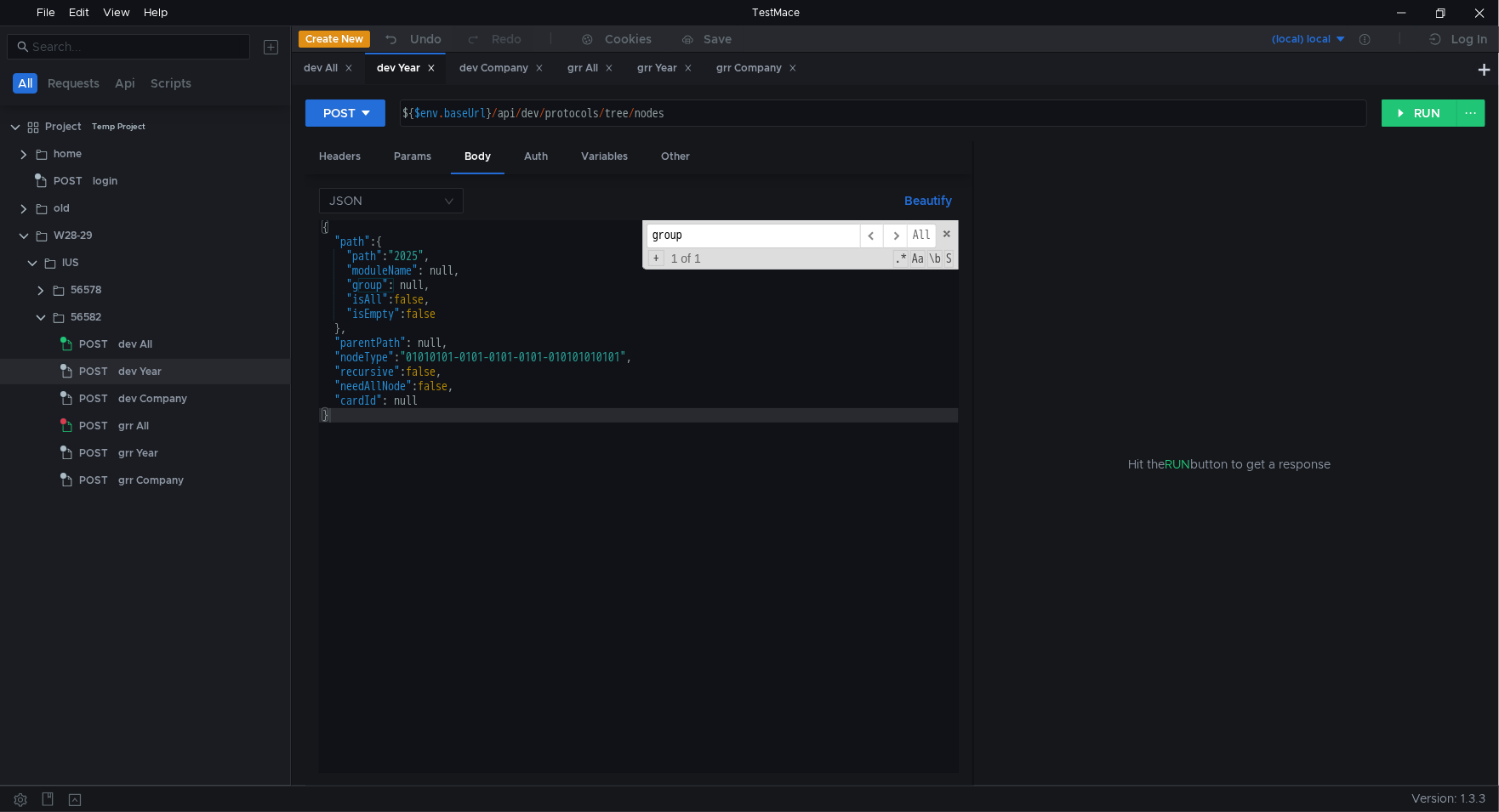 paste on "isAll" 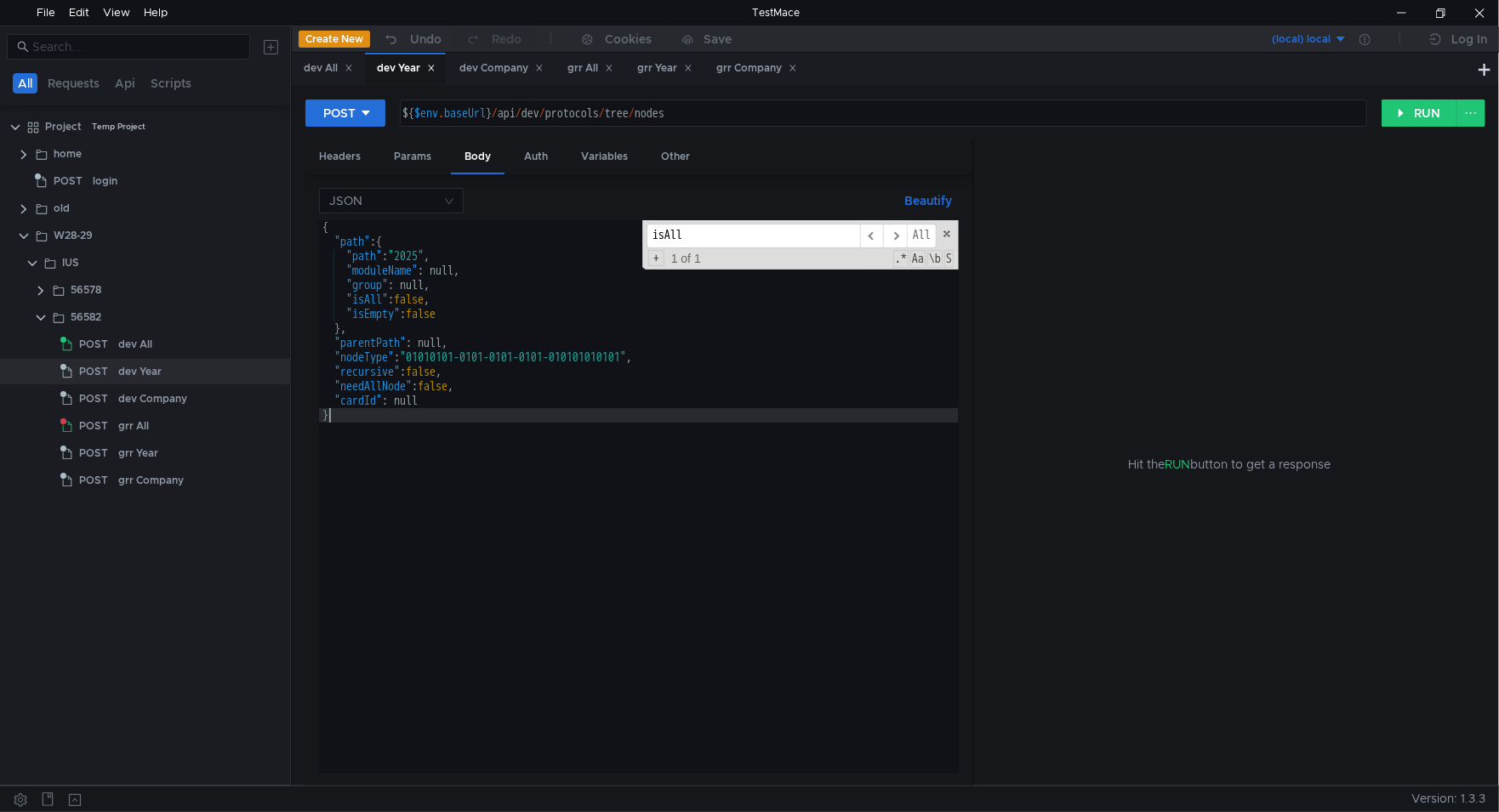 click on "{    "path" :  {       "path" :  "2025" ,       "moduleName" : null,       "group" : null,       "isAll" :  false ,       "isEmpty" :  false    } ,    "parentPath" : null,    "nodeType" :  "01010101-0101-0101-0101-010101010101" ,    "recursive" :  false ,    "needAllNode" :  false ,    "cardId" : null }" at bounding box center [639, 511] 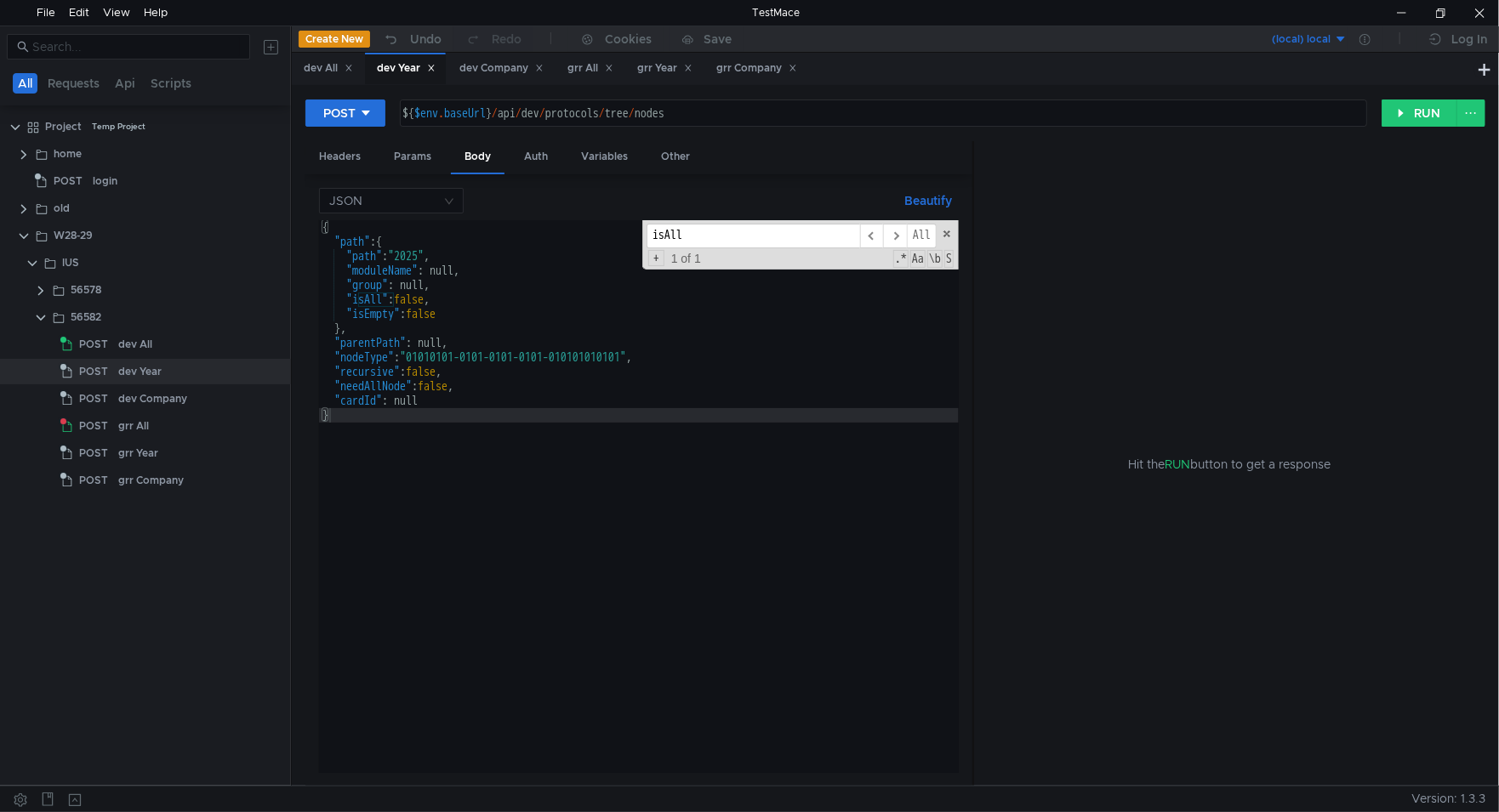paste on "Empty" 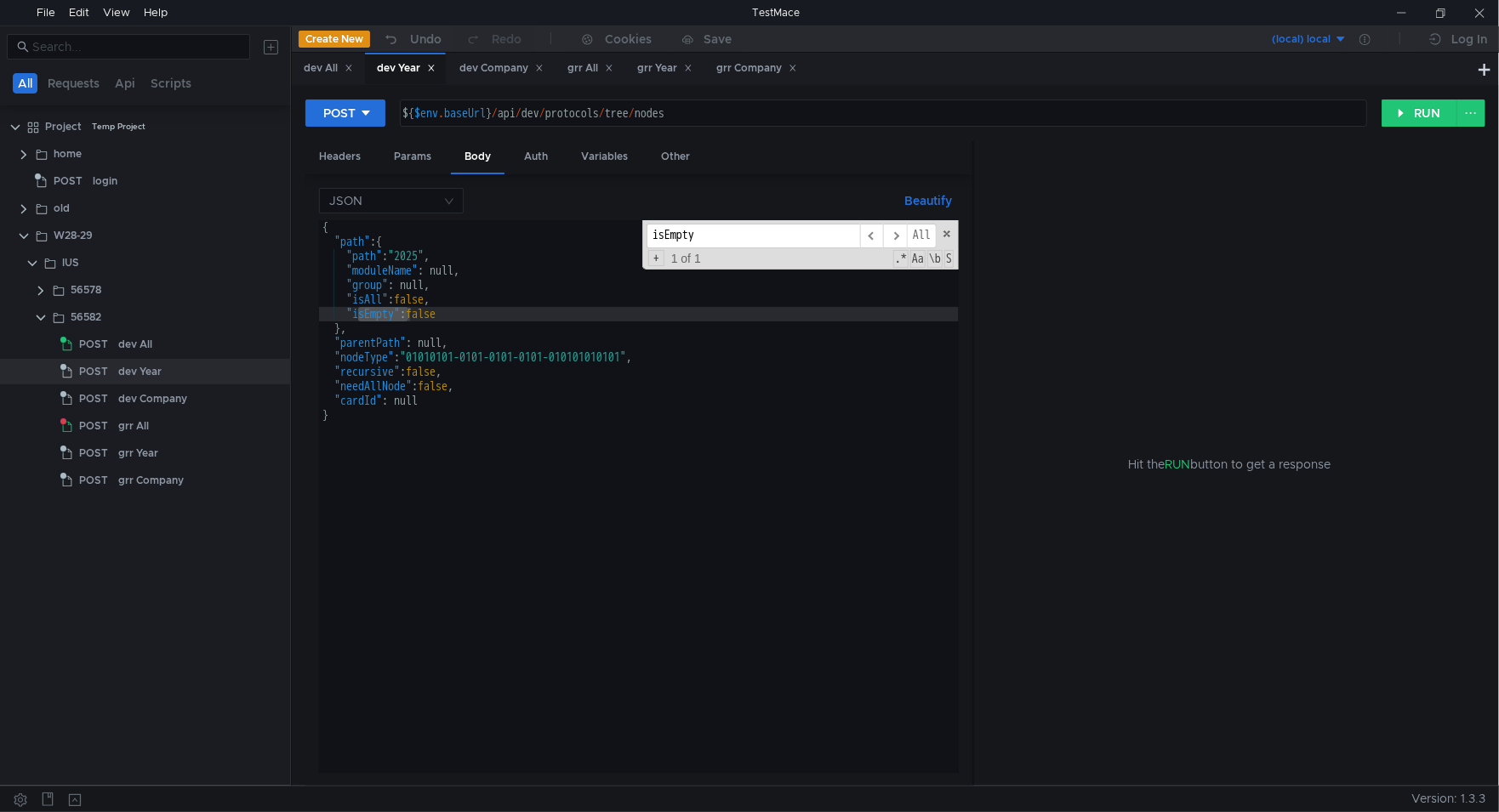 click on "{    "path" :  {       "path" :  "2025" ,       "moduleName" : null,       "group" : null,       "isAll" :  false ,       "isEmpty" :  false    } ,    "parentPath" : null,    "nodeType" :  "01010101-0101-0101-0101-010101010101" ,    "recursive" :  false ,    "needAllNode" :  false ,    "cardId" : null }" at bounding box center (639, 511) 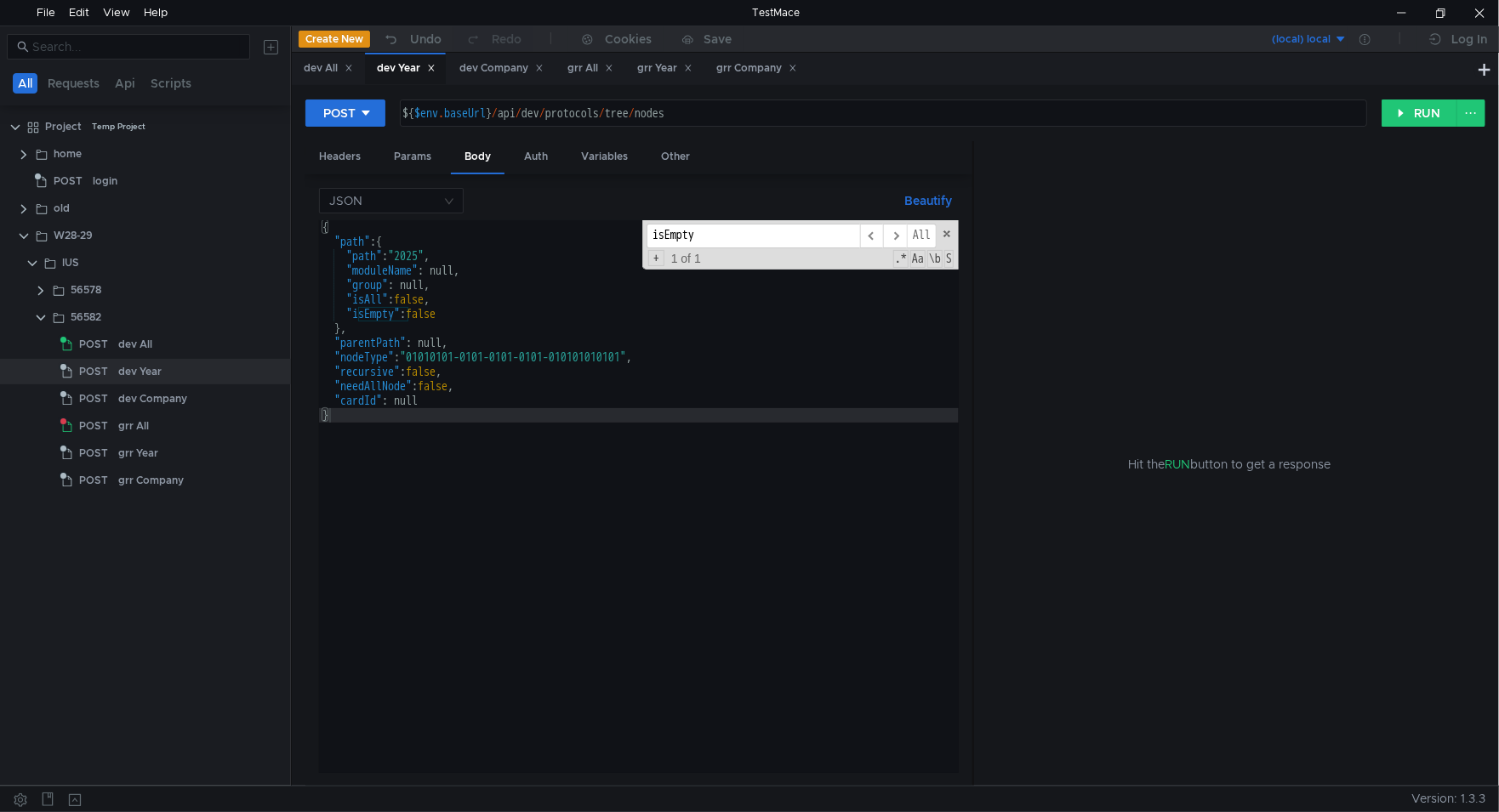 paste on "moduleName" 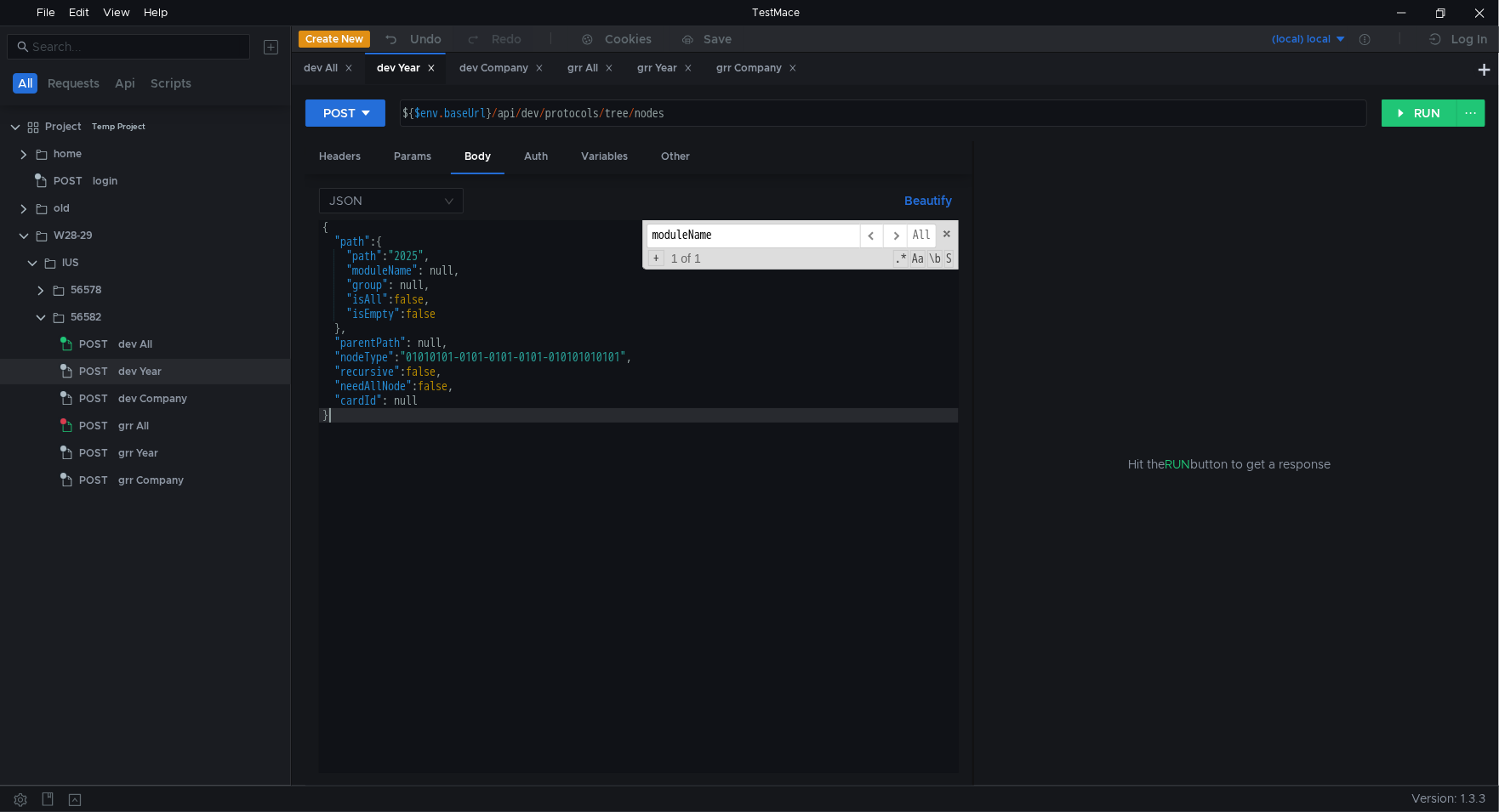 click on "{    "path" :  {       "path" :  "2025" ,       "moduleName" : null,       "group" : null,       "isAll" :  false ,       "isEmpty" :  false    } ,    "parentPath" : null,    "nodeType" :  "01010101-0101-0101-0101-010101010101" ,    "recursive" :  false ,    "needAllNode" :  false ,    "cardId" : null }" at bounding box center [639, 511] 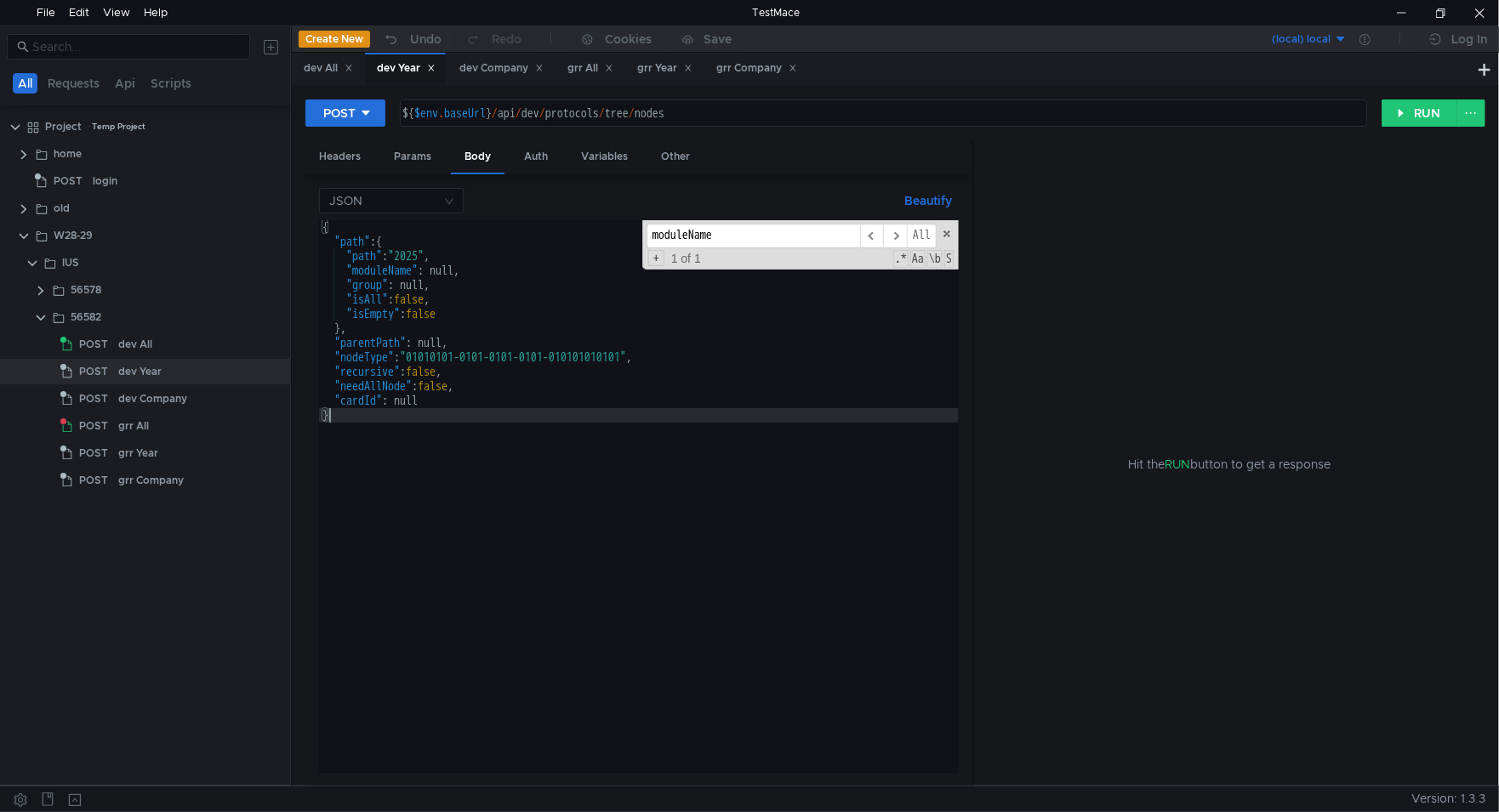 paste on "path" 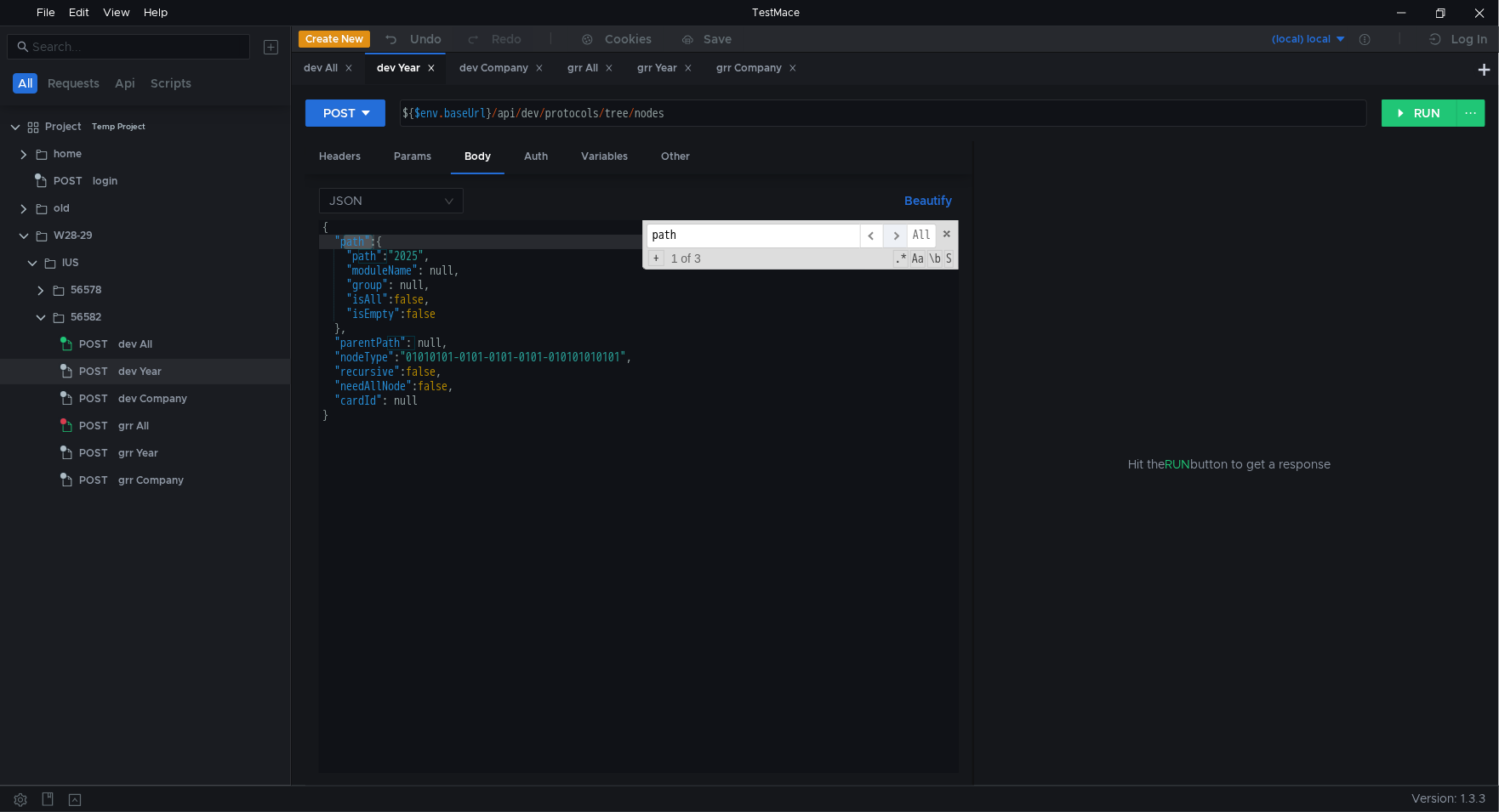 click on "​" at bounding box center [895, 236] 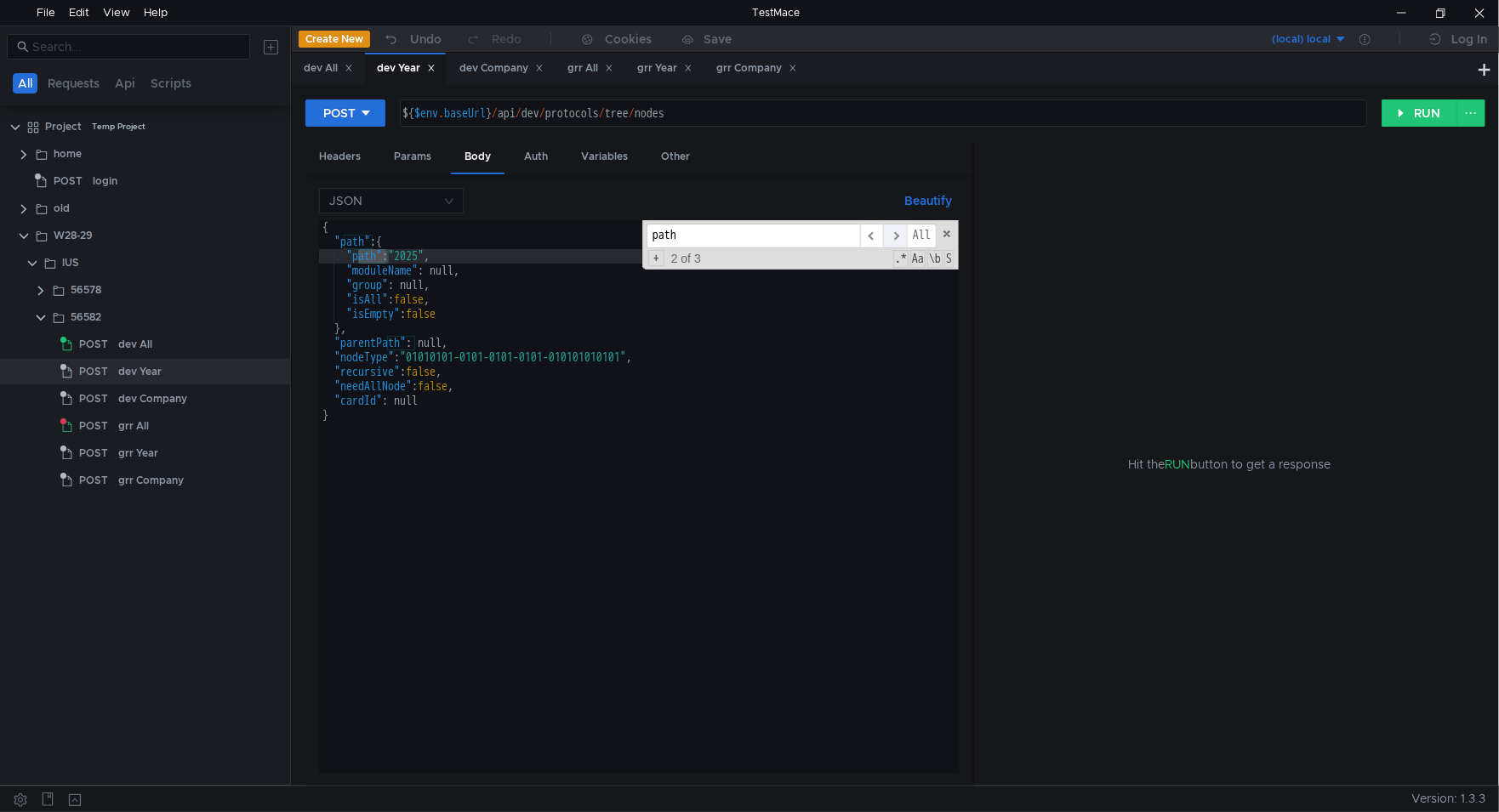 click on "​" at bounding box center (895, 236) 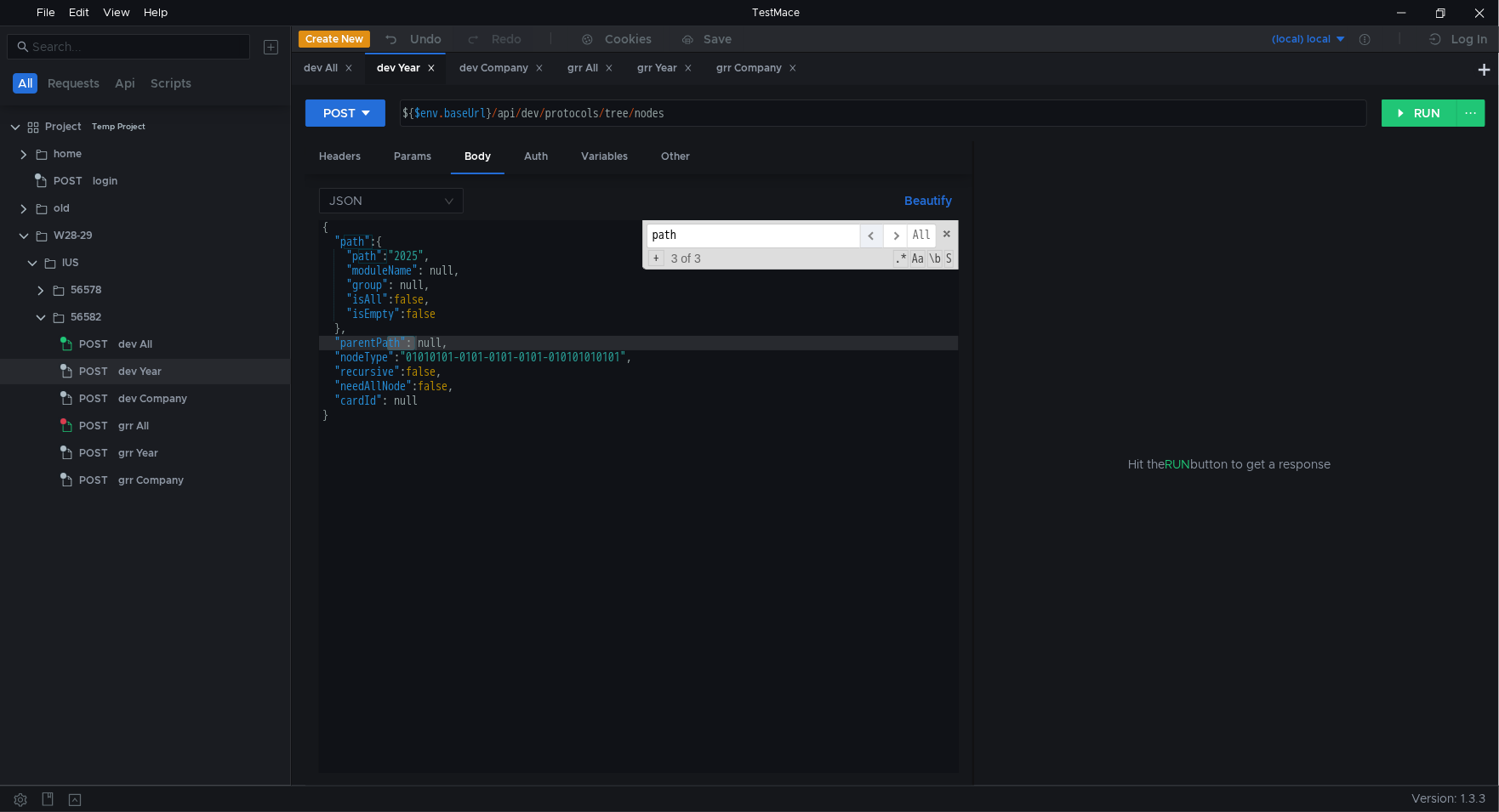 click on "​" at bounding box center (872, 236) 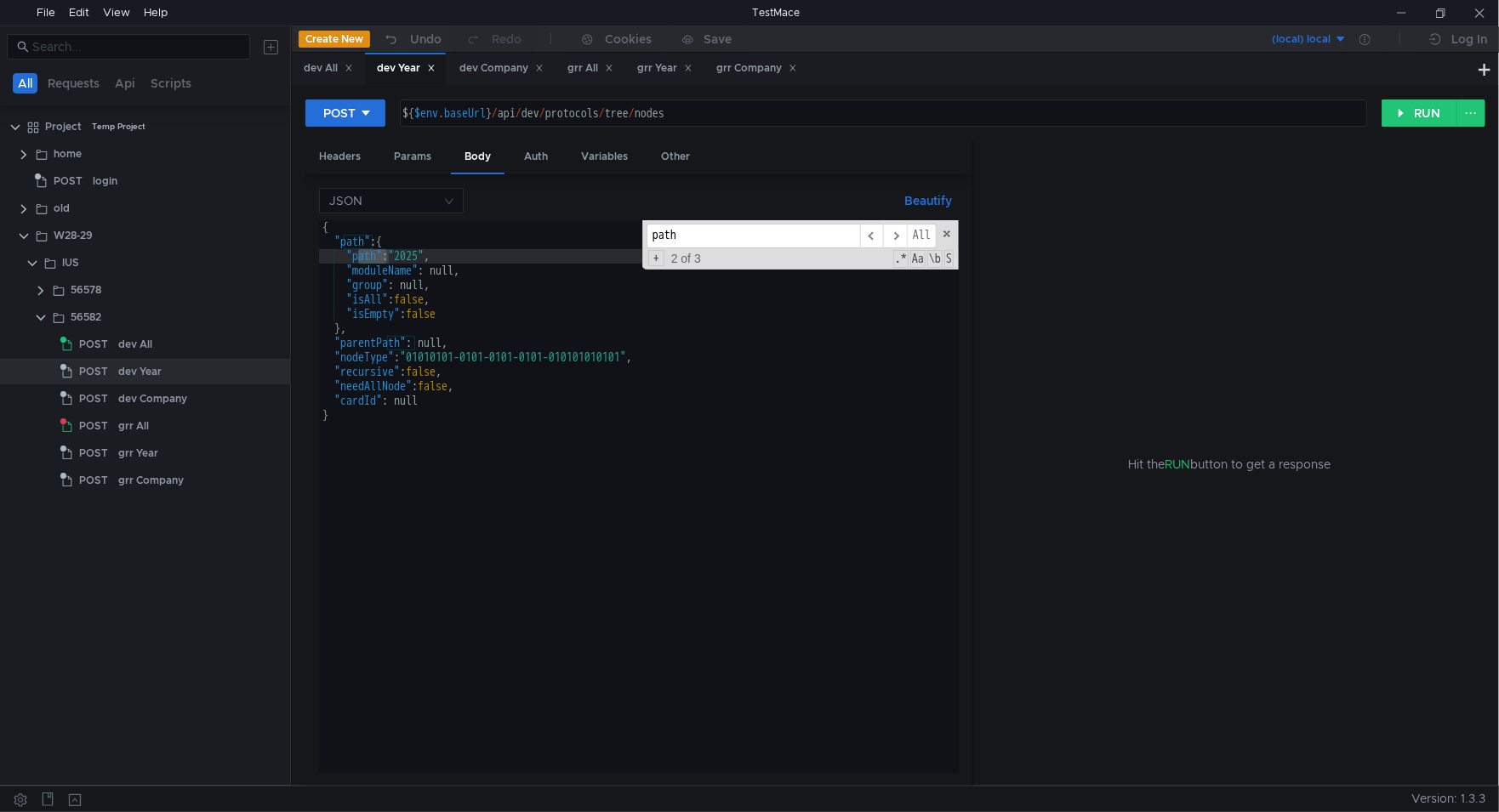 click on "{    "path" :  {       "path" :  "2025" ,       "moduleName" : null,       "group" : null,       "isAll" :  false ,       "isEmpty" :  false    } ,    "parentPath" : null,    "nodeType" :  "01010101-0101-0101-0101-010101010101" ,    "recursive" :  false ,    "needAllNode" :  false ,    "cardId" : null }" at bounding box center [639, 511] 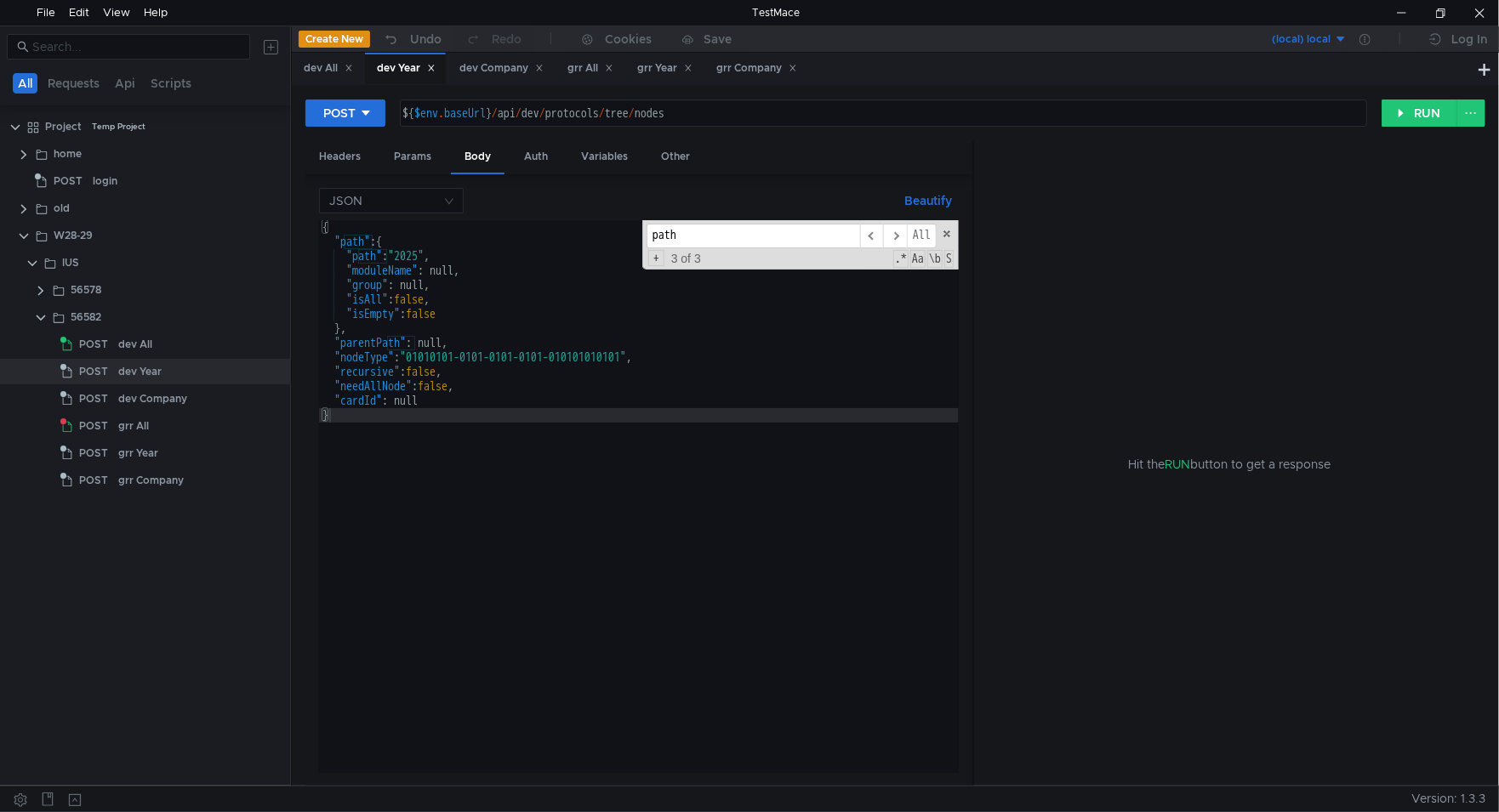 paste on "recursive" 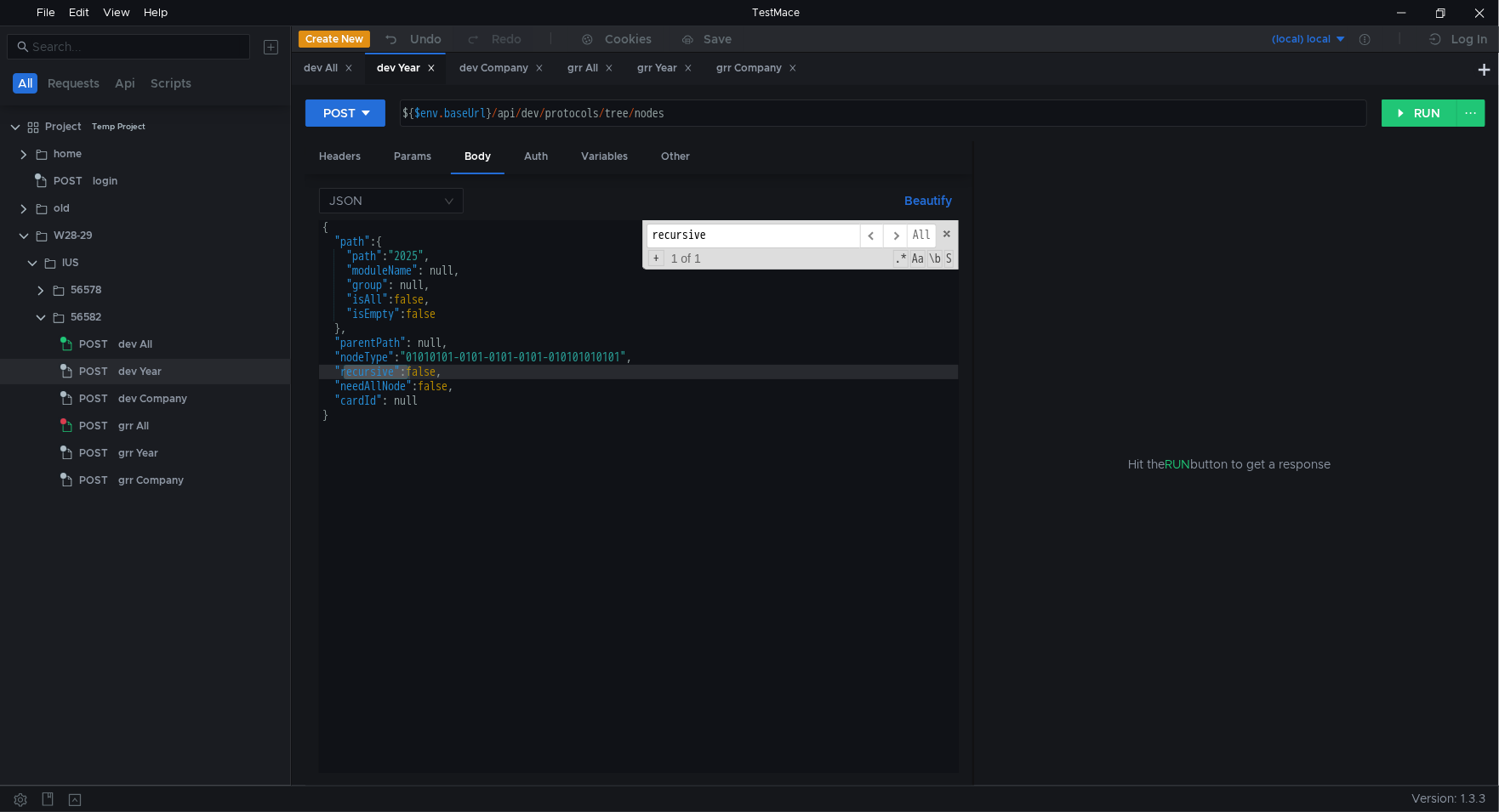 type on "recursive" 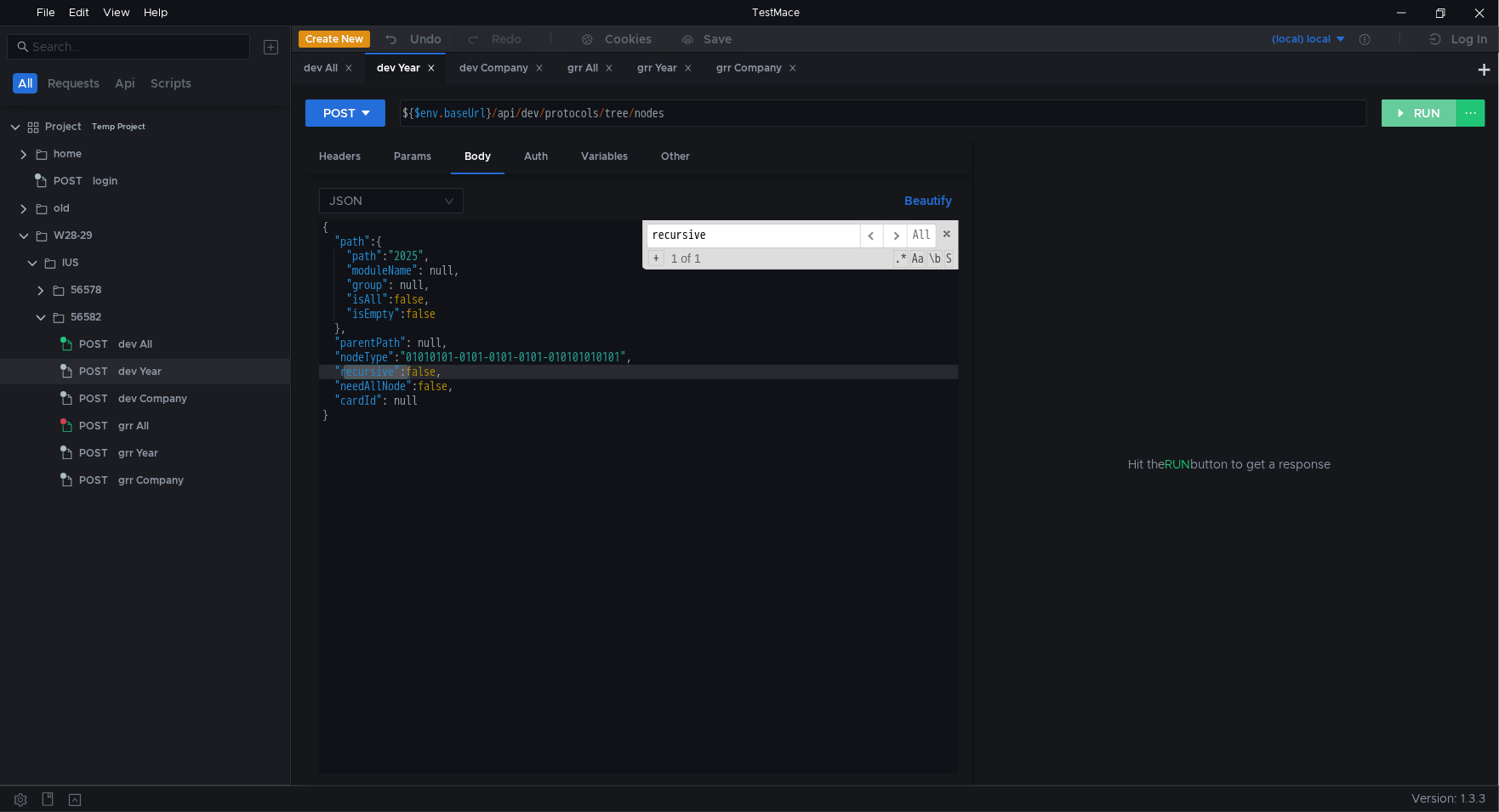 click on "RUN" 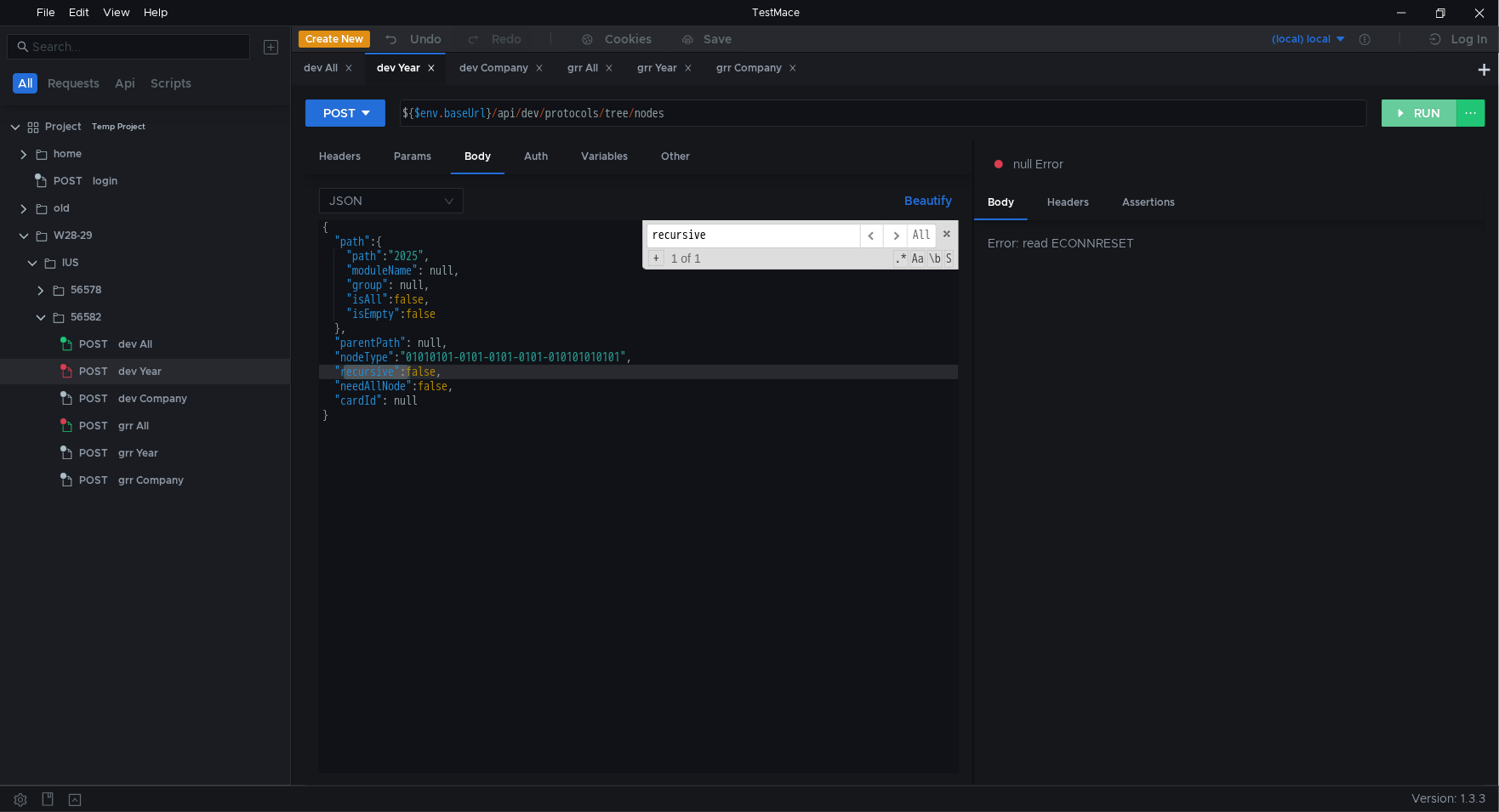 click on "RUN" 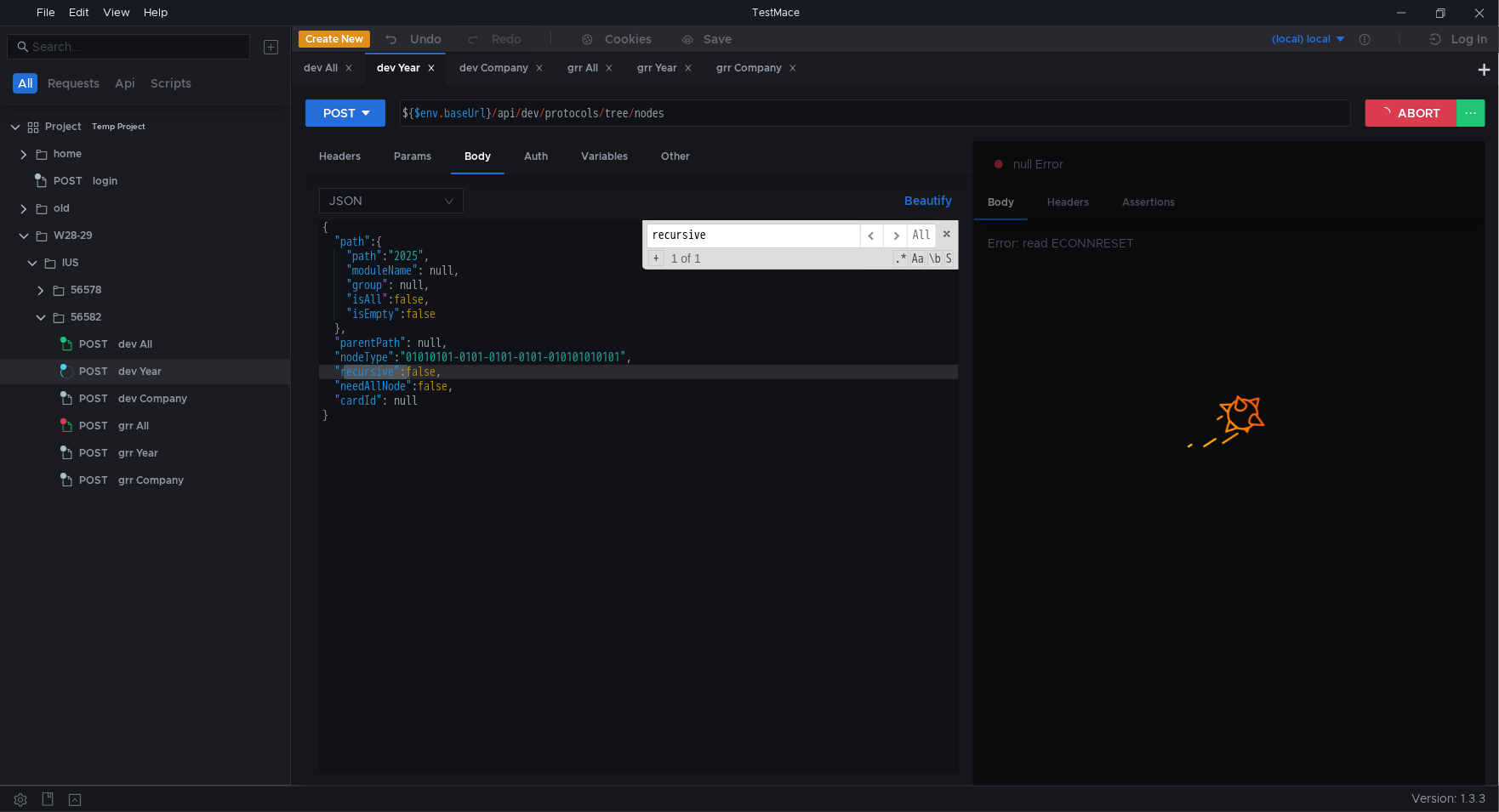 scroll, scrollTop: 0, scrollLeft: 0, axis: both 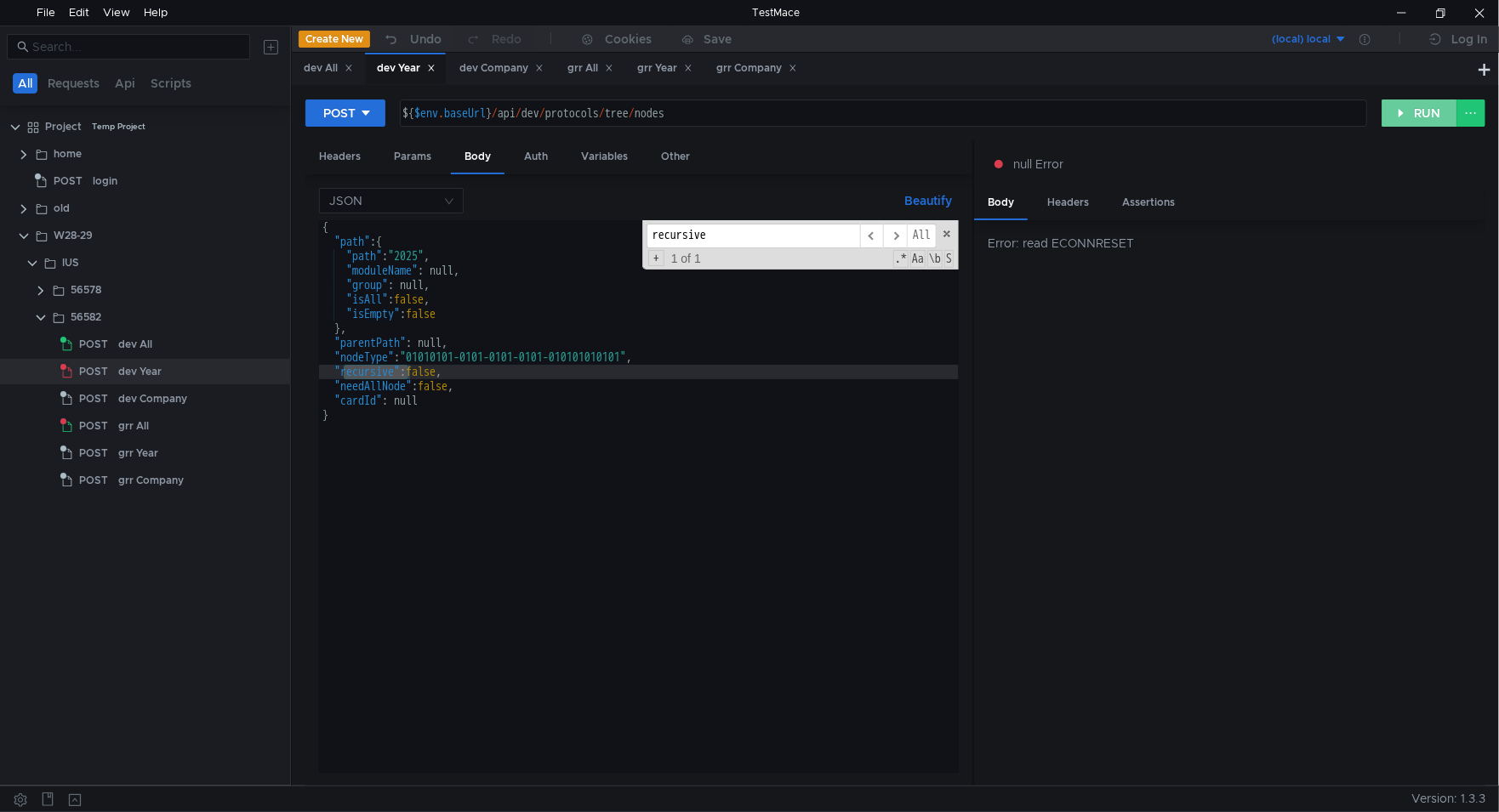 drag, startPoint x: 1399, startPoint y: 109, endPoint x: 1385, endPoint y: 128, distance: 23.600847 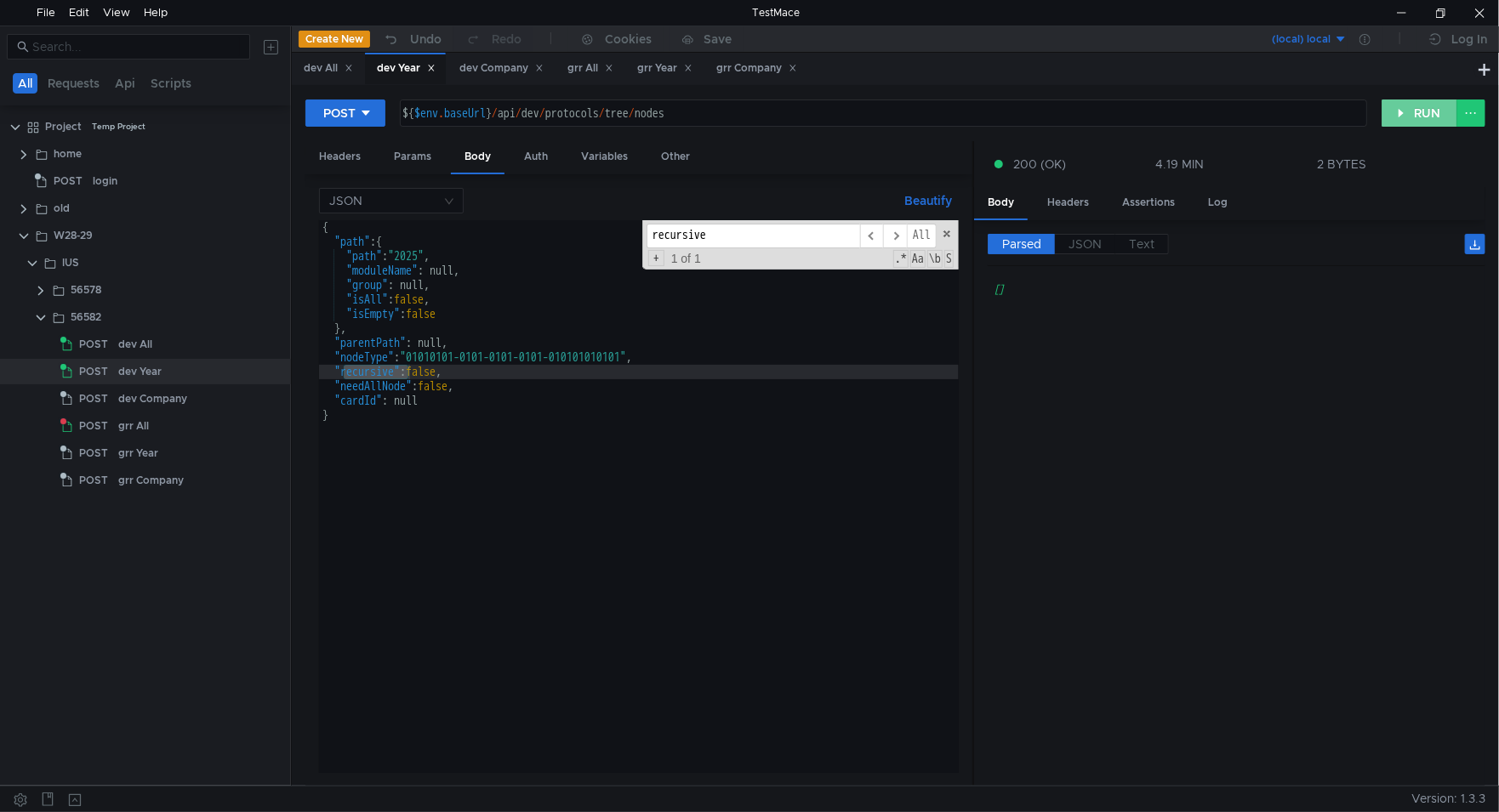 click on "RUN" 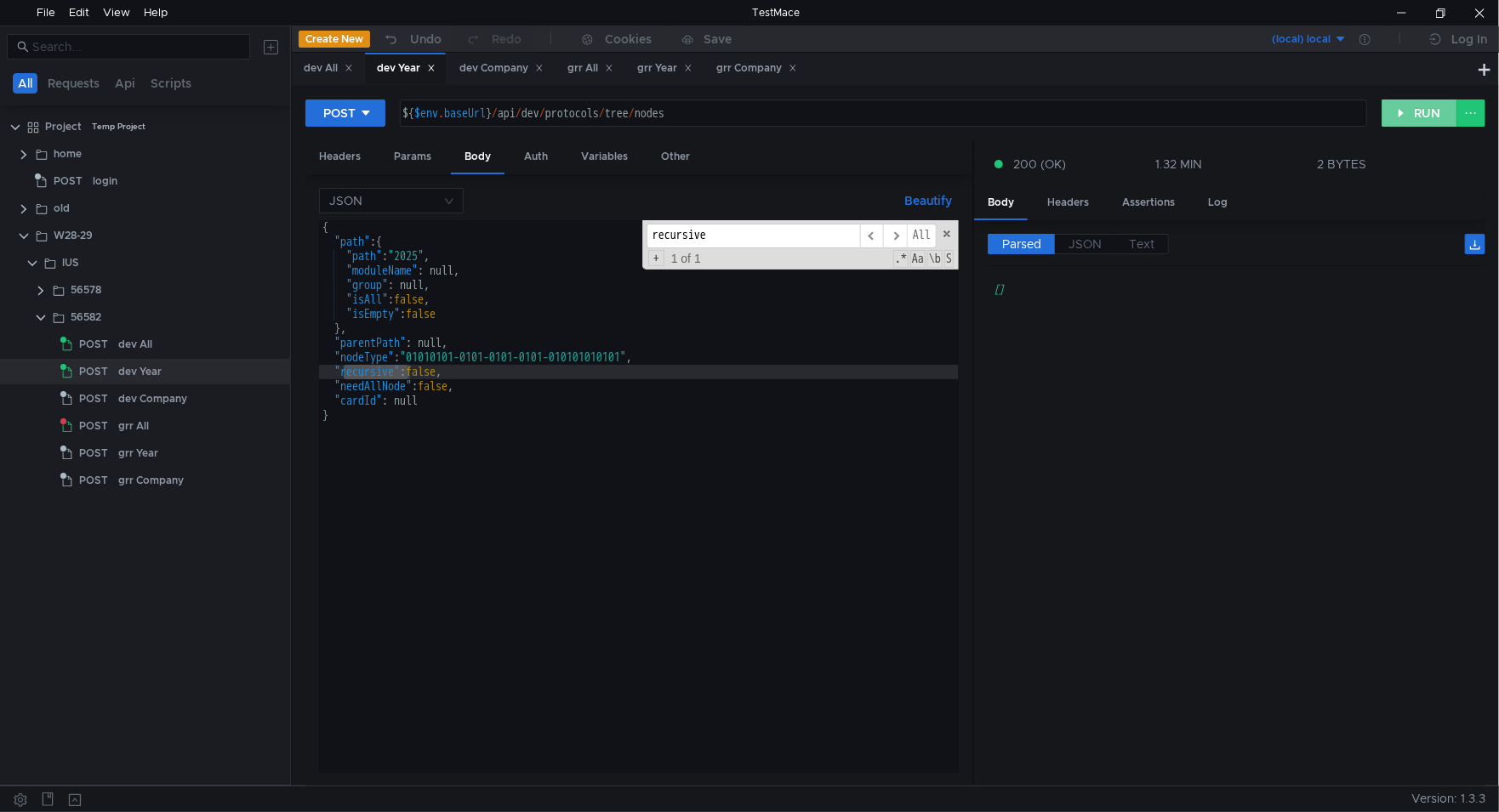 click on "RUN" 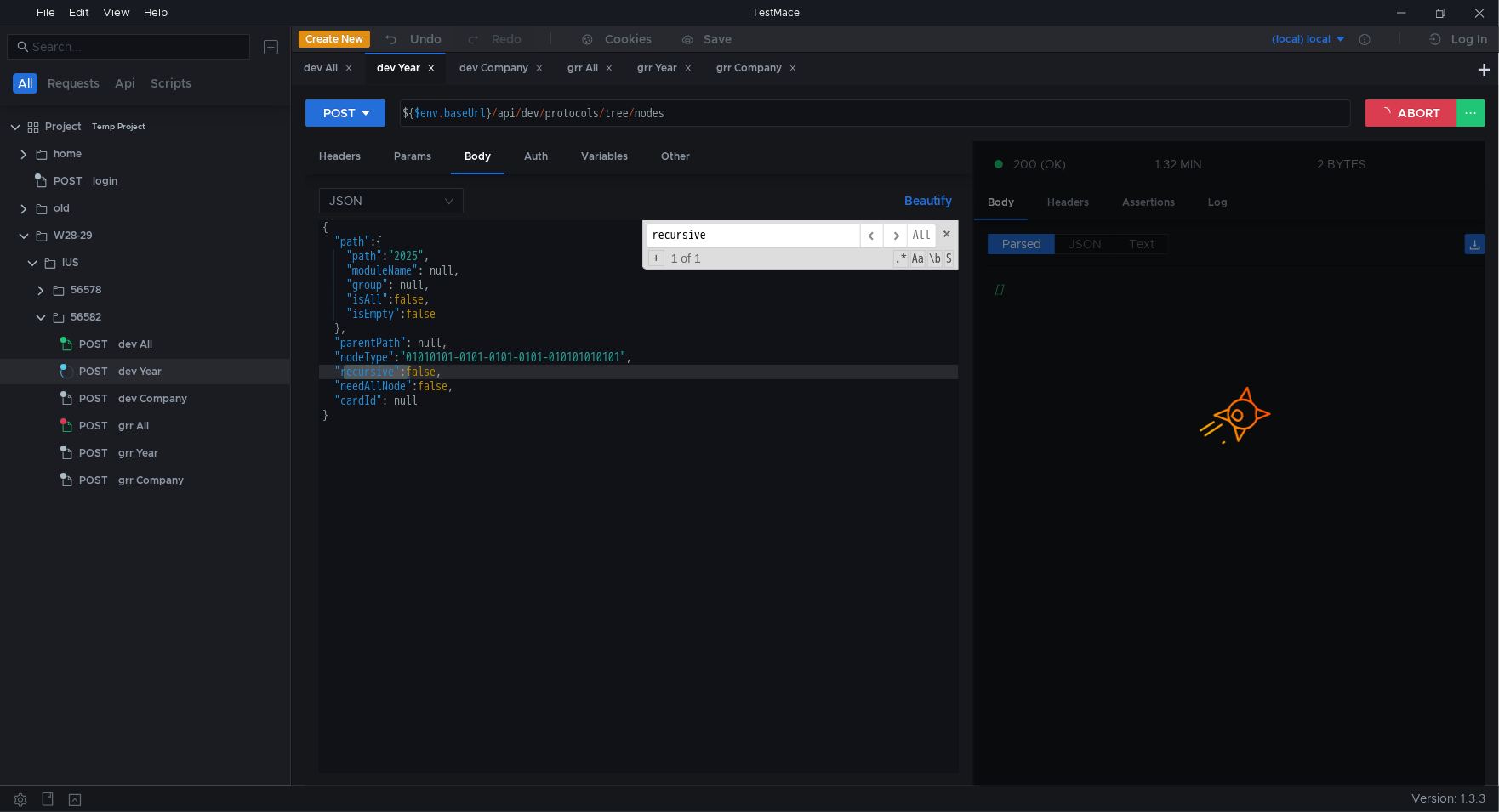 scroll, scrollTop: 0, scrollLeft: 0, axis: both 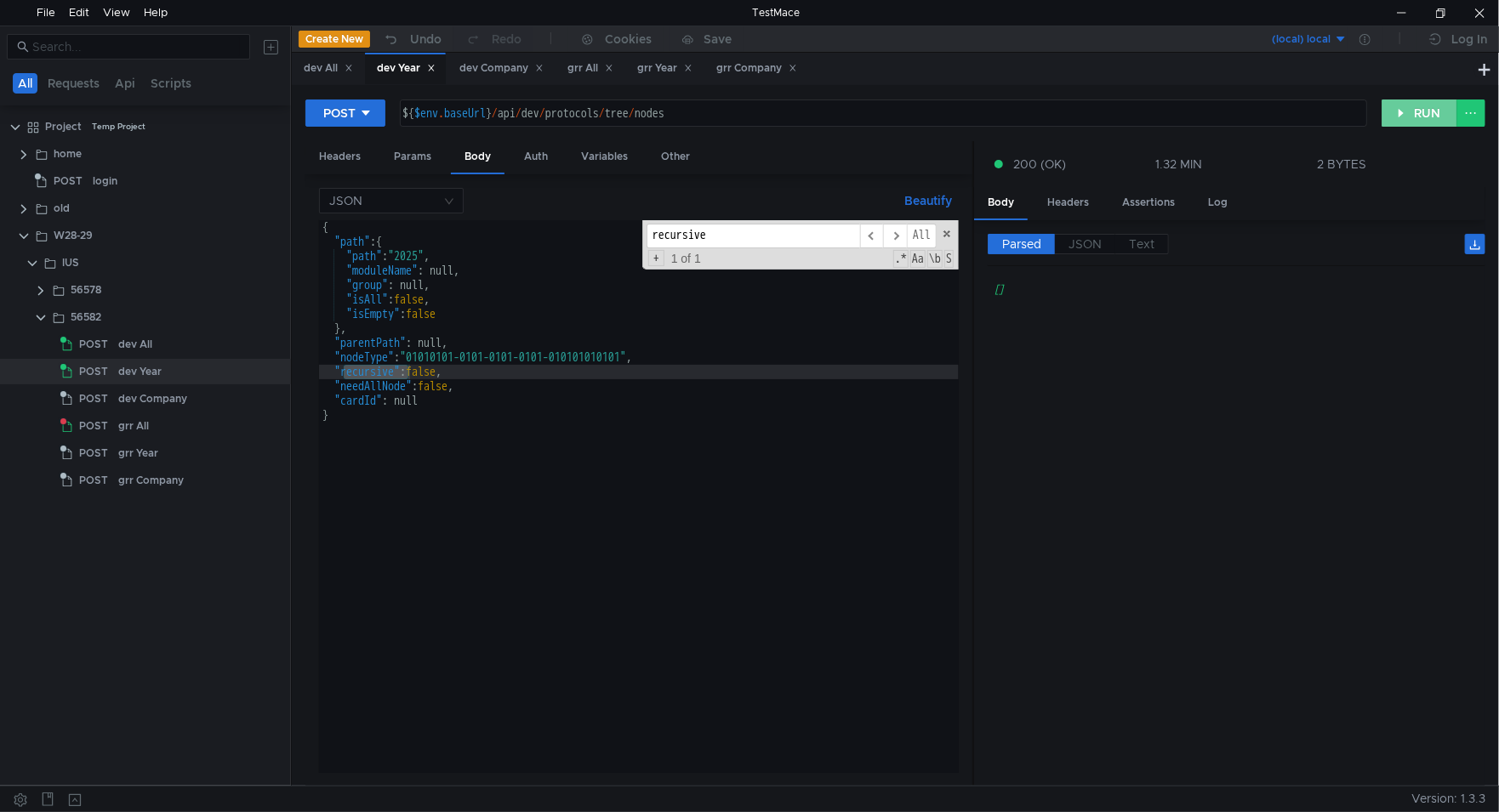 click on "RUN" 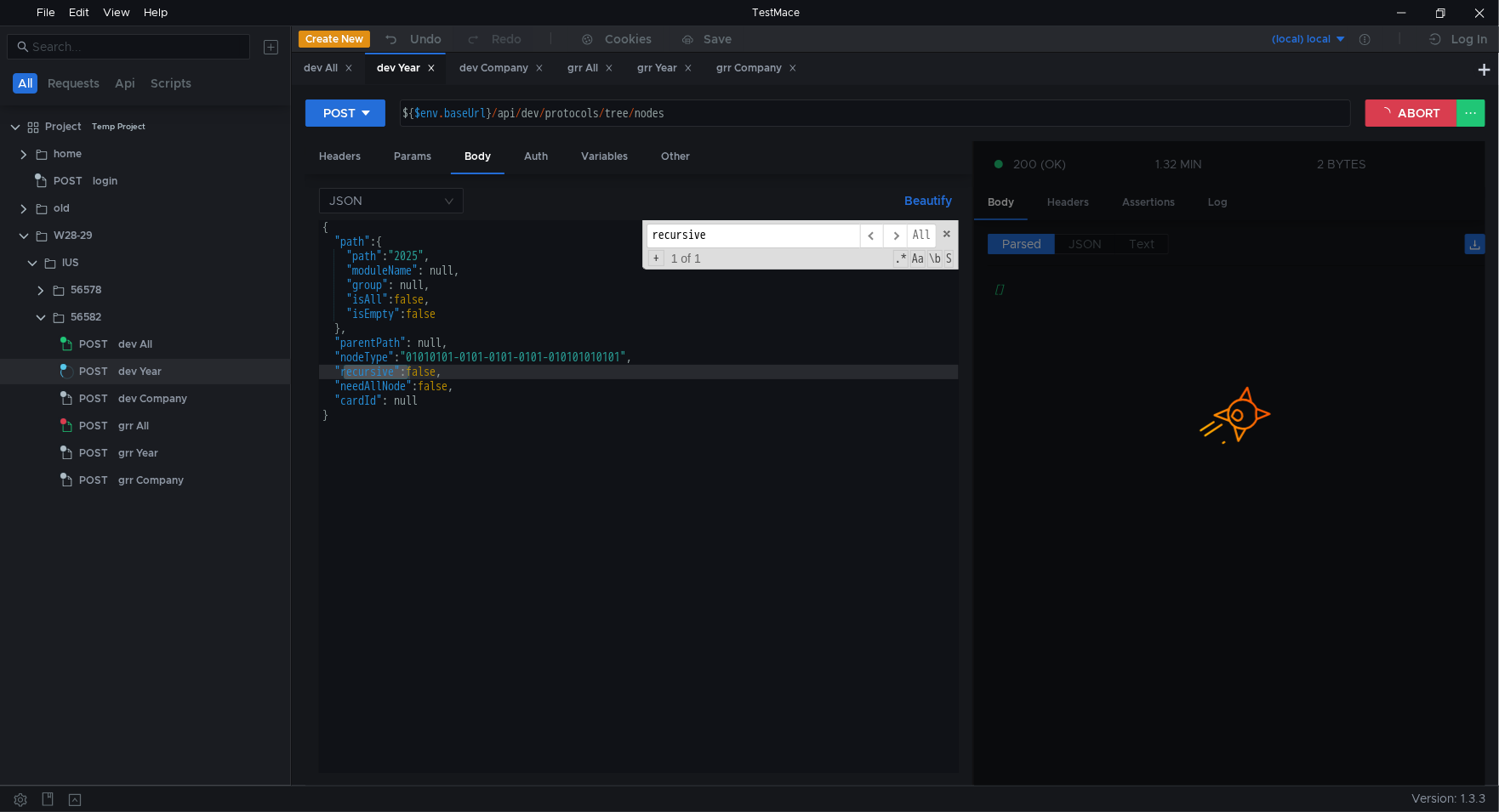 click at bounding box center [709, 798] 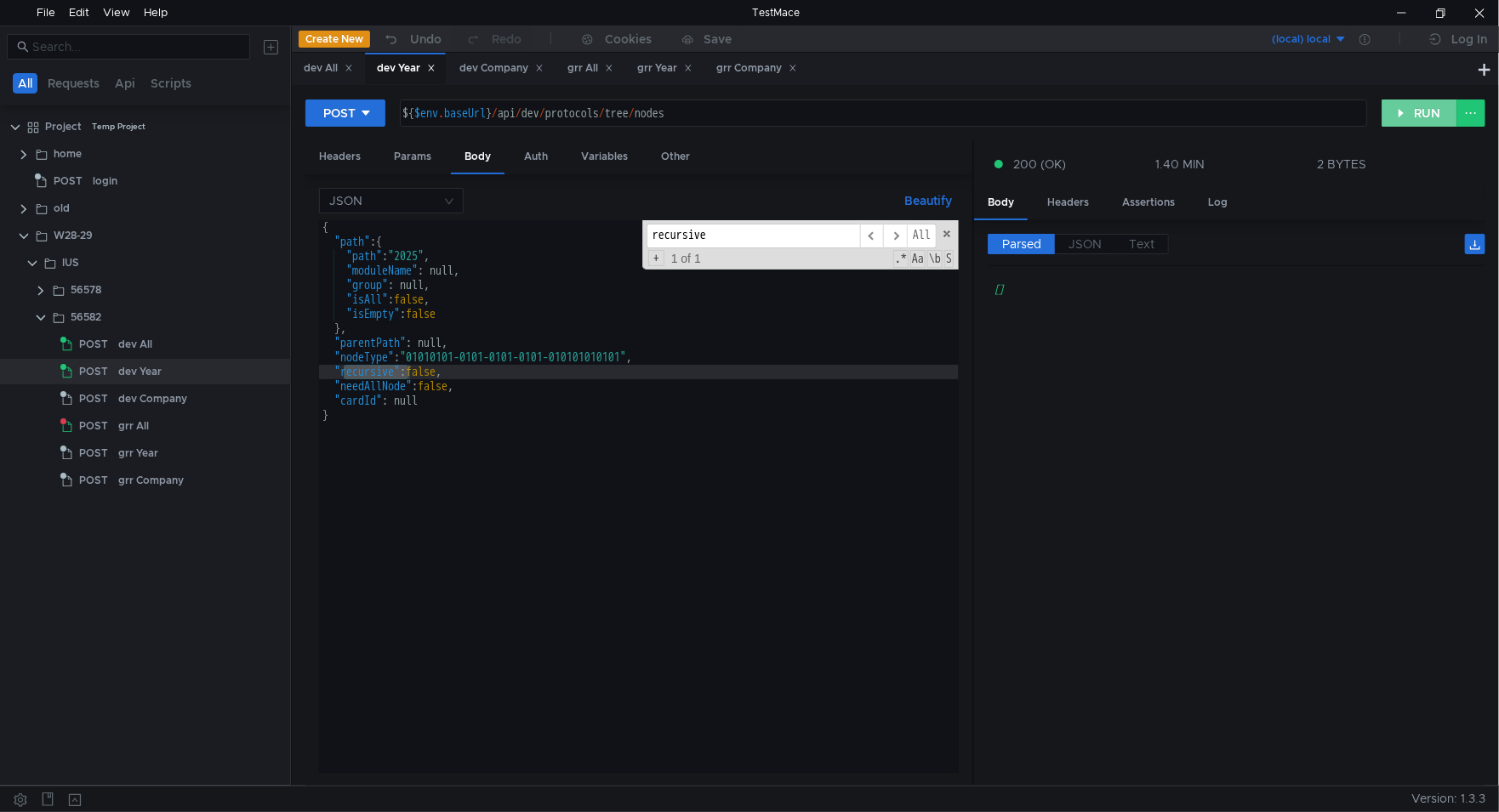 click on "RUN" 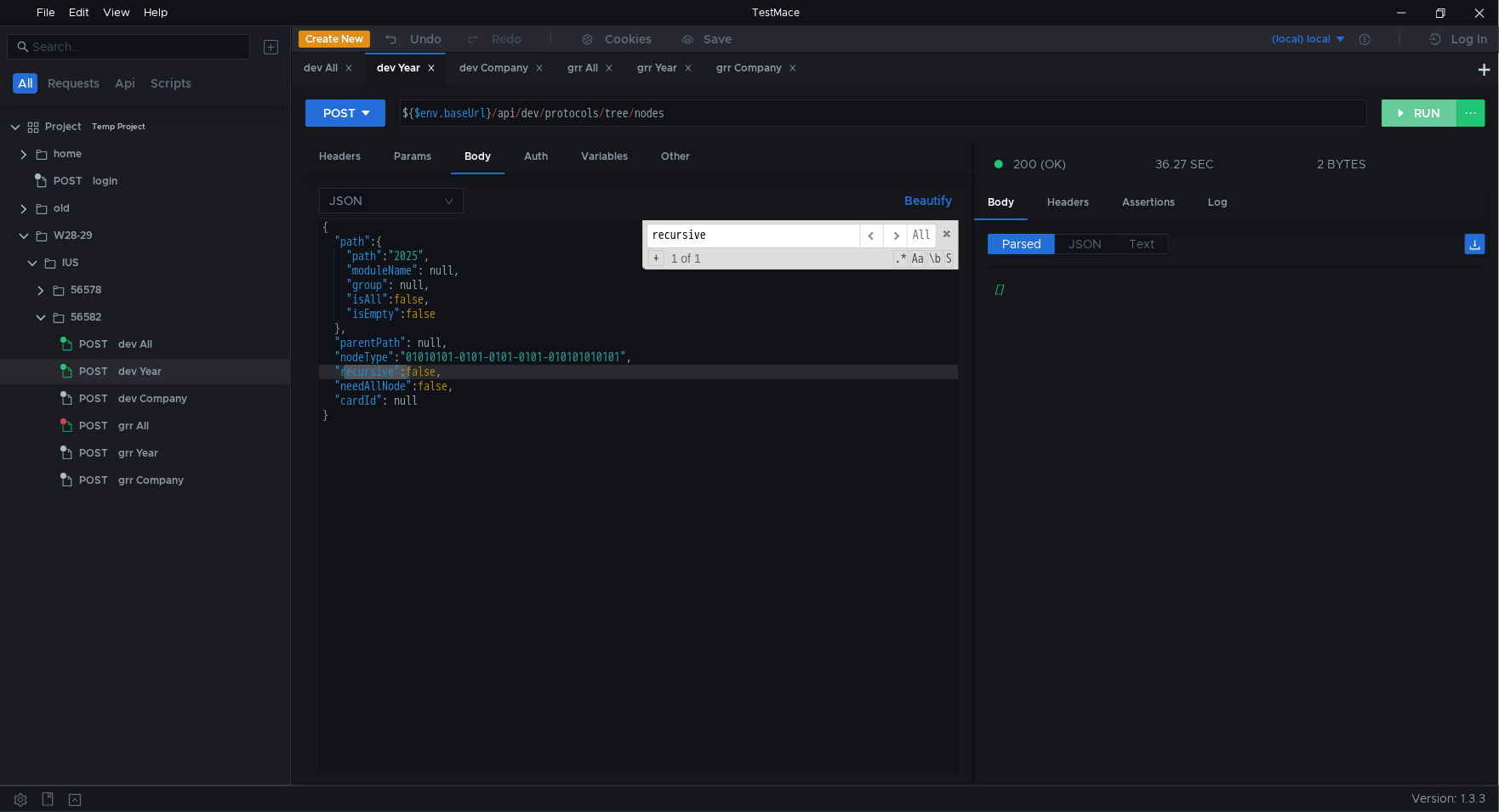 click on "RUN" 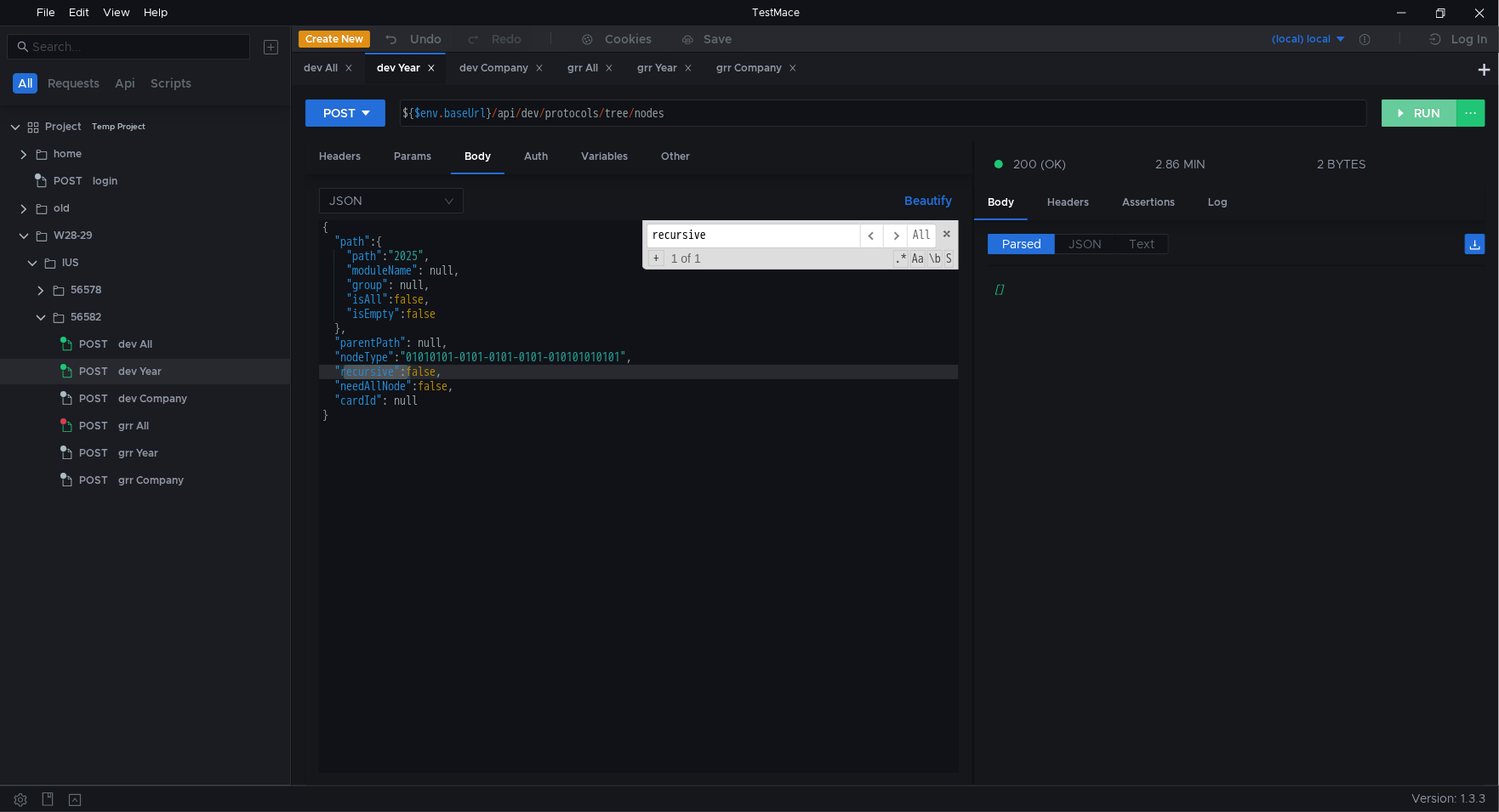 click on "RUN" 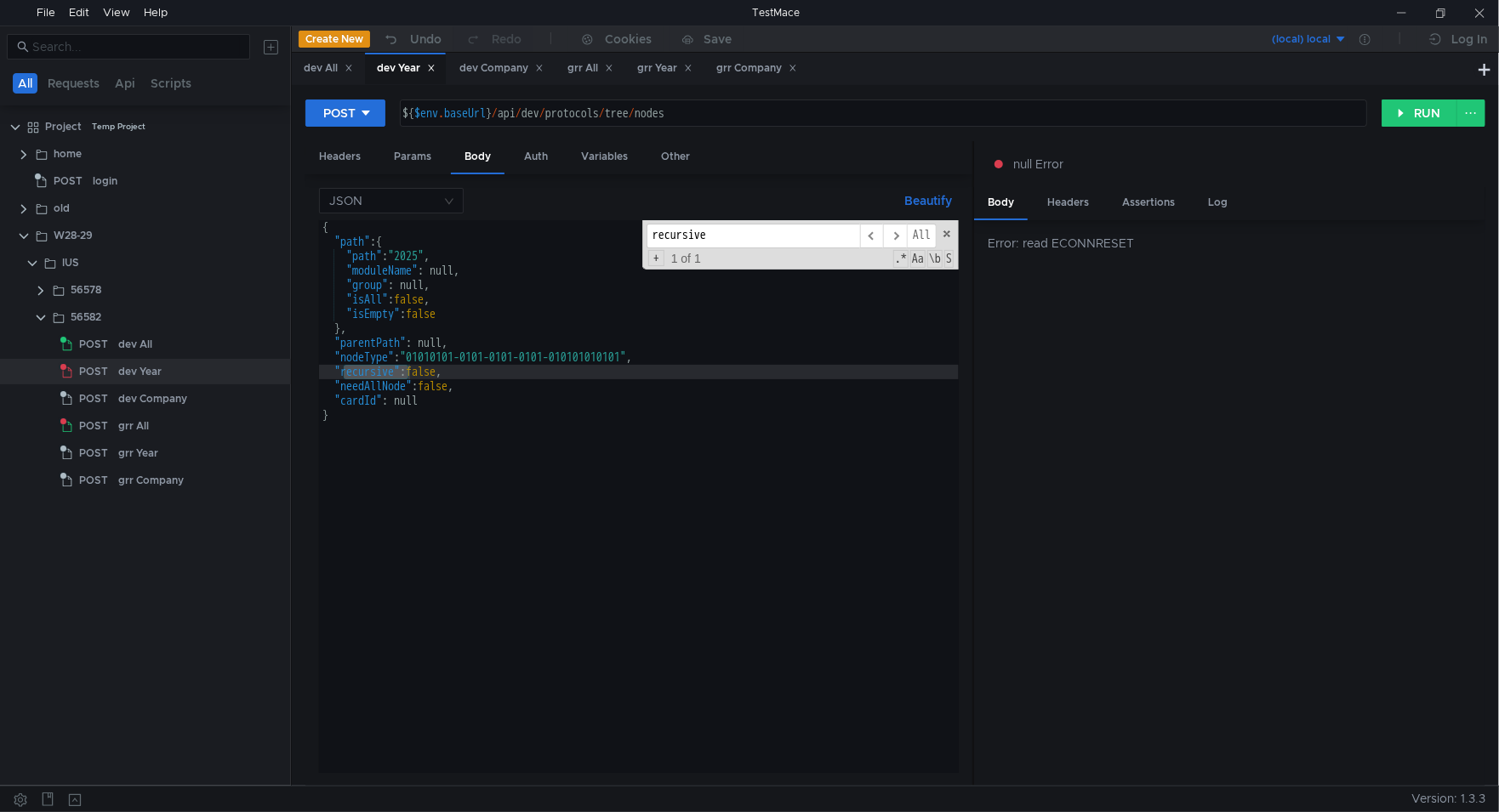 scroll, scrollTop: 0, scrollLeft: 0, axis: both 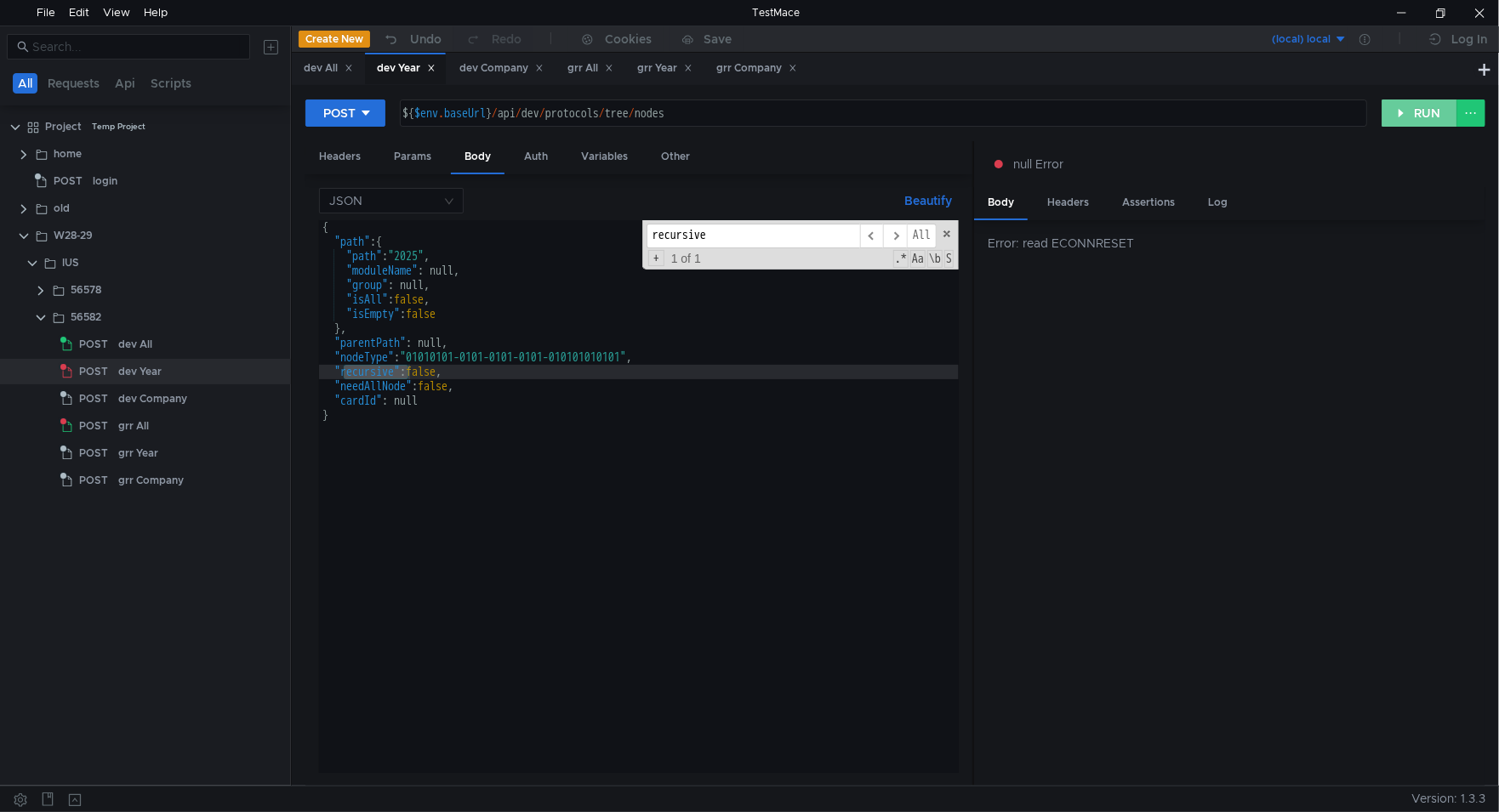 click on "RUN" 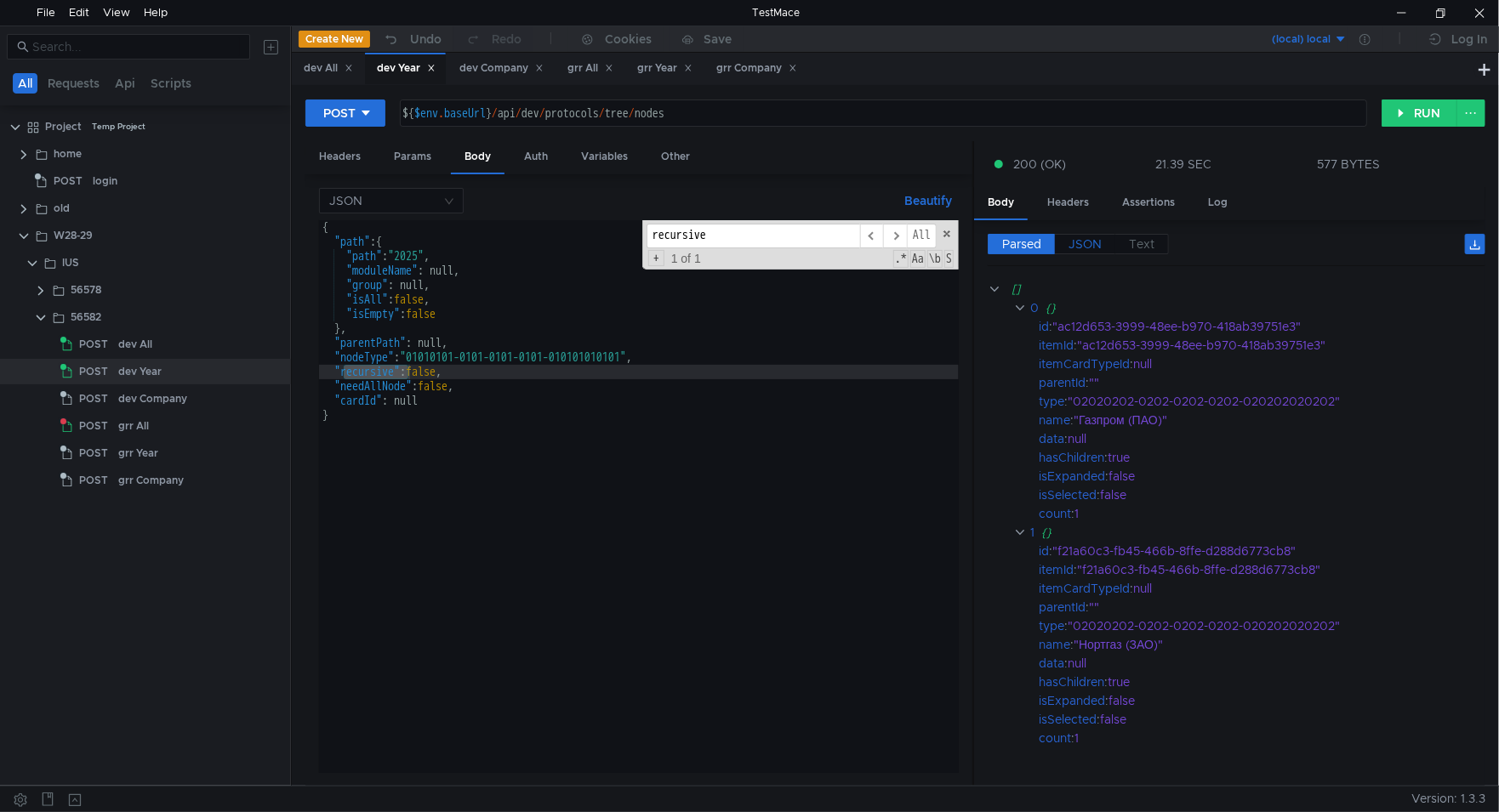 click on "JSON" at bounding box center [1085, 244] 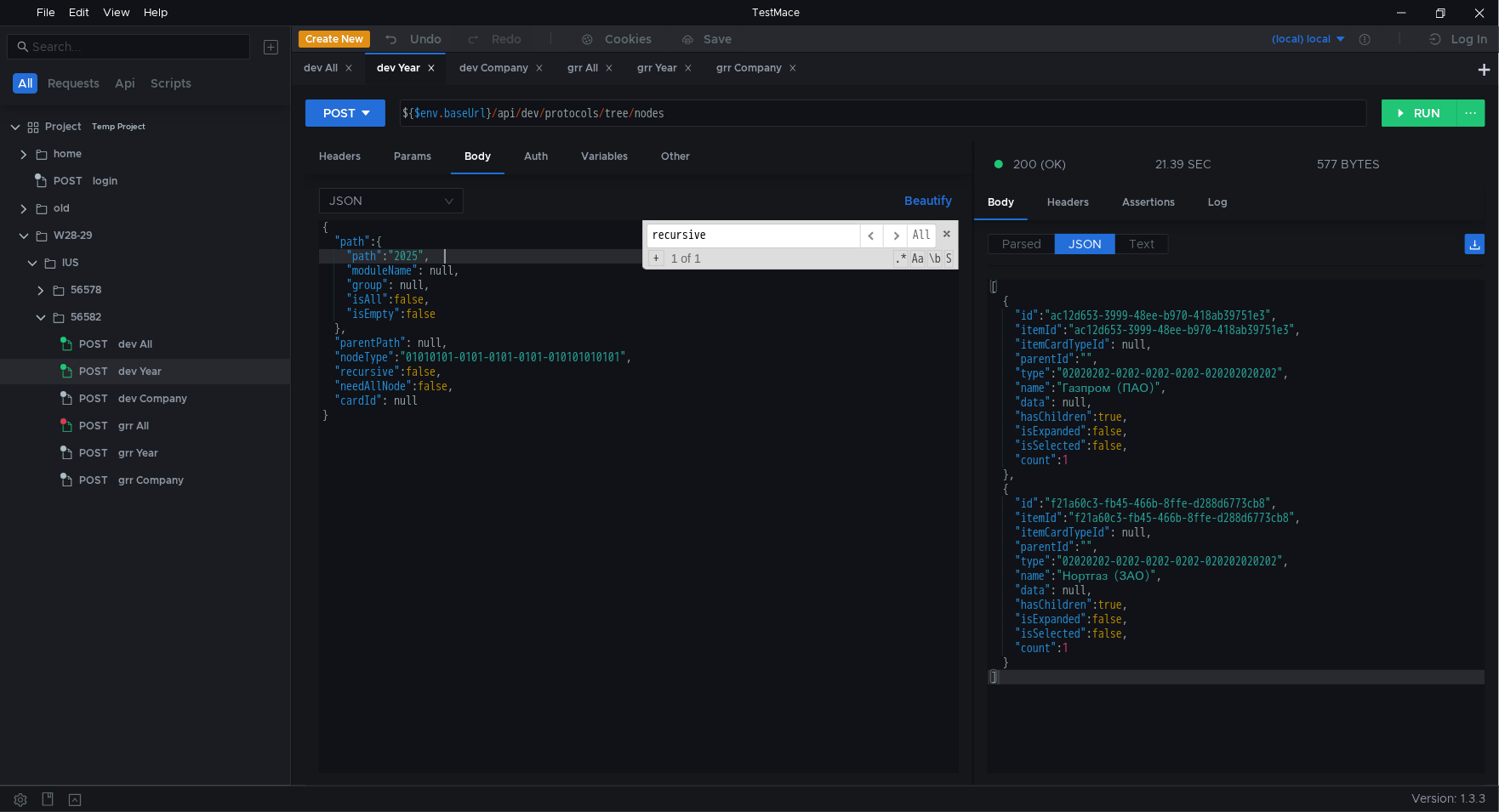 click on "{    "path" :  {       "path" :  "2025" ,       "moduleName" : null,       "group" : null,       "isAll" :  false ,       "isEmpty" :  false    } ,    "parentPath" : null,    "nodeType" :  "01010101-0101-0101-0101-010101010101" ,    "recursive" :  false ,    "needAllNode" :  false ,    "cardId" : null }" at bounding box center [639, 511] 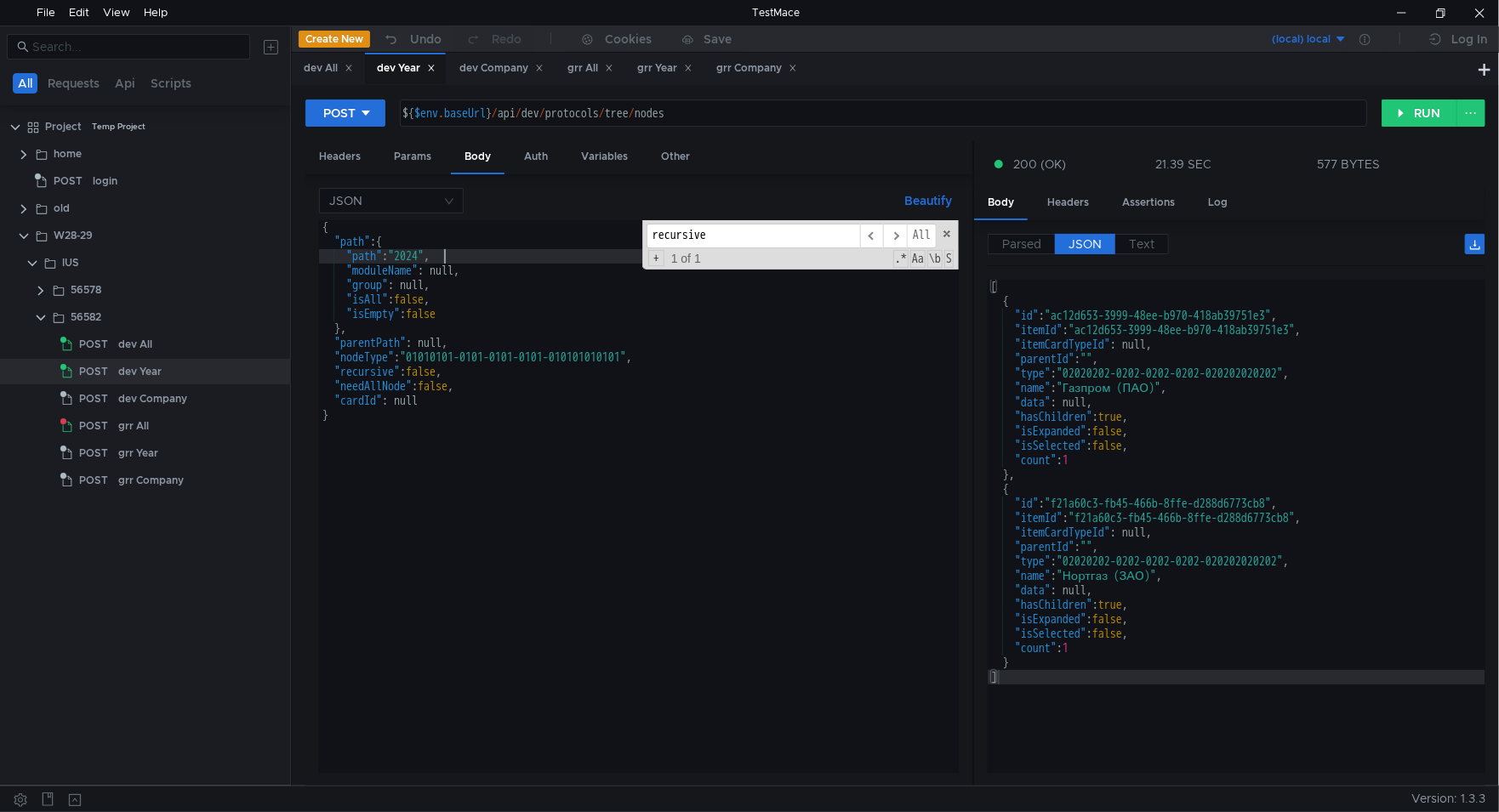 scroll, scrollTop: 0, scrollLeft: 8, axis: horizontal 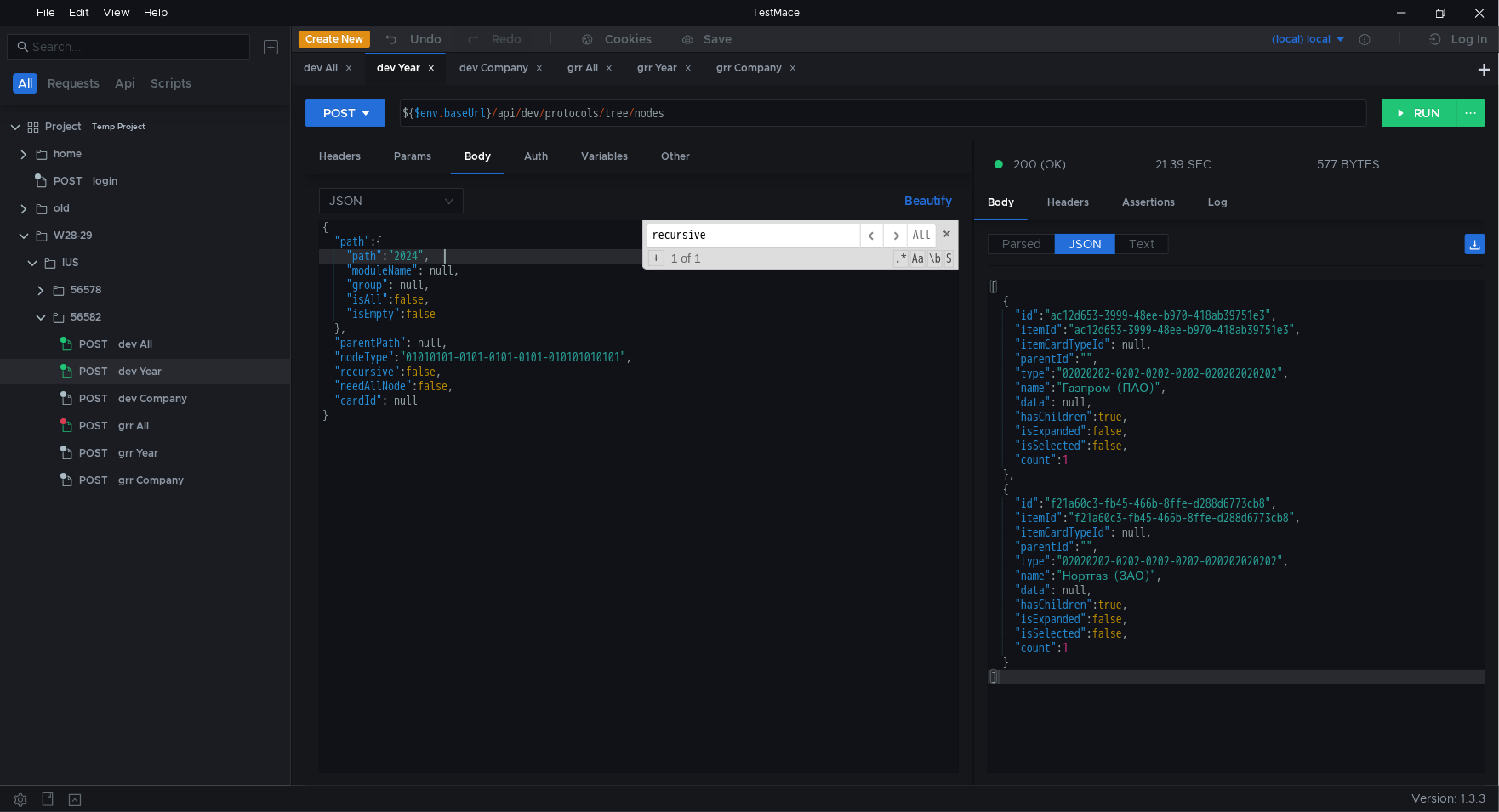 type on ""path": "2024"," 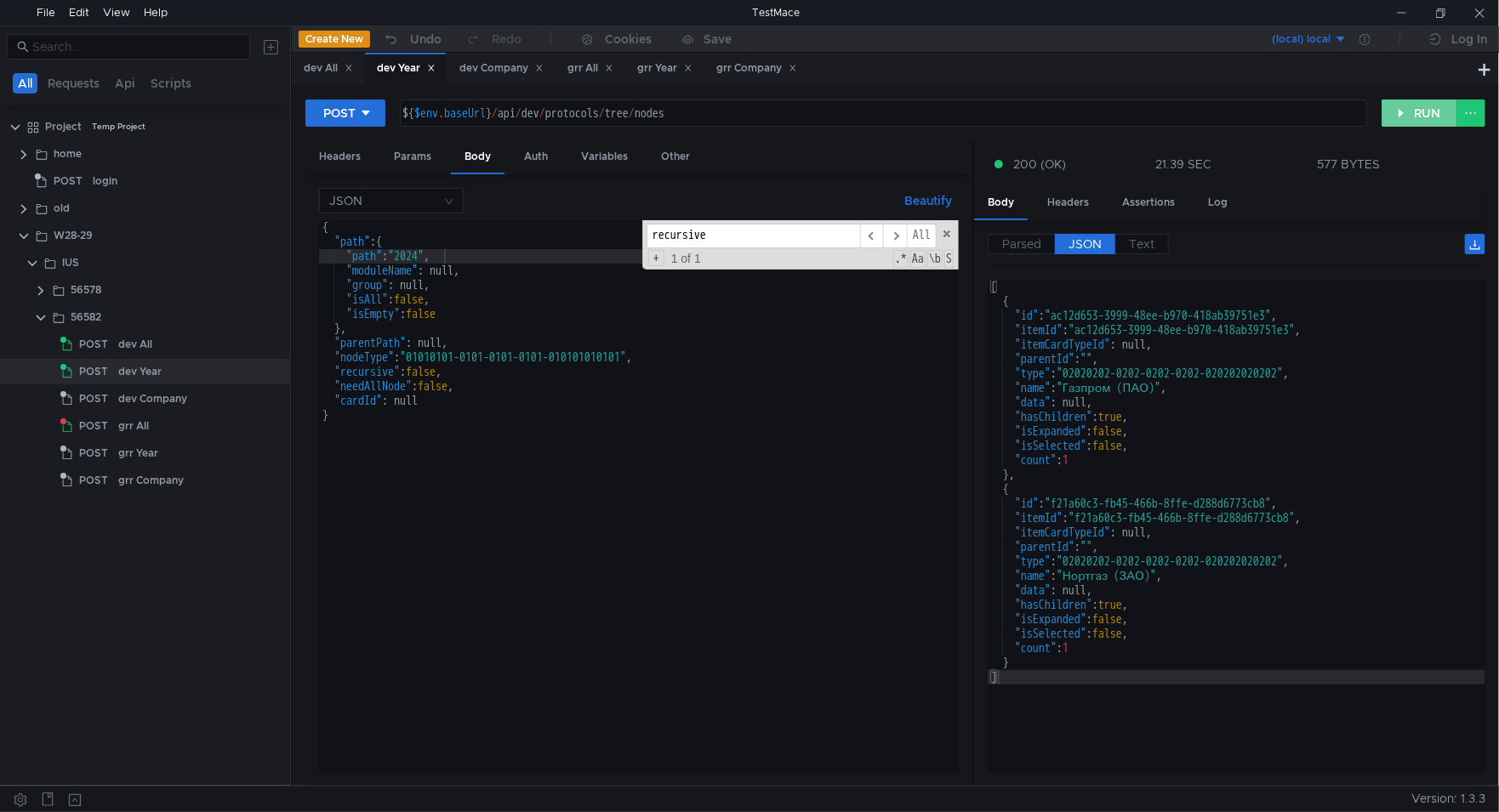 drag, startPoint x: 1406, startPoint y: 106, endPoint x: 603, endPoint y: 429, distance: 865.5276 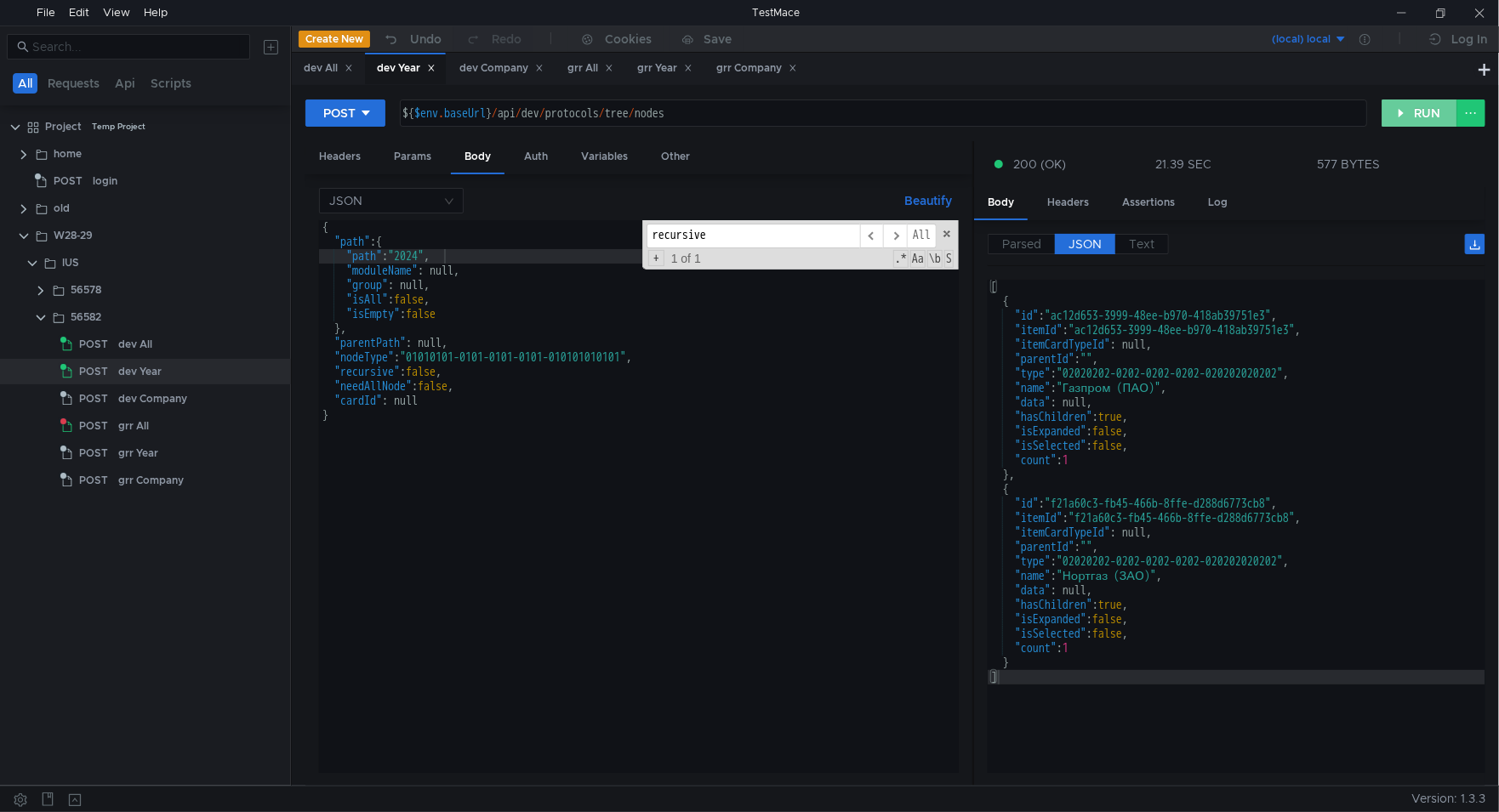 click on "RUN" 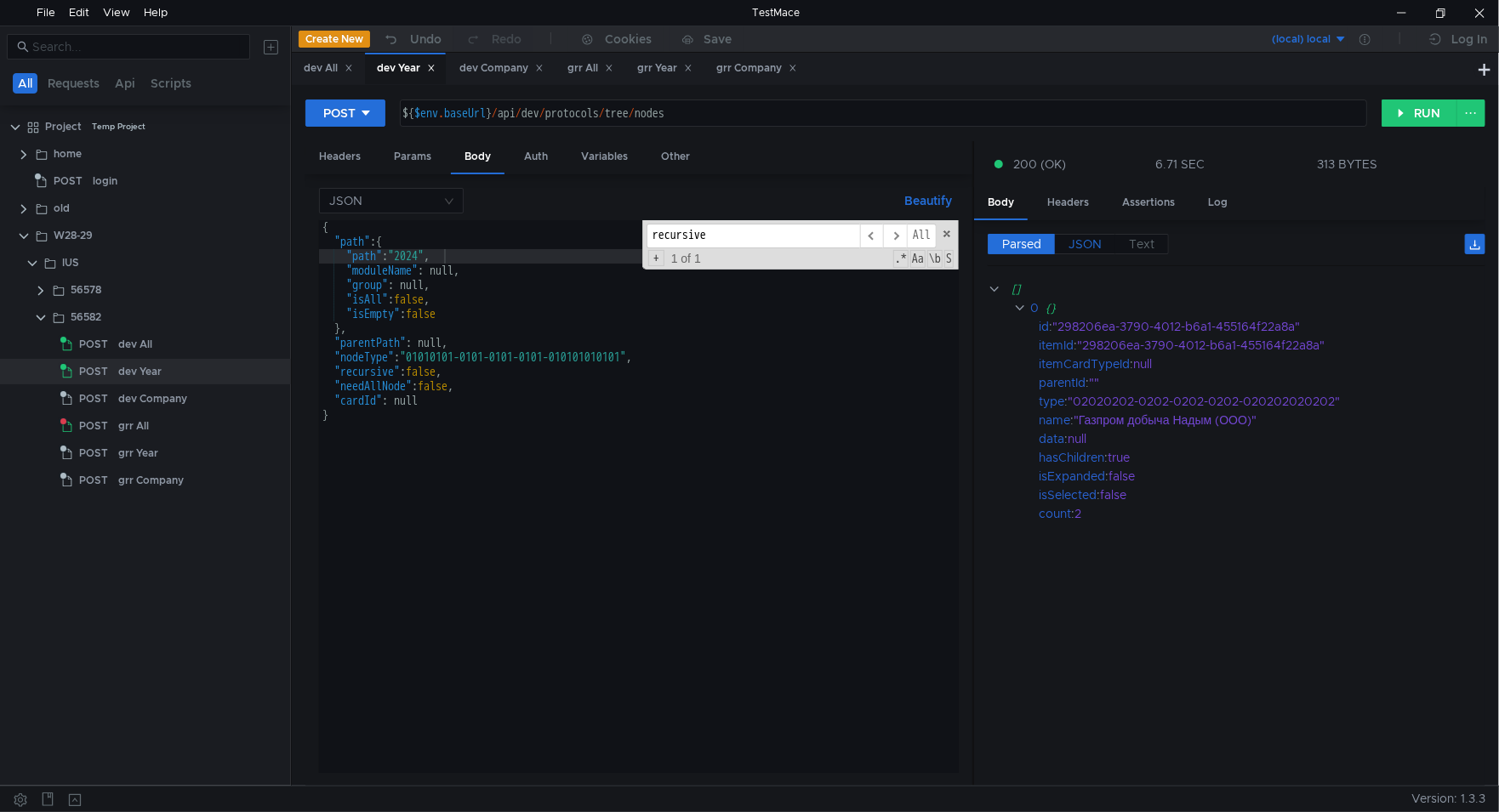click on "JSON" at bounding box center [1085, 244] 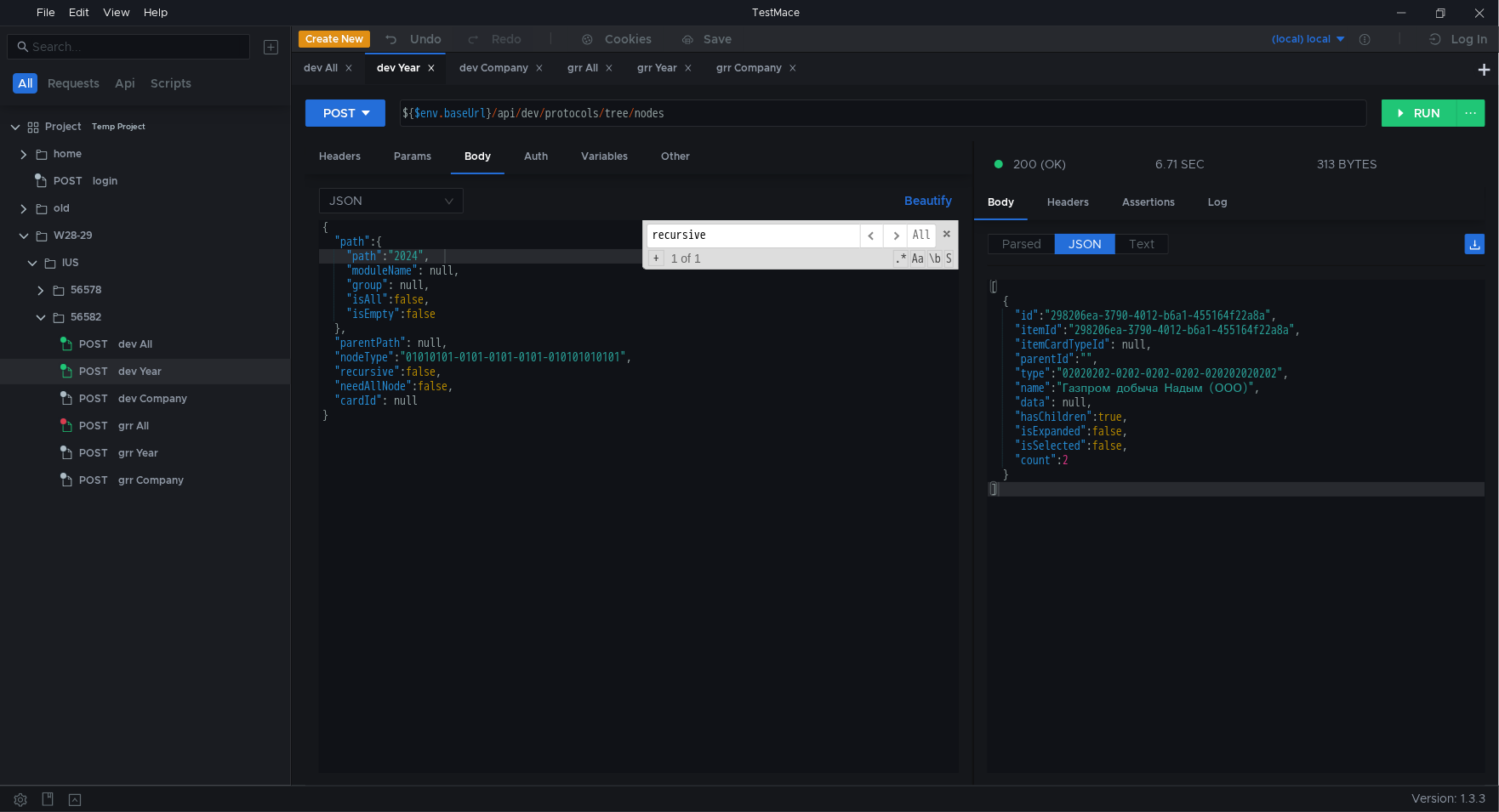 scroll, scrollTop: 0, scrollLeft: 0, axis: both 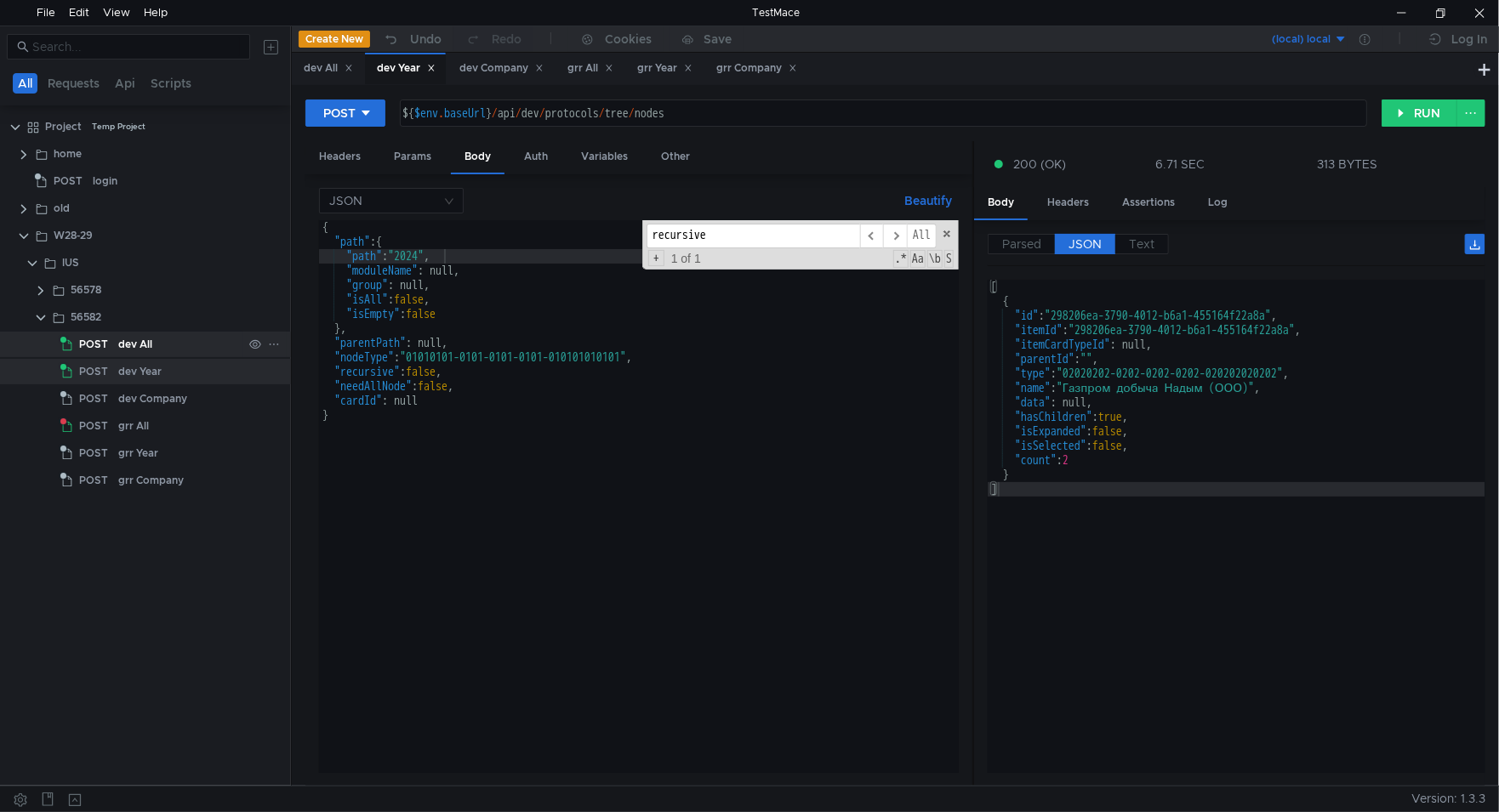 click on "dev All" 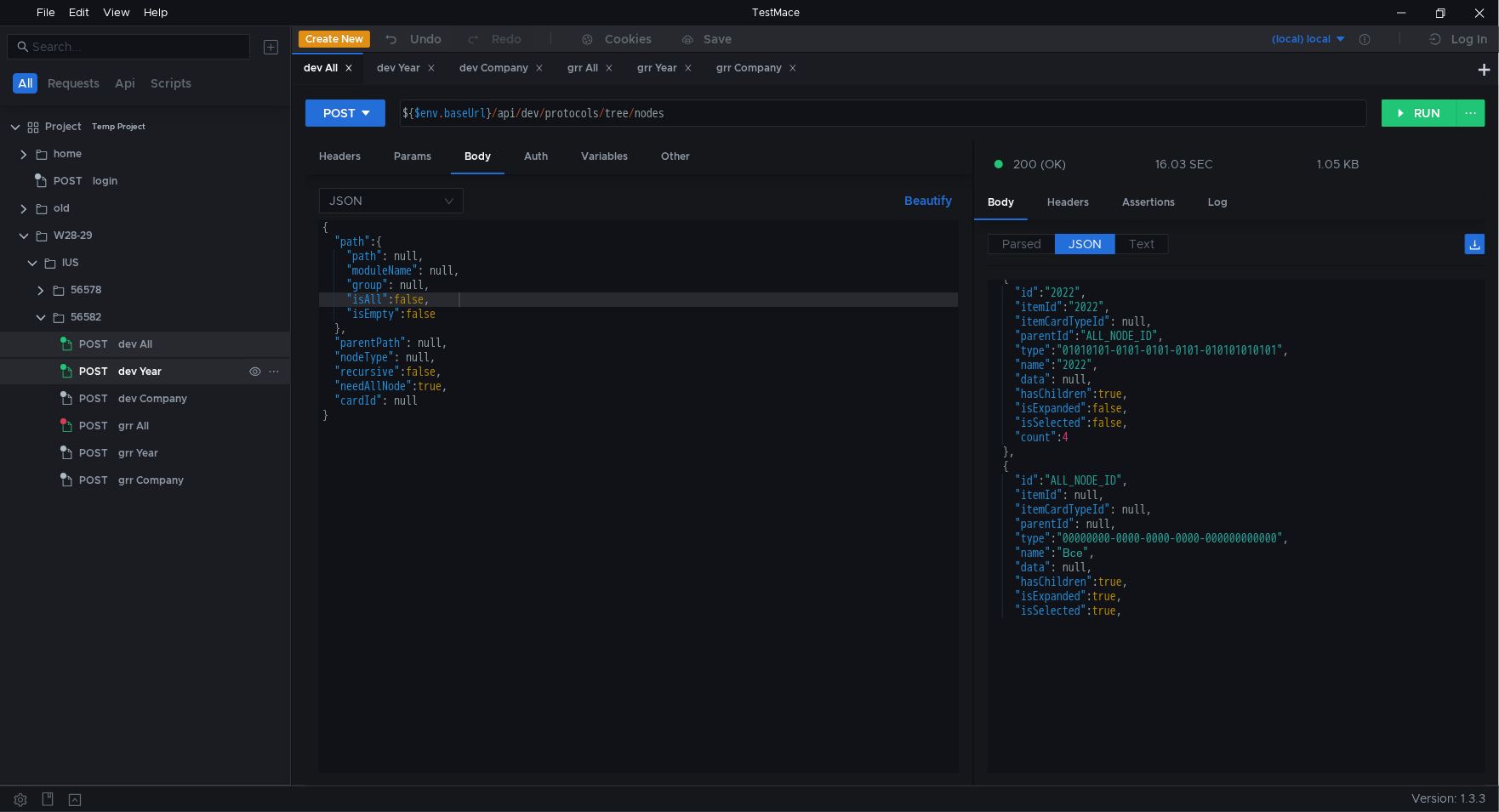 click on "dev Year" 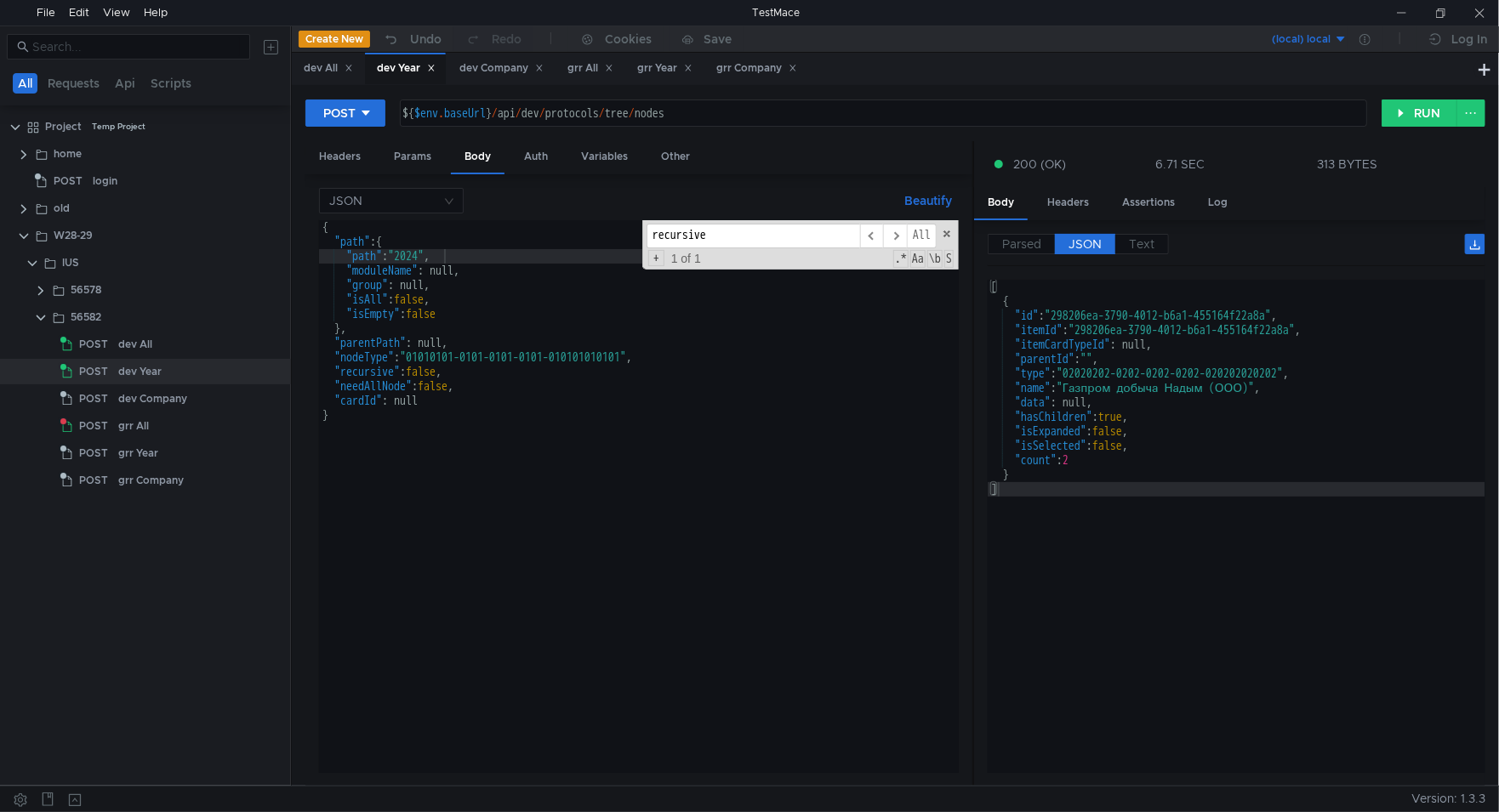 drag, startPoint x: 1410, startPoint y: 96, endPoint x: 1402, endPoint y: 119, distance: 24.351591 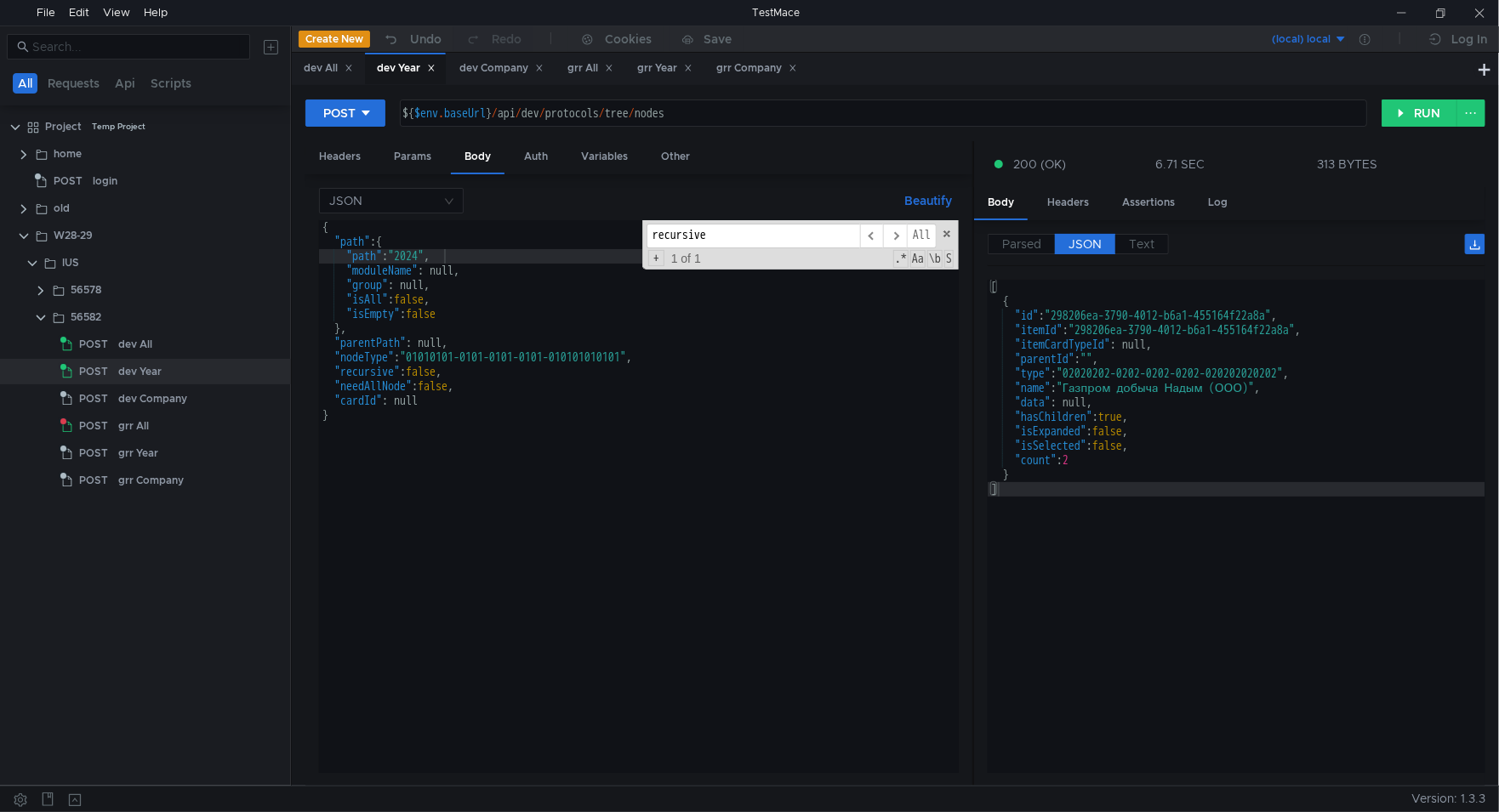click on "POST ${$env.baseUrl}/api/dev/protocols/tree/nodes ${ $env . baseUrl } / api / dev / protocols / tree / nodes     הההההההההההההההההההההההההההההההההההההההההההההההההההההההההההההההההההההההההההההההההההההההההההההההההההההההההההההההההההההההההההההההההההההההההההההההההההההההההההההההההההההההההההההההההההההההההההההההההההההההההההההההההההההההההההההההההההההההההההההההההההההההההההההההה XXXXXXXXXXXXXXXXXXXXXXXXXXXXXXXXXXXXXXXXXXXXXXXXXXXXXXXXXXXXXXXXXXXXXXXXXXXXXXXXXXXXXXXXXXXXXXXXXXXXXXXXXXXXXXXXXXXXXXXXXXXXXXXXXXXXXXXXXXXXXXXXXXXXXXXXXXXXXXXXXXXXXXXXXXXXXXXXXXXXXXXXXXXXXXXXXXXXXXXXXXXXXXXXXXXXXXXXXXXXXXXXXXXXXXXXXXXXXXXXXXXXXXXXXXXXXXXX RUN  Headers   Params   Body   Auth   Variables   Other  JSON  Beautify  "path": "2024", {    "path" :  {       "path" :  "2024" ," at bounding box center [895, 435] 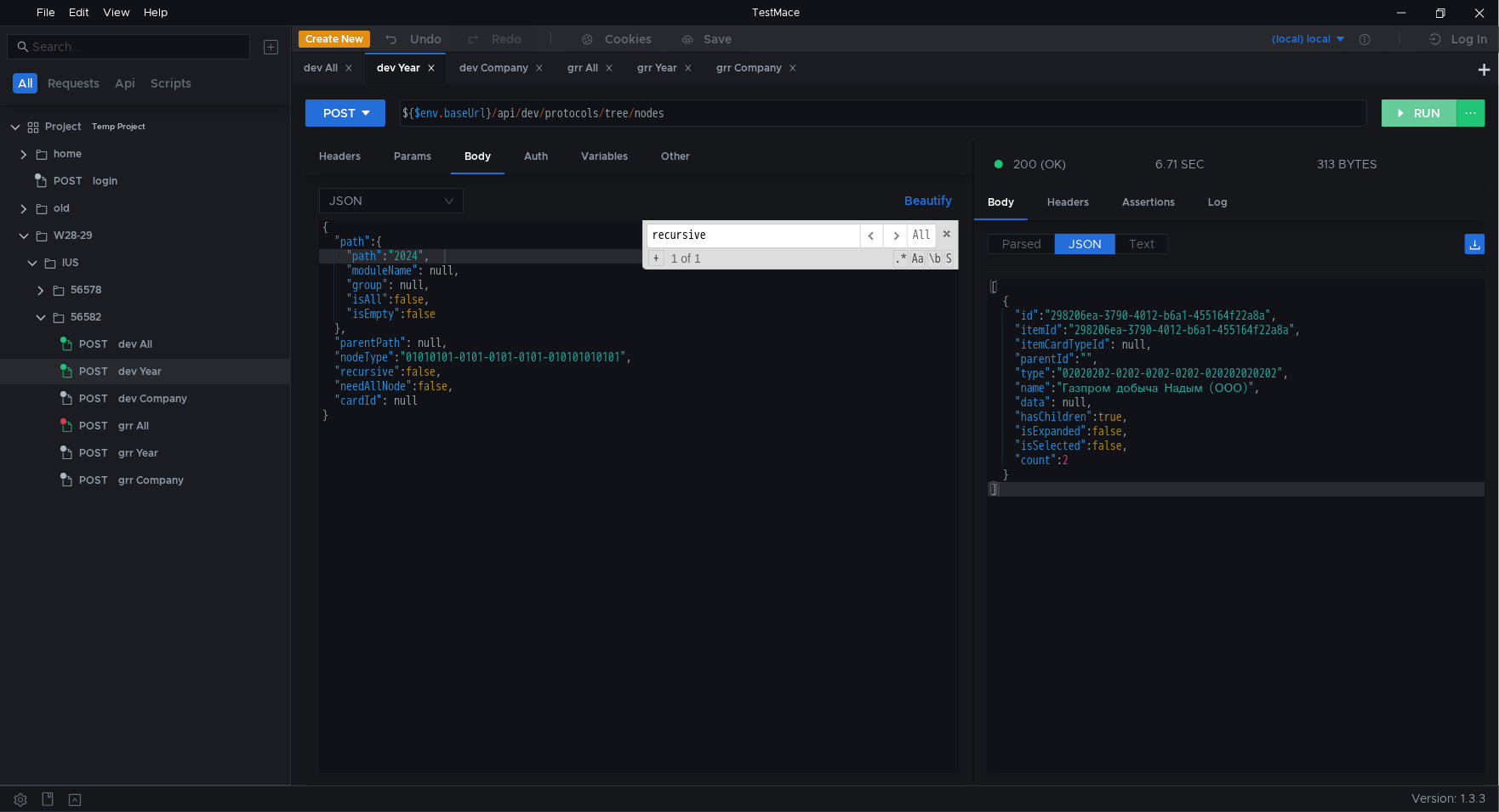 click on "RUN" 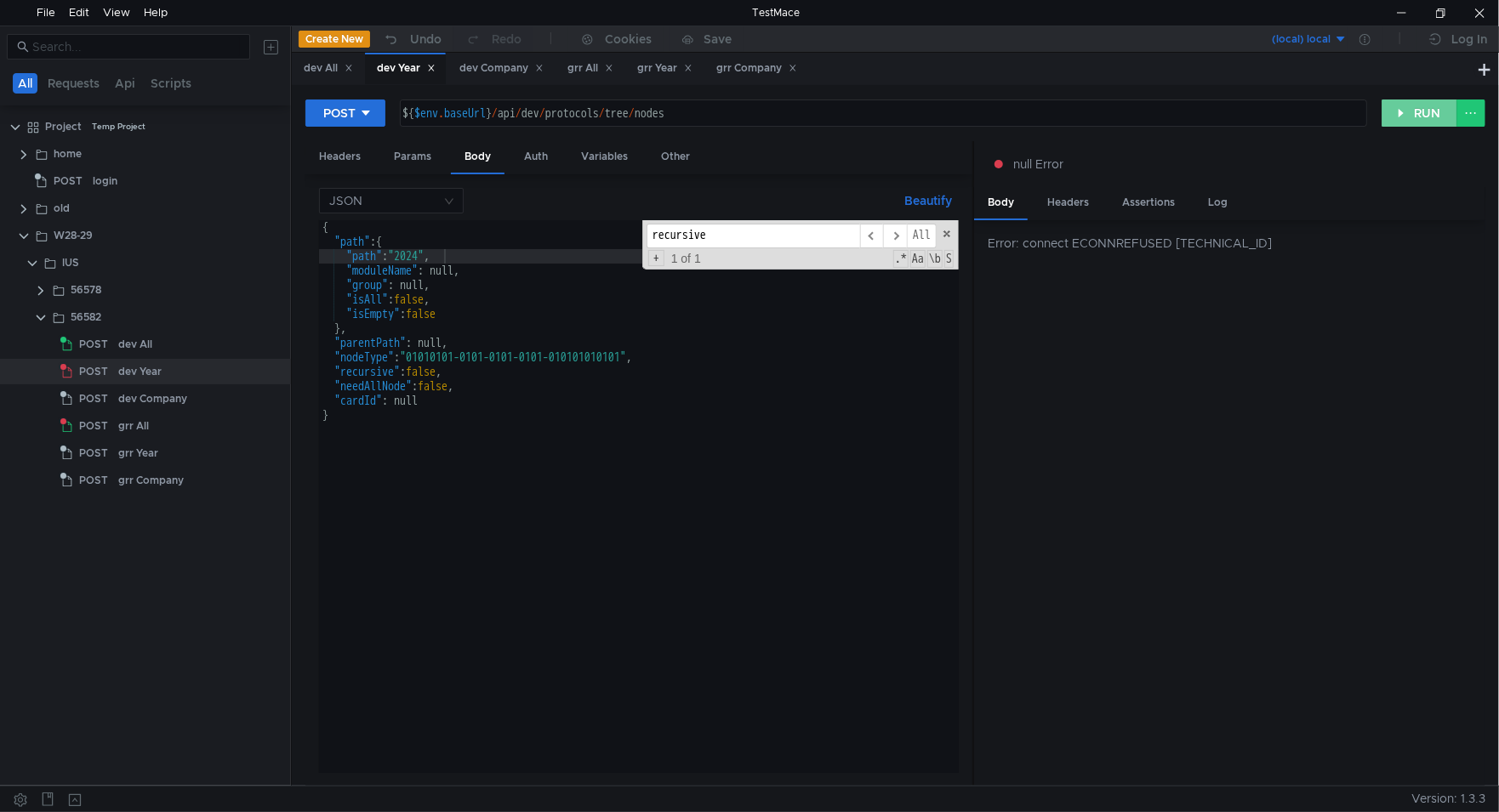 click on "RUN" 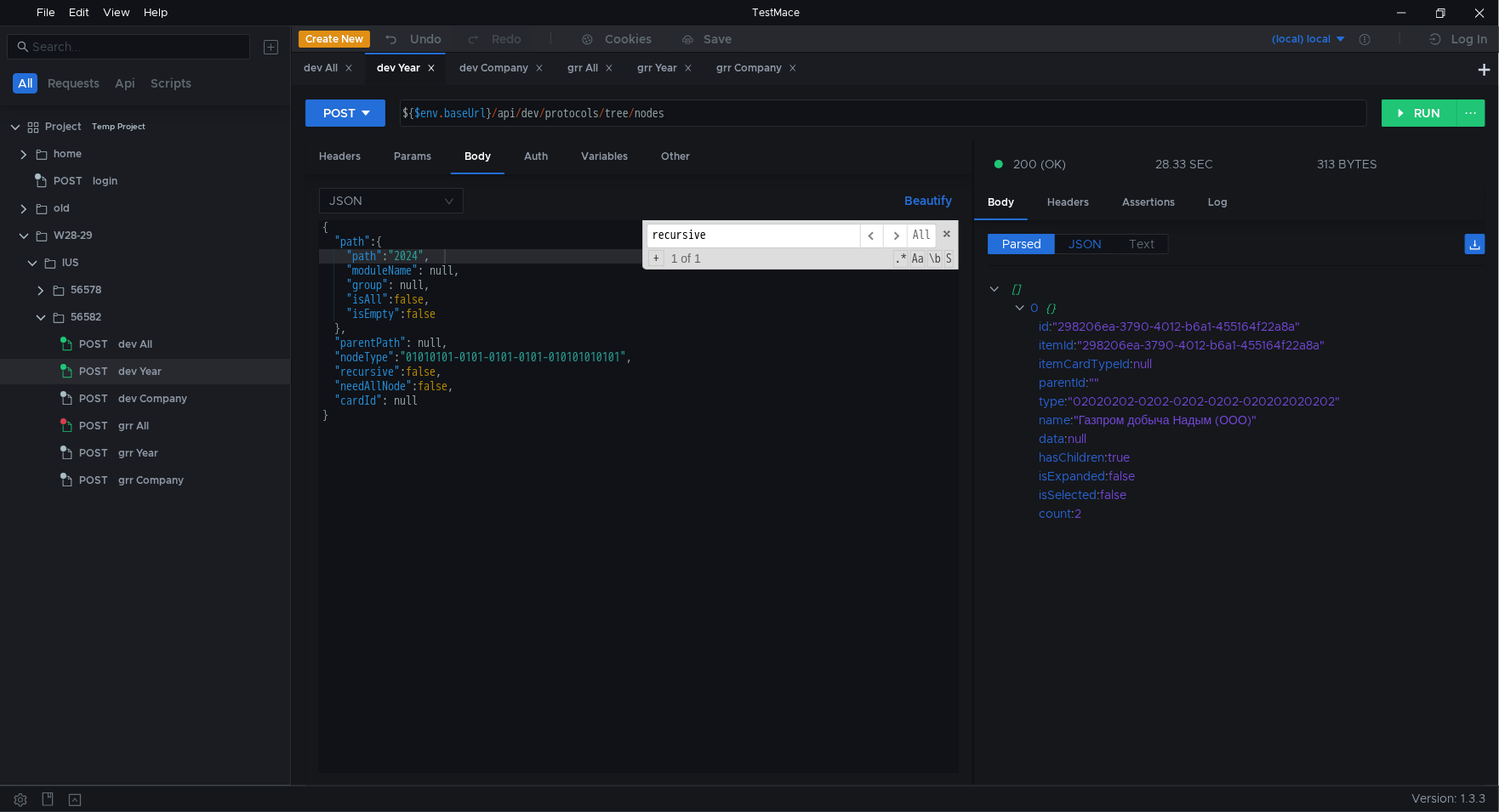 click on "JSON" at bounding box center (1085, 244) 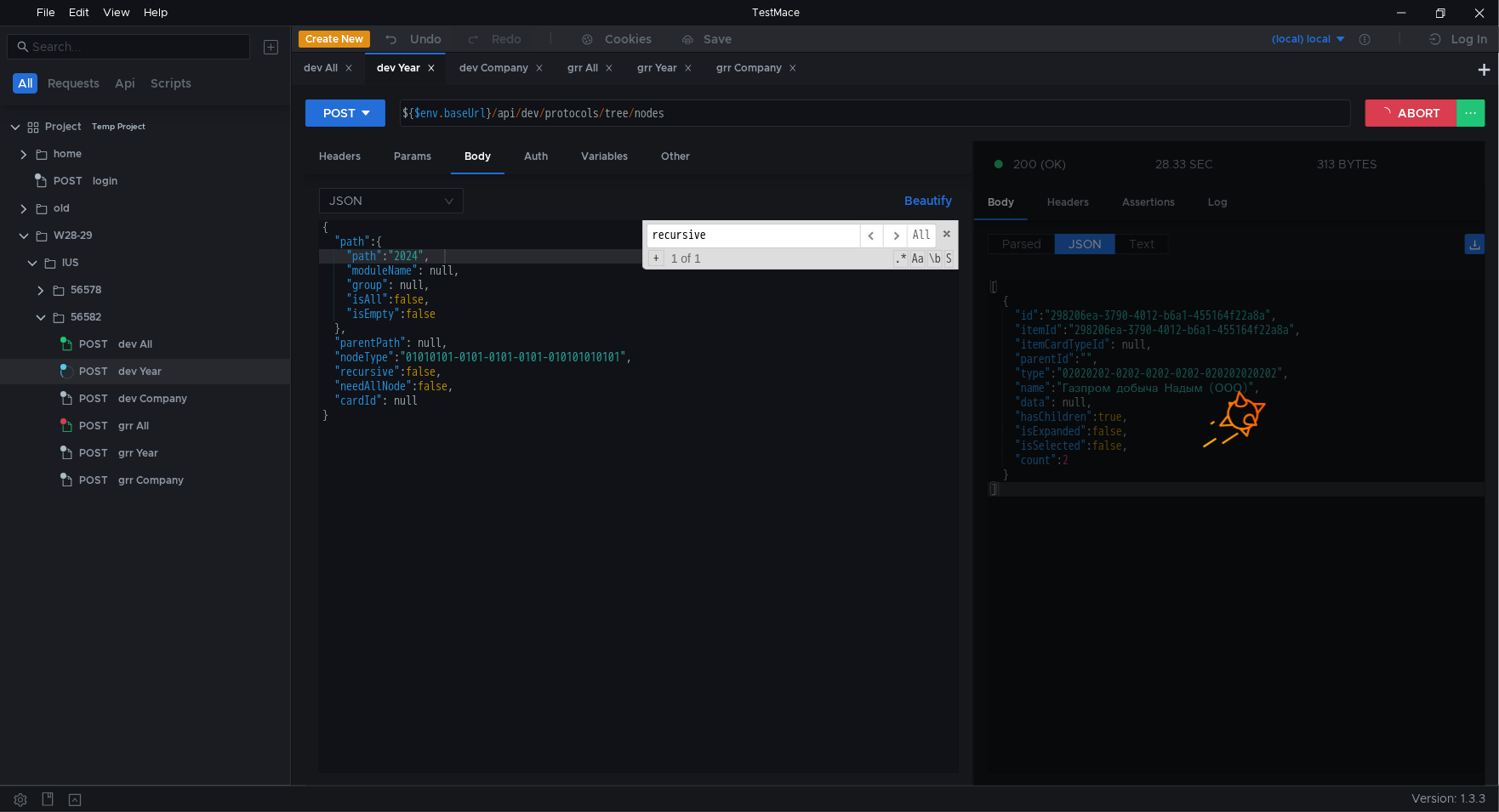 scroll, scrollTop: 0, scrollLeft: 0, axis: both 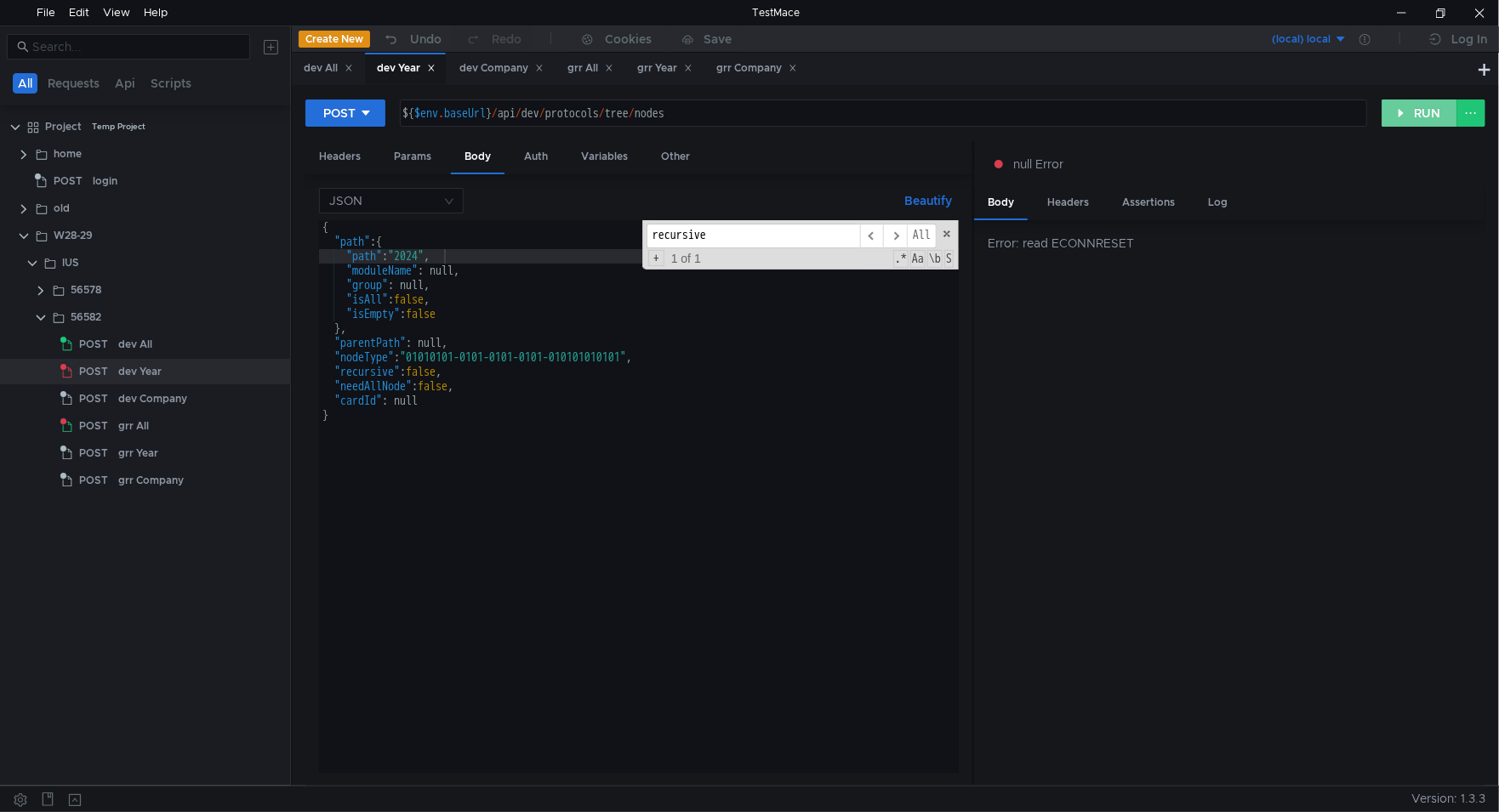 drag, startPoint x: 1430, startPoint y: 107, endPoint x: 1186, endPoint y: 217, distance: 267.64902 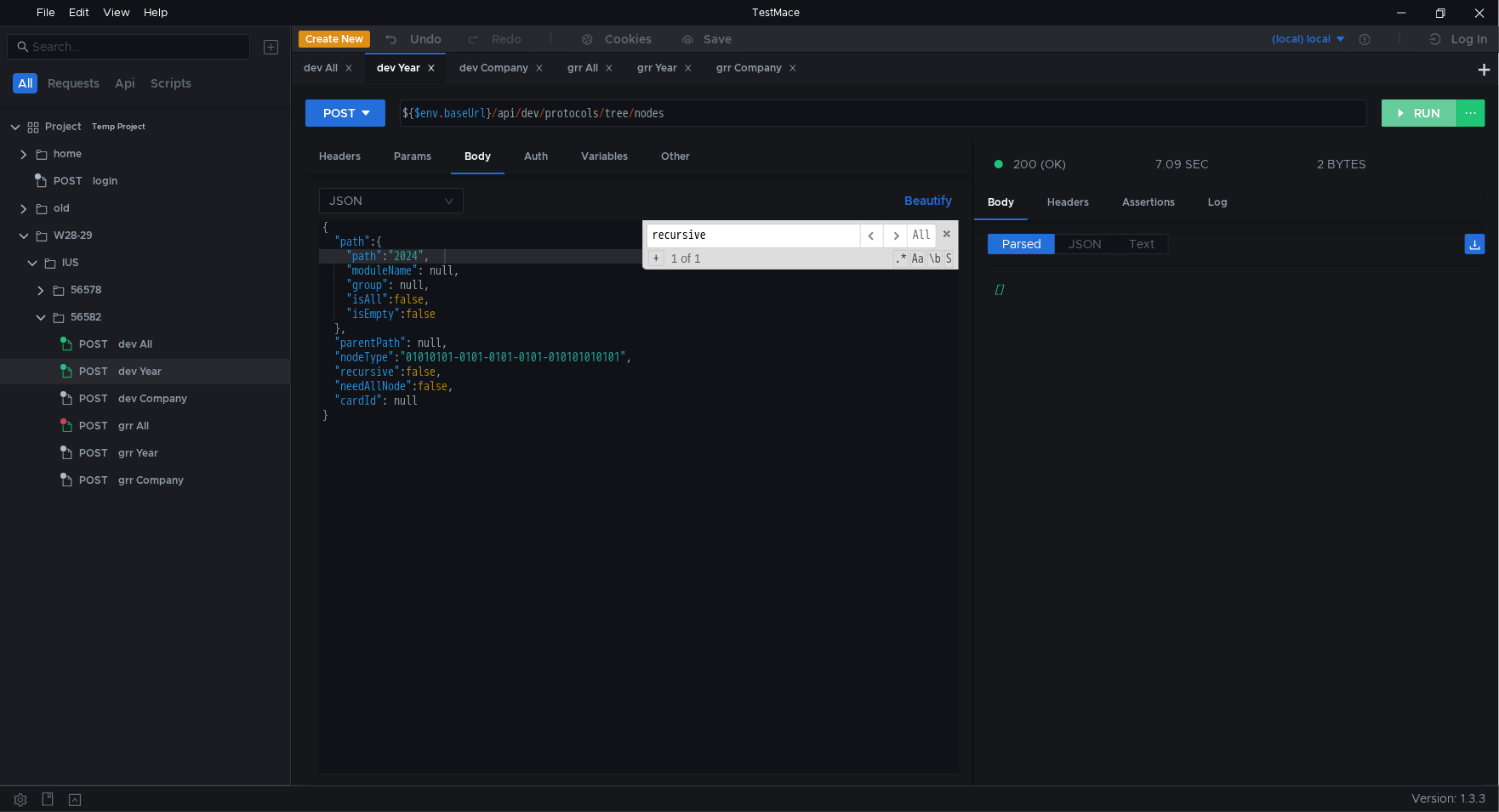 click on "RUN" 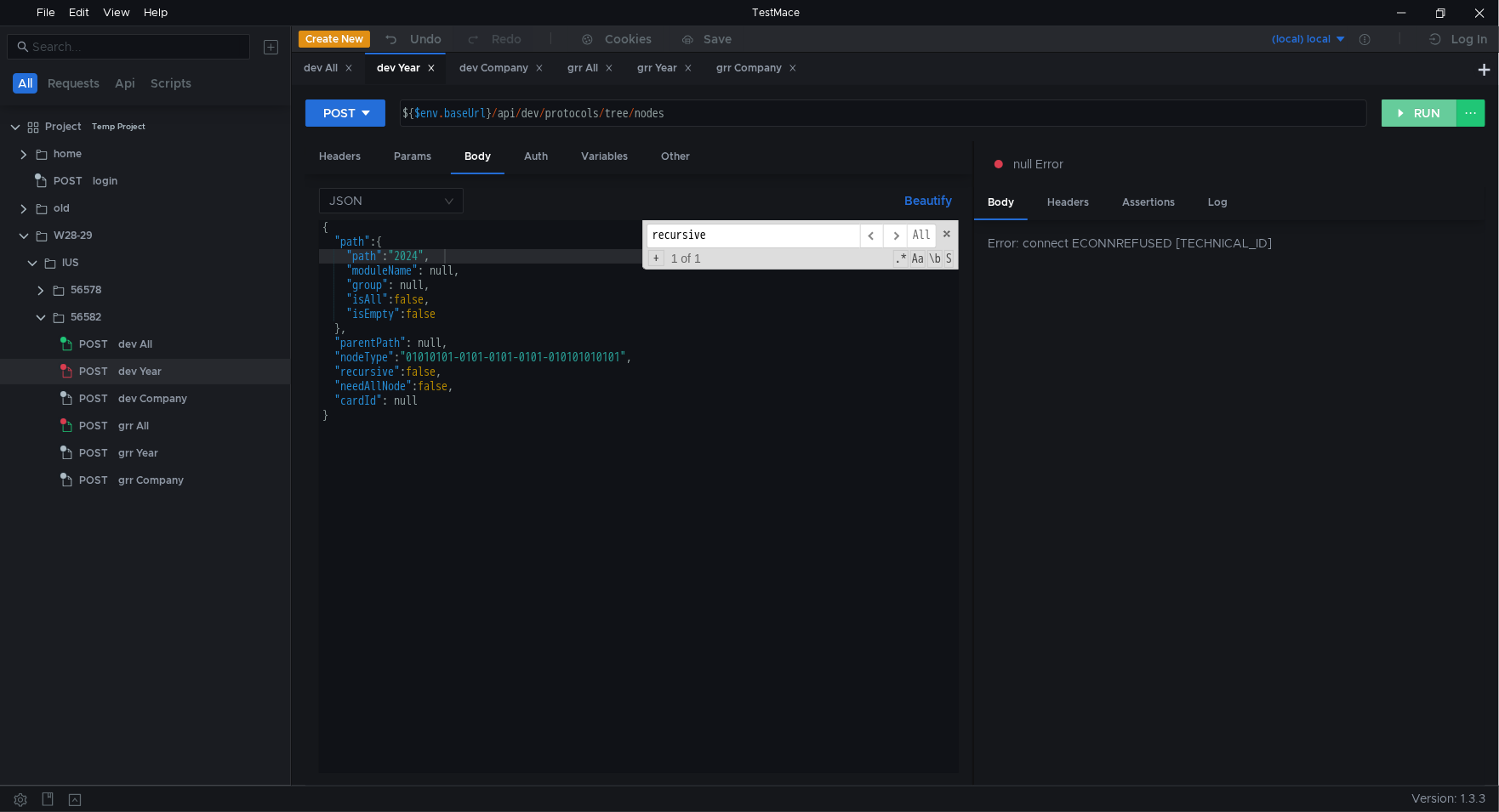 click on "RUN" 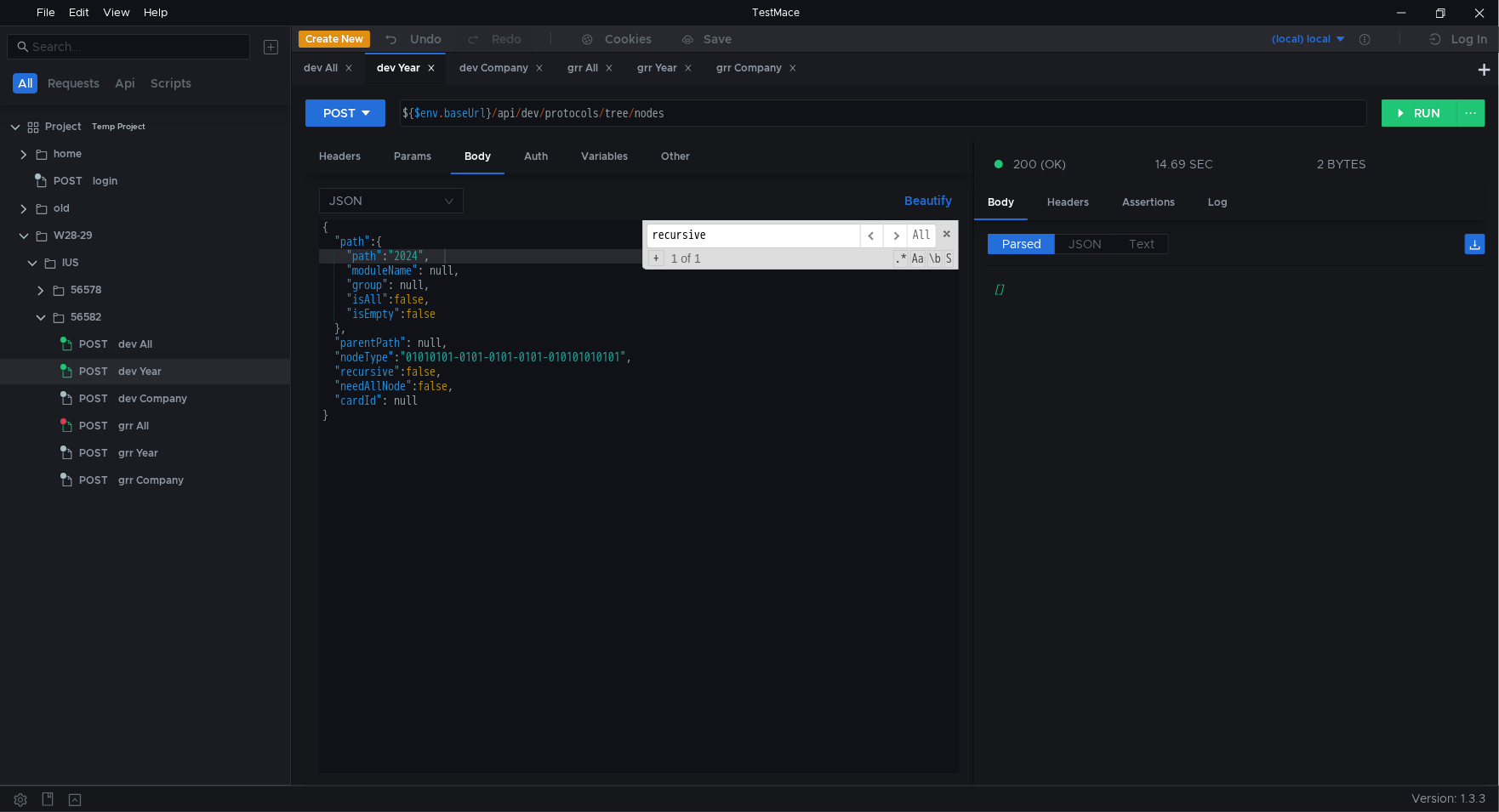 scroll, scrollTop: 0, scrollLeft: 0, axis: both 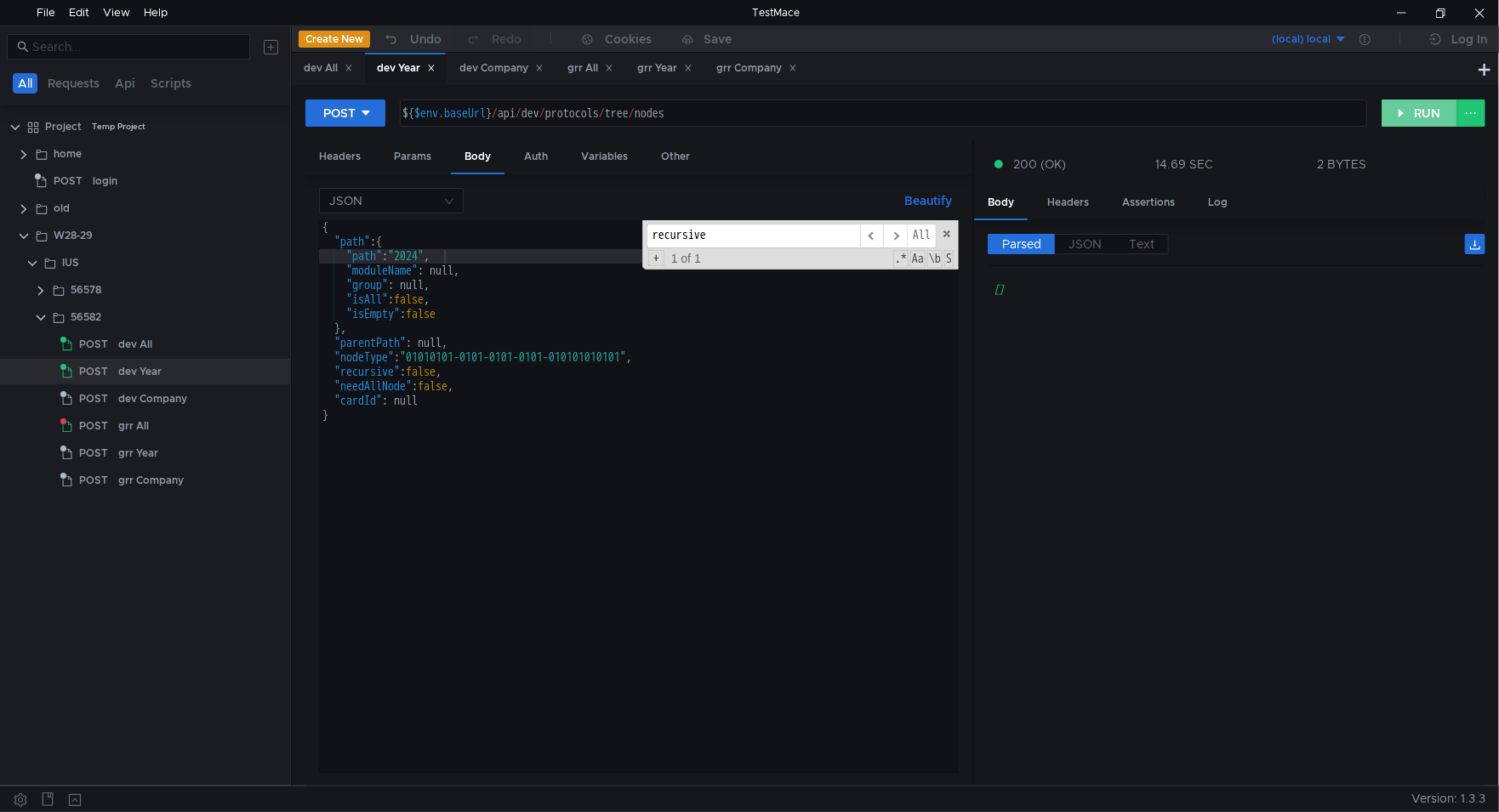 click on "RUN" 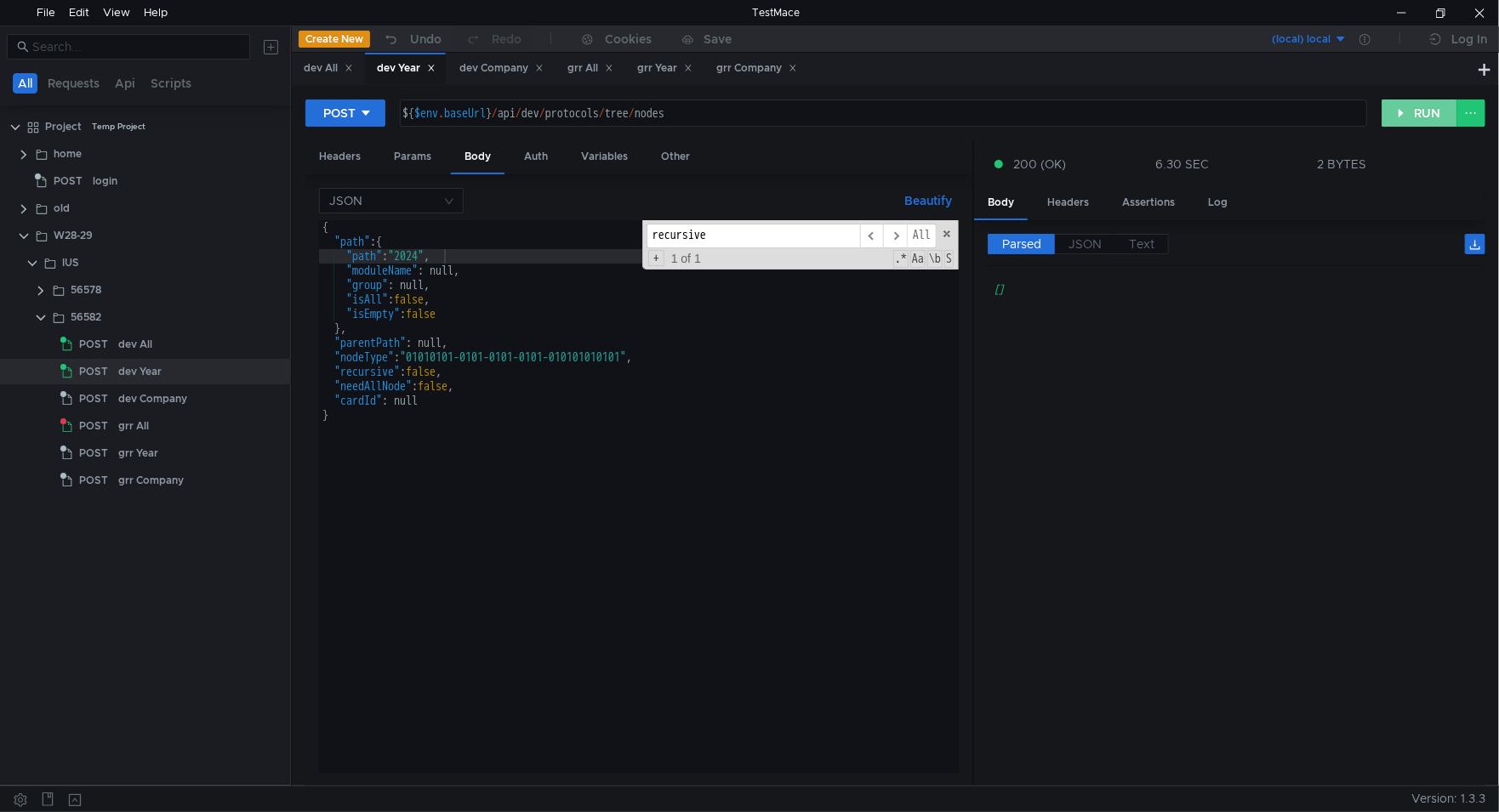 click on "RUN" 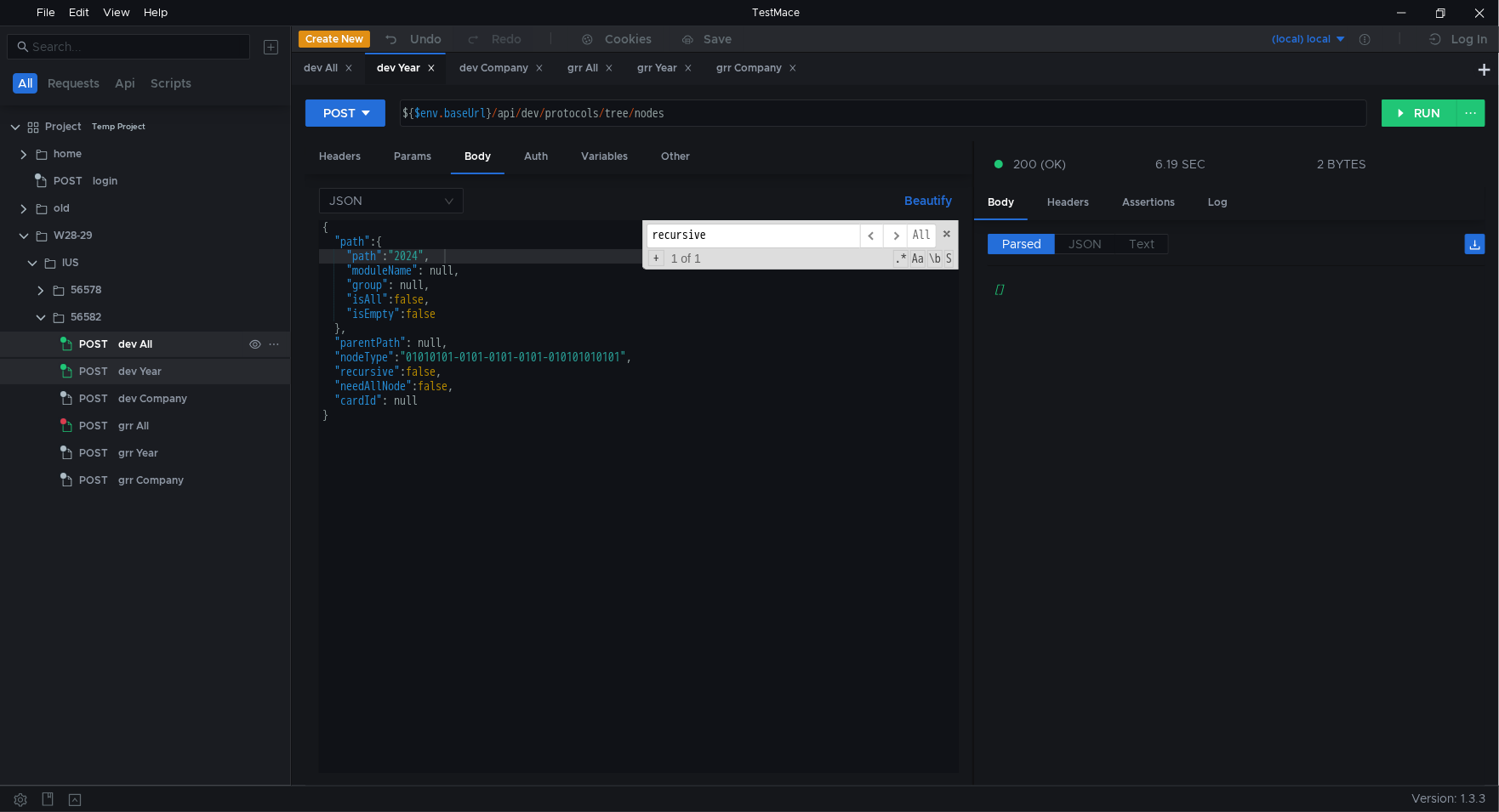click on "dev All" 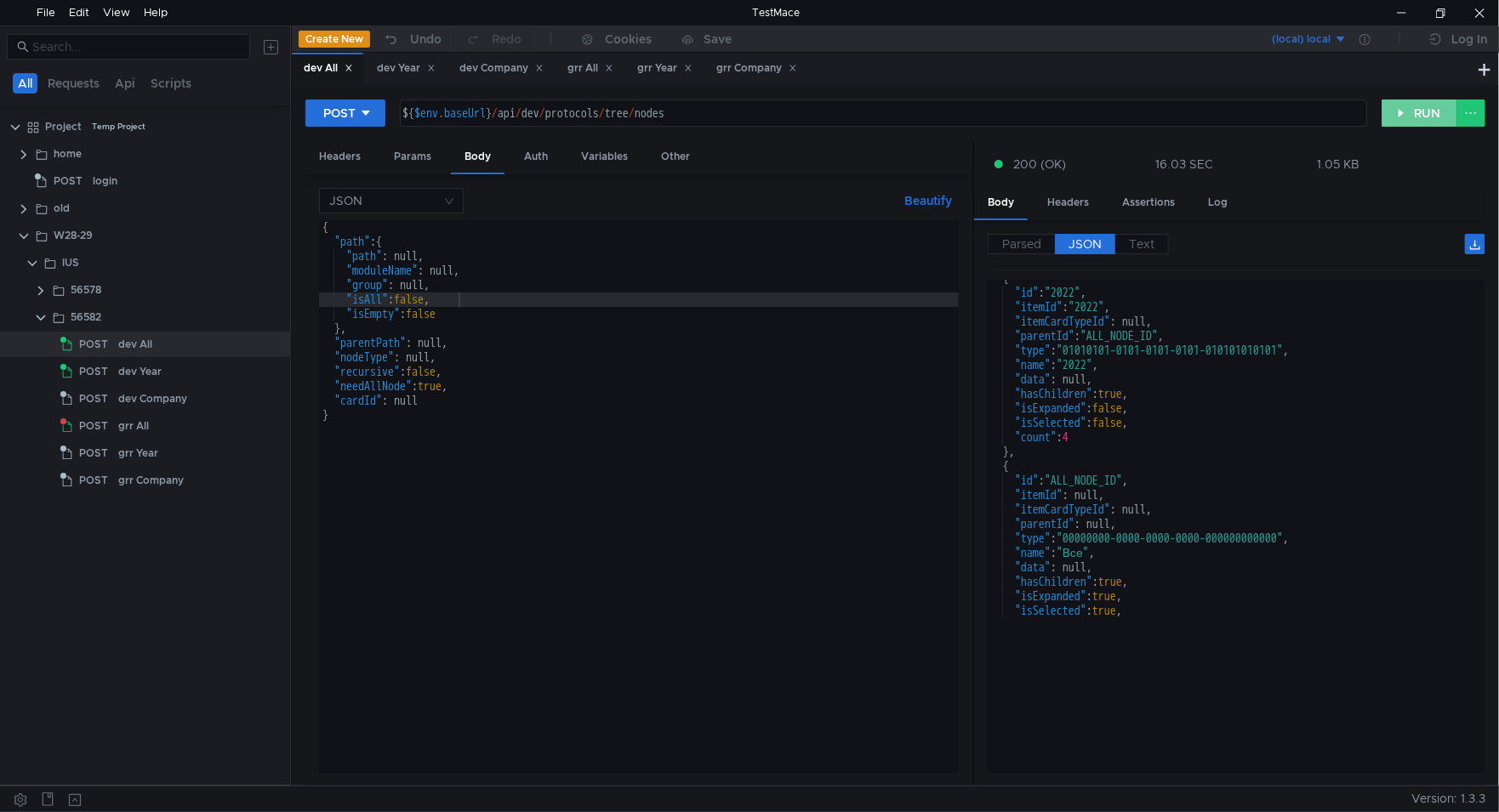 click on "RUN" 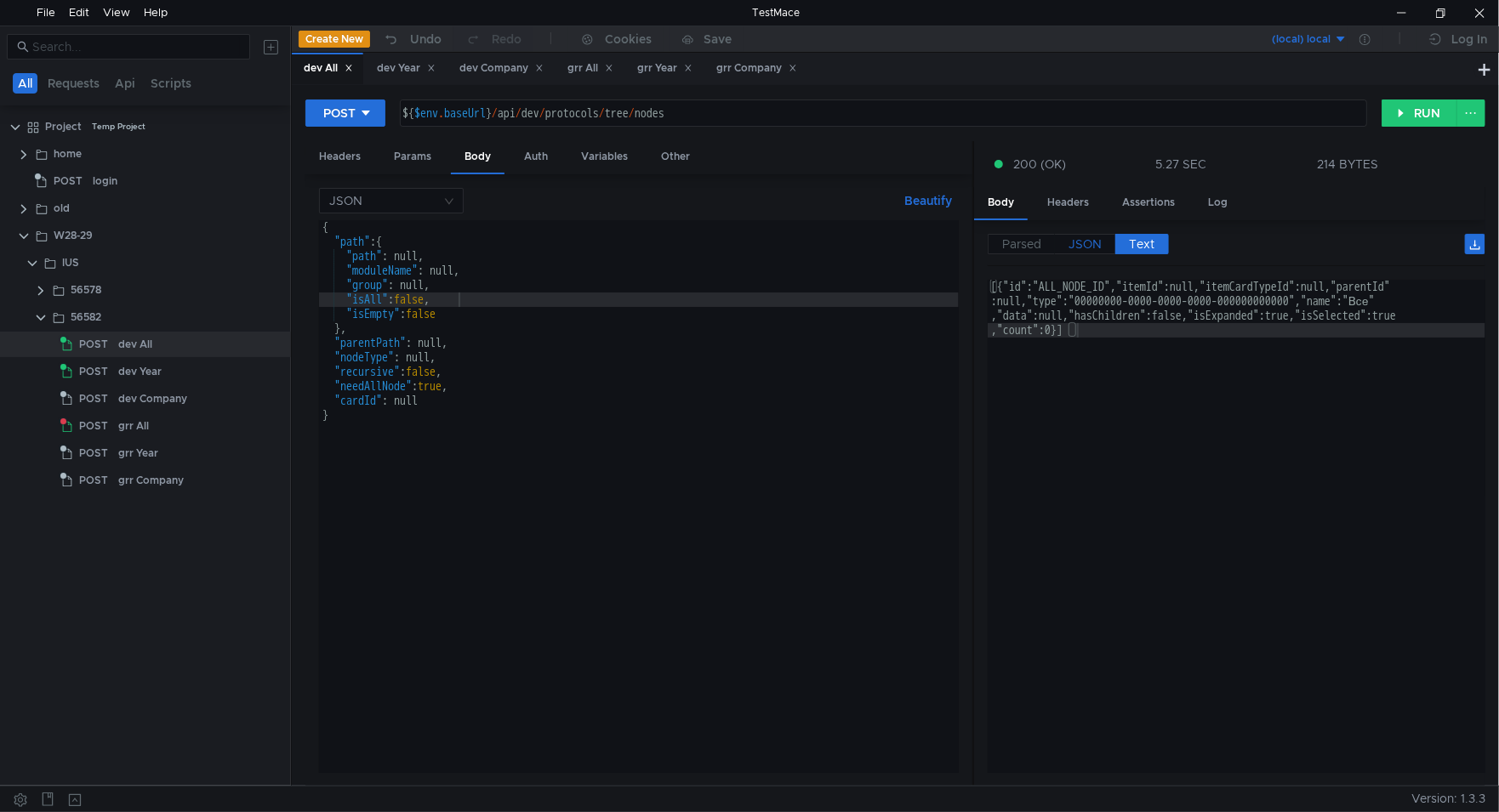 click on "JSON" at bounding box center (1085, 244) 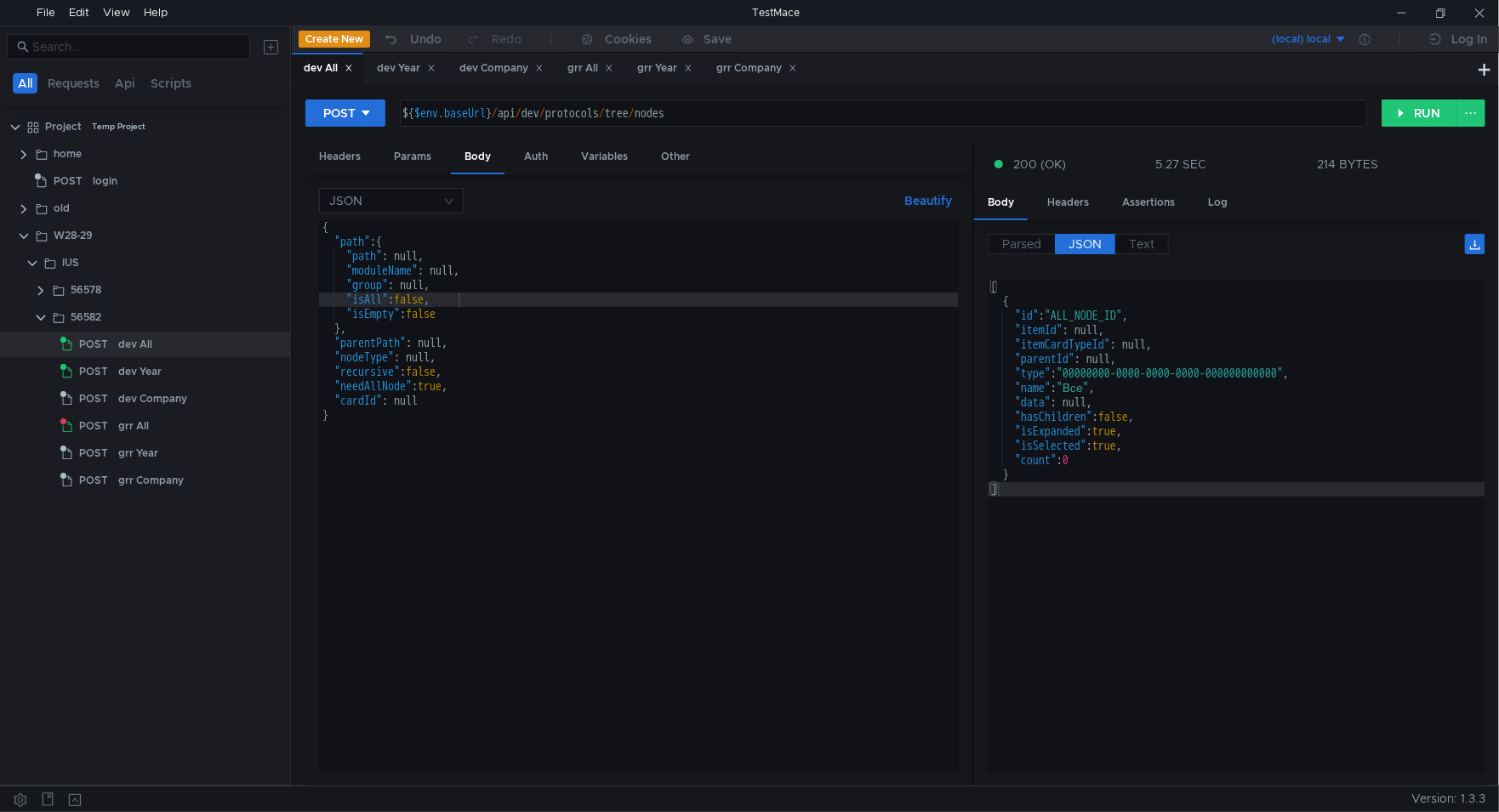 scroll, scrollTop: 0, scrollLeft: 0, axis: both 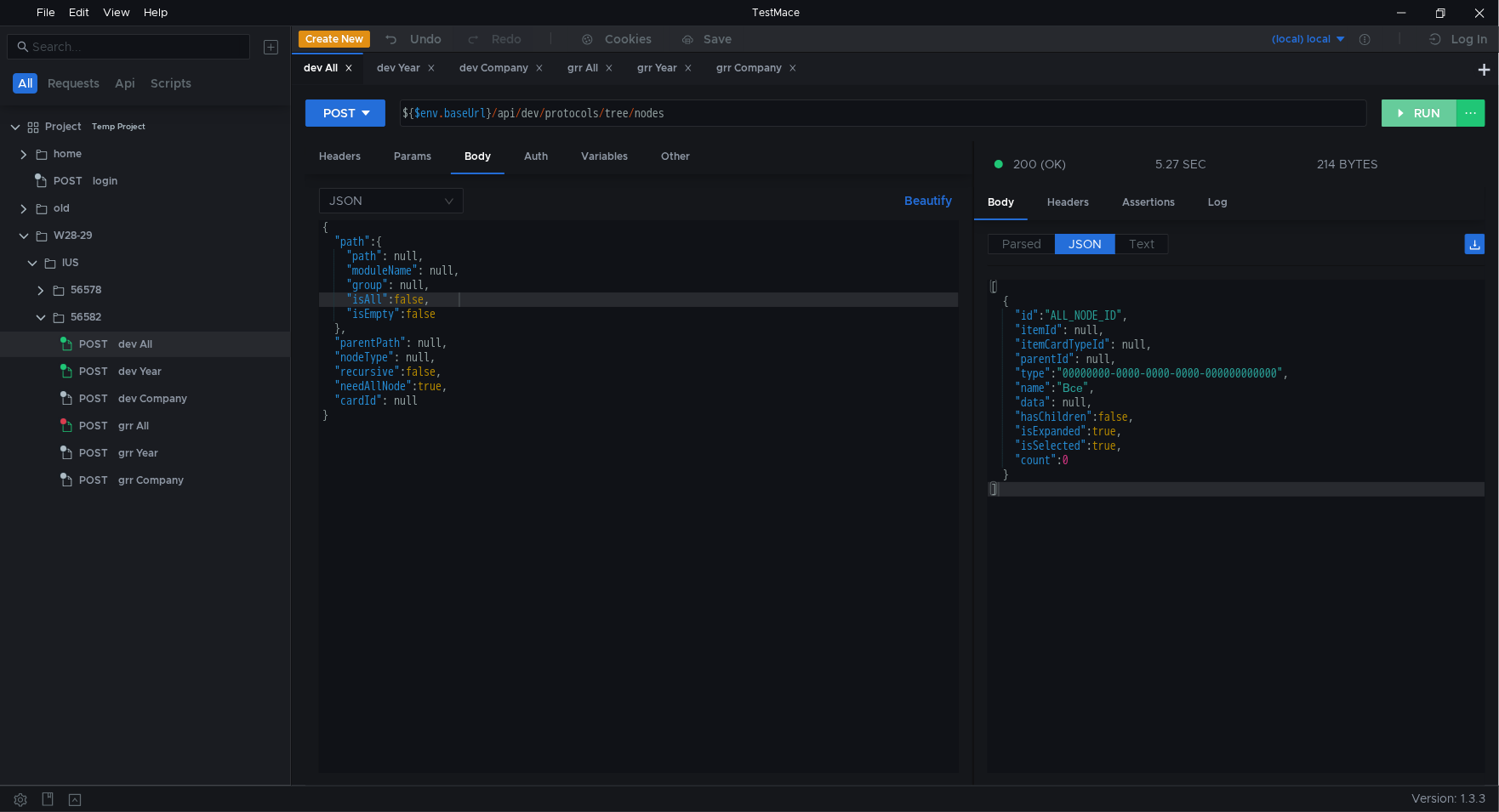 click on "RUN" 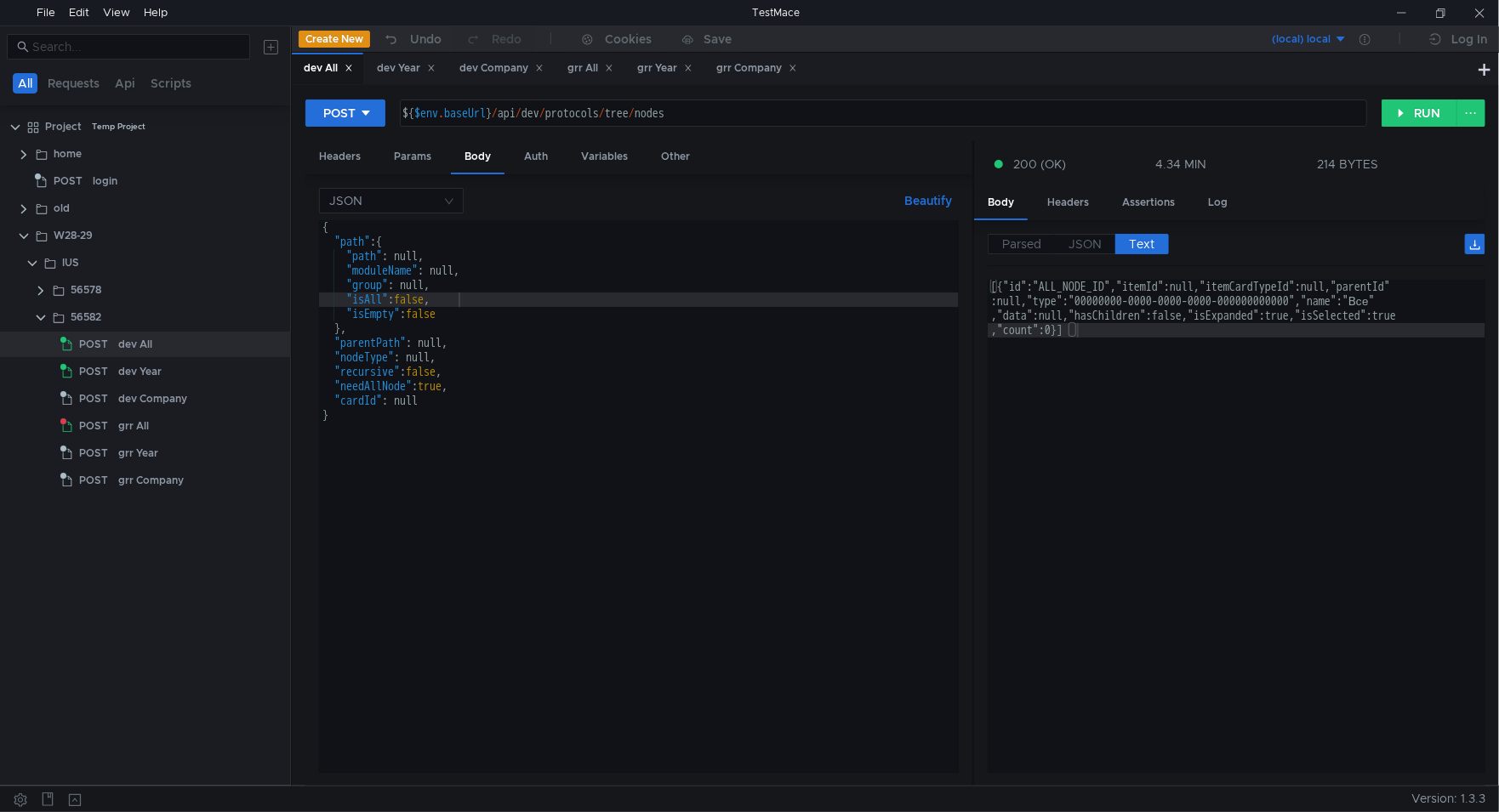 scroll, scrollTop: 0, scrollLeft: 0, axis: both 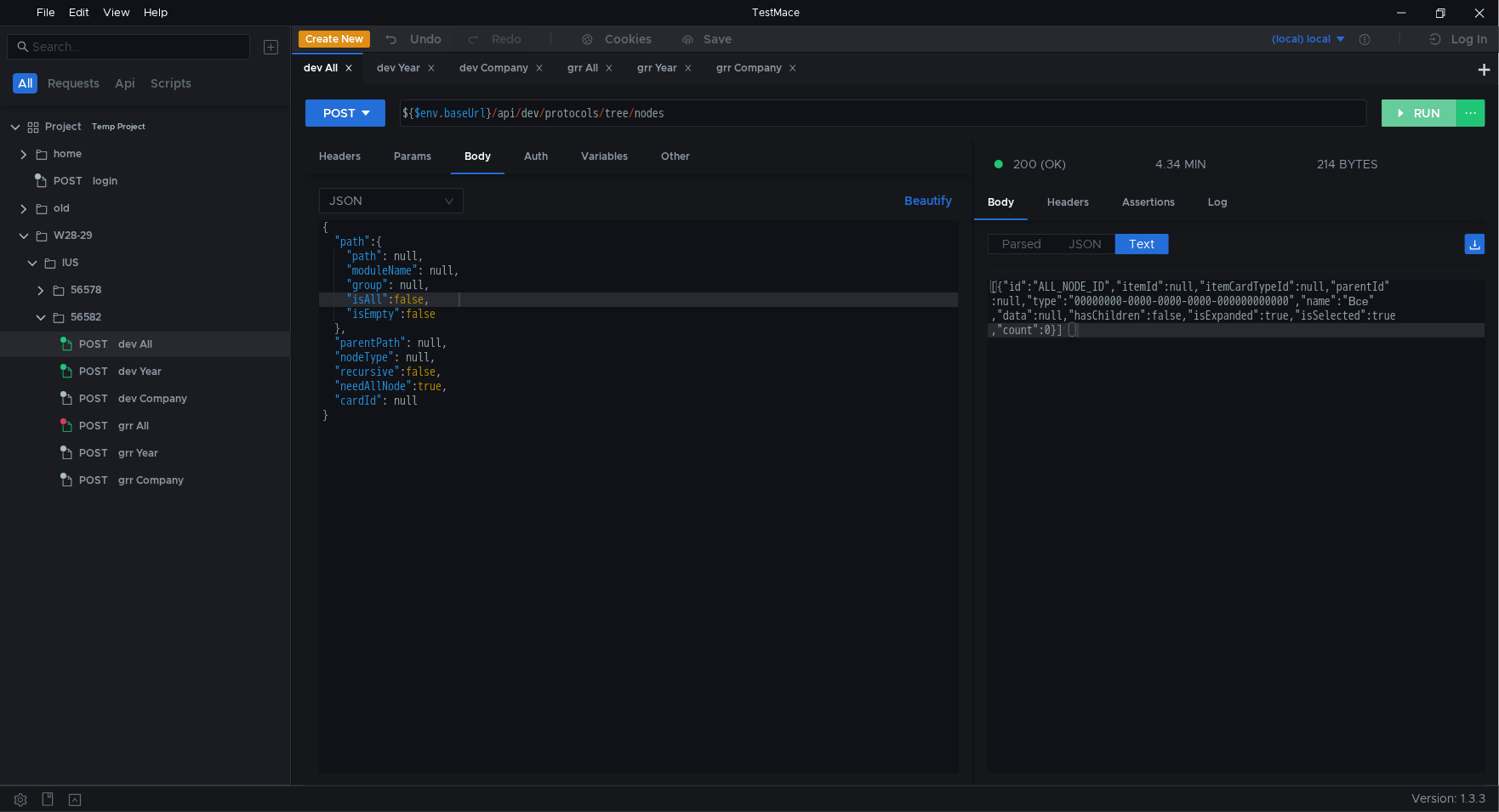 click on "RUN" 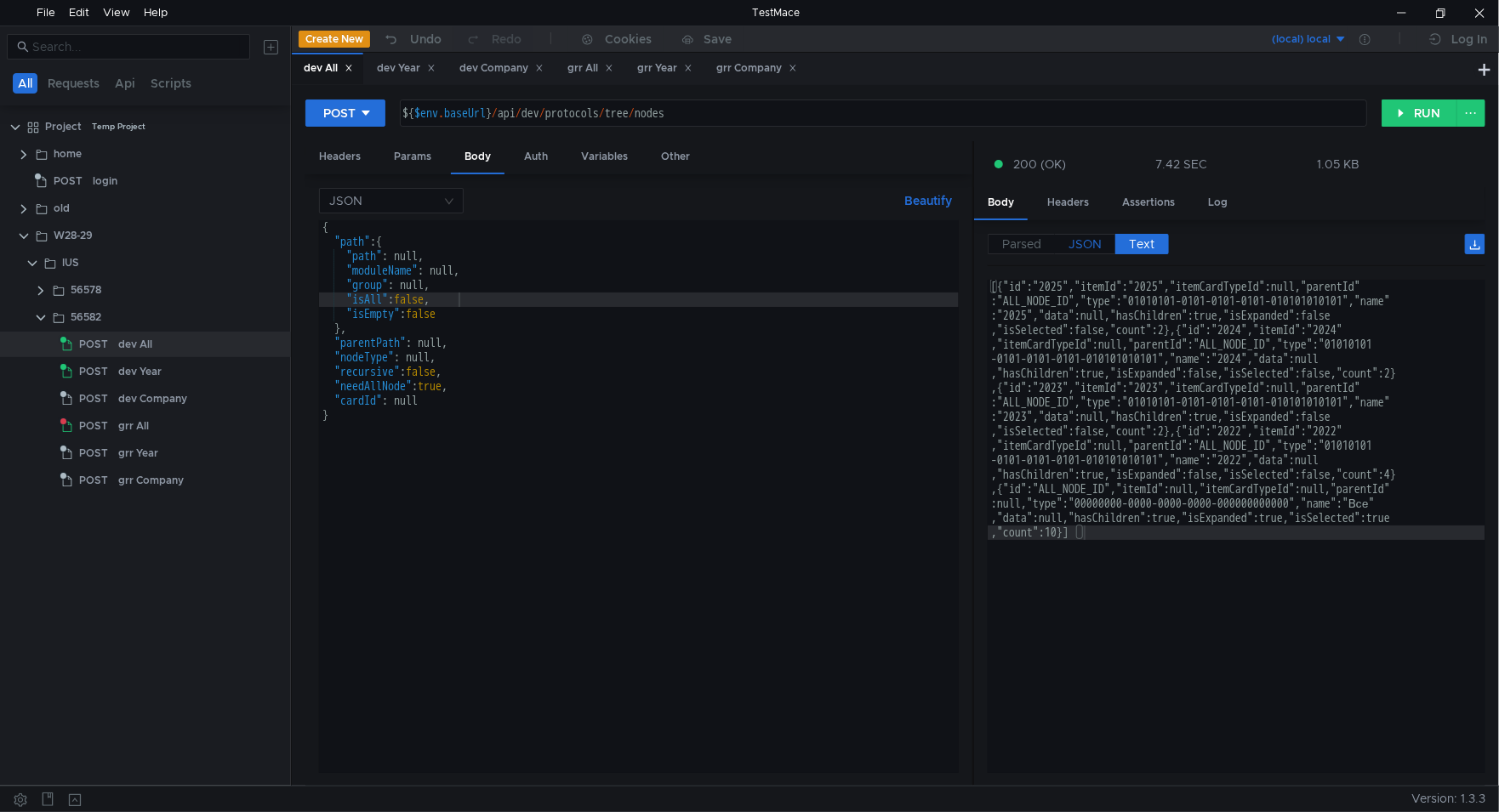 click on "JSON" at bounding box center (1085, 244) 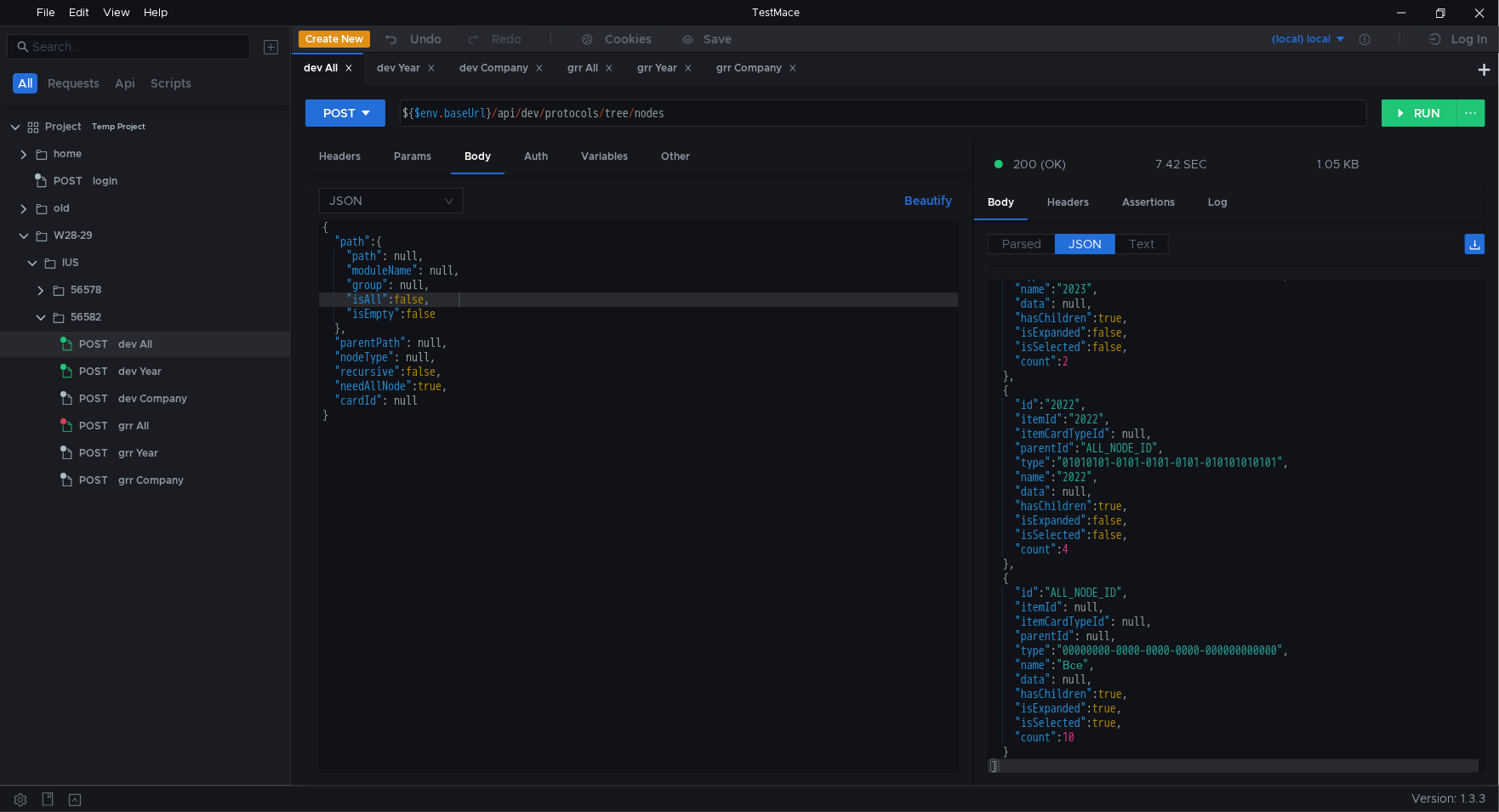 scroll, scrollTop: 474, scrollLeft: 0, axis: vertical 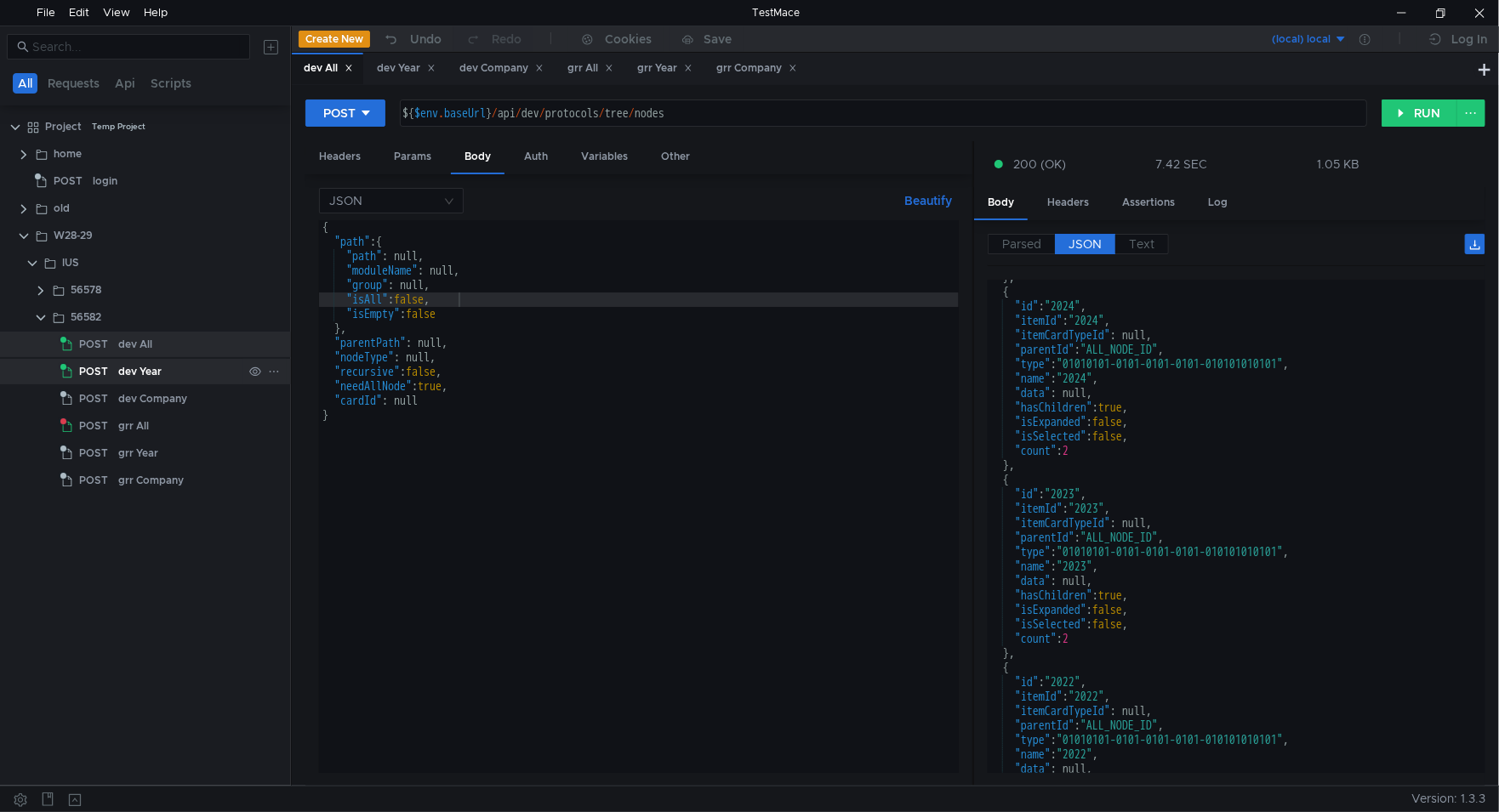 click on "POST" 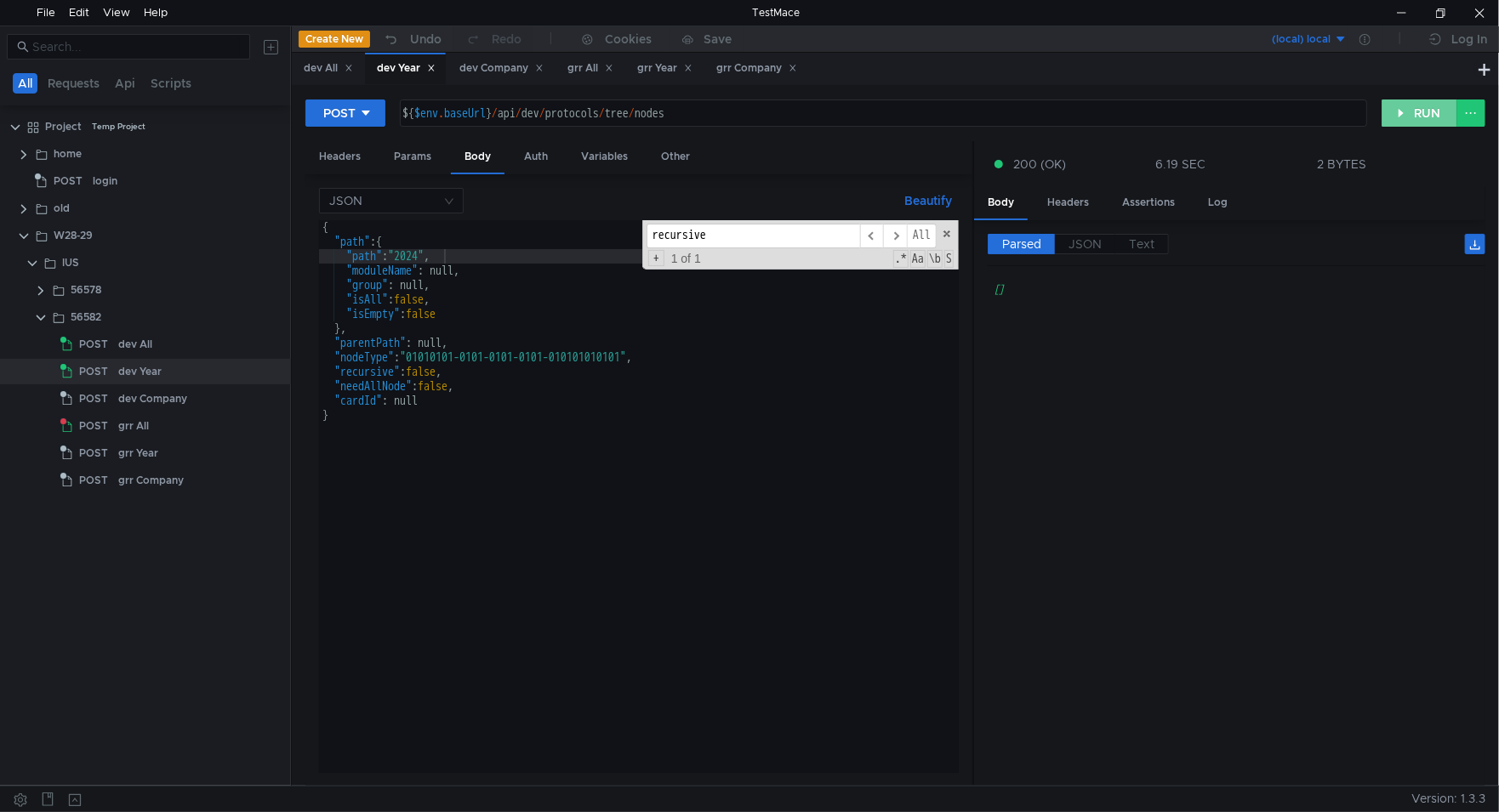 click on "RUN" 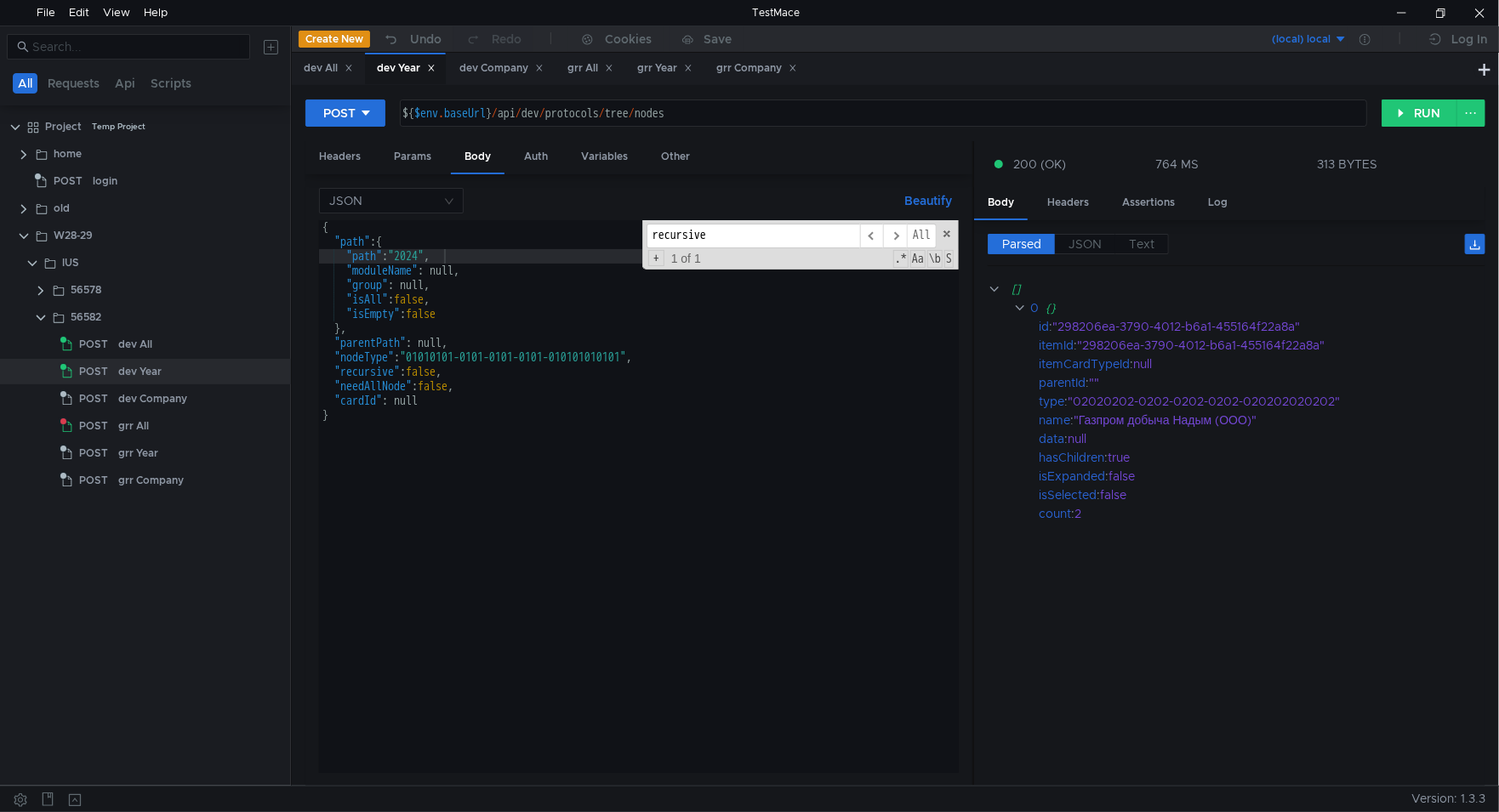 click on "Parsed JSON Text" at bounding box center [1236, 250] 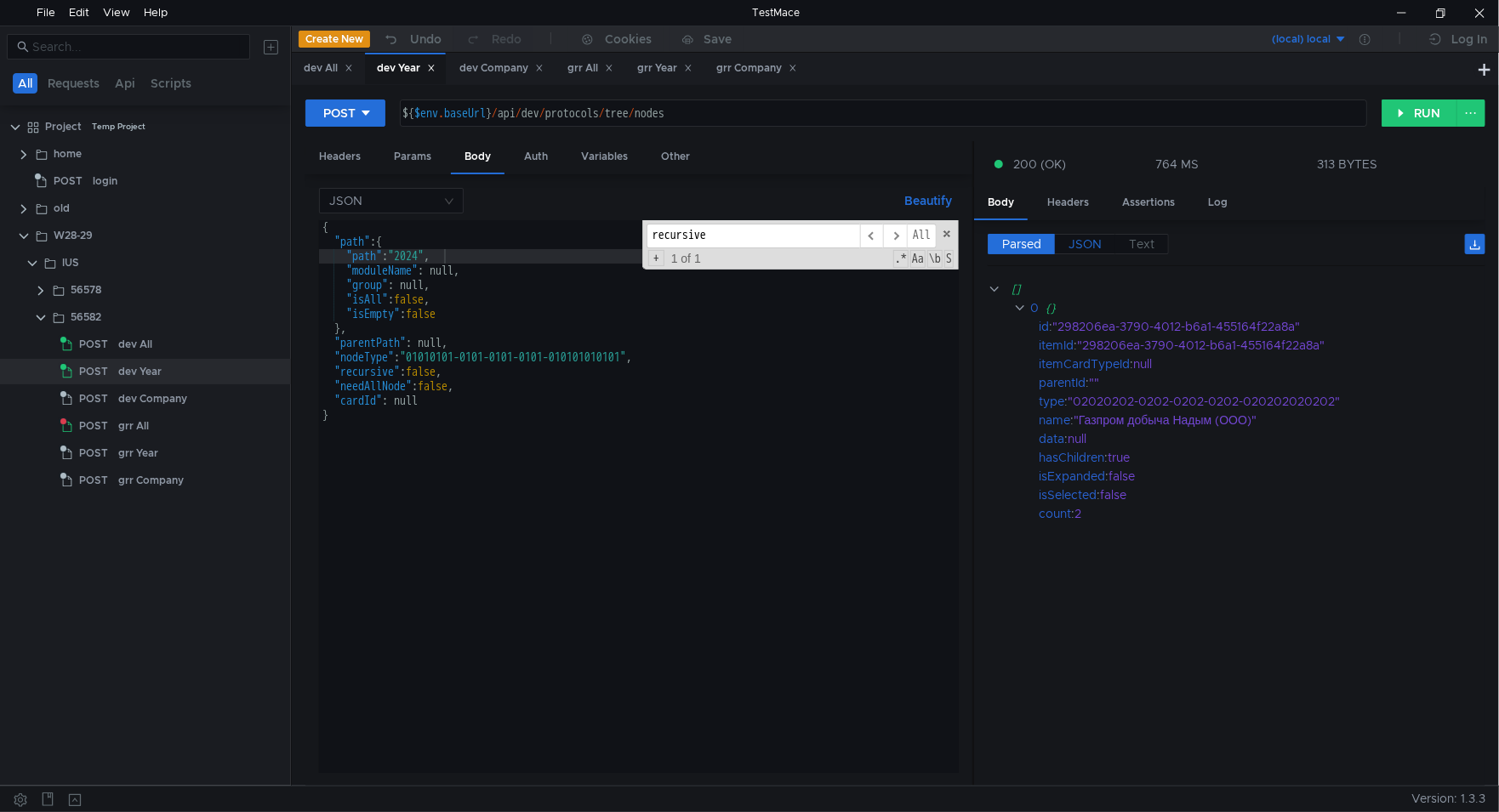 click on "JSON" at bounding box center [1085, 244] 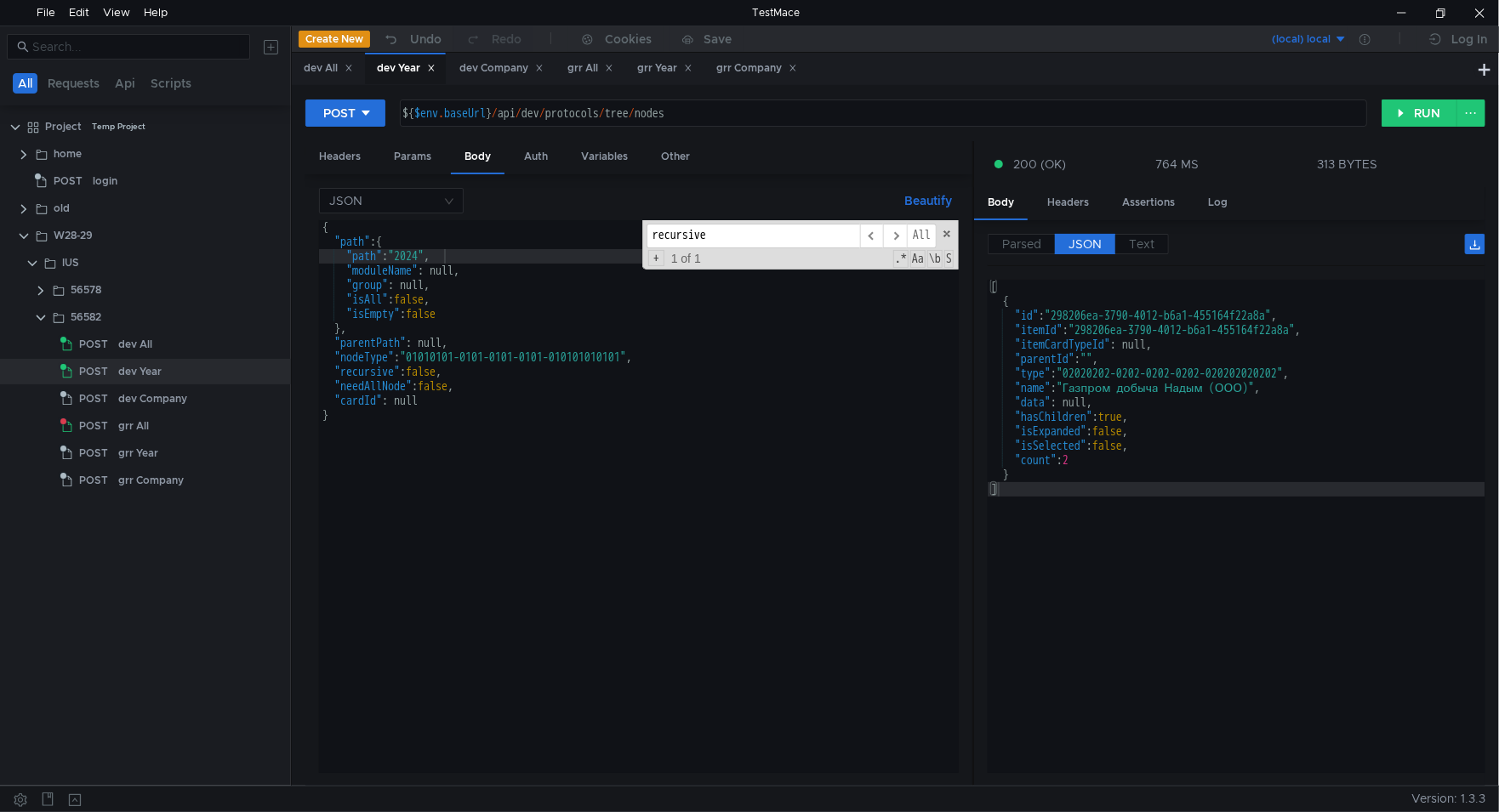 type on ""name": "Газпром добыча Надым (ООО)"," 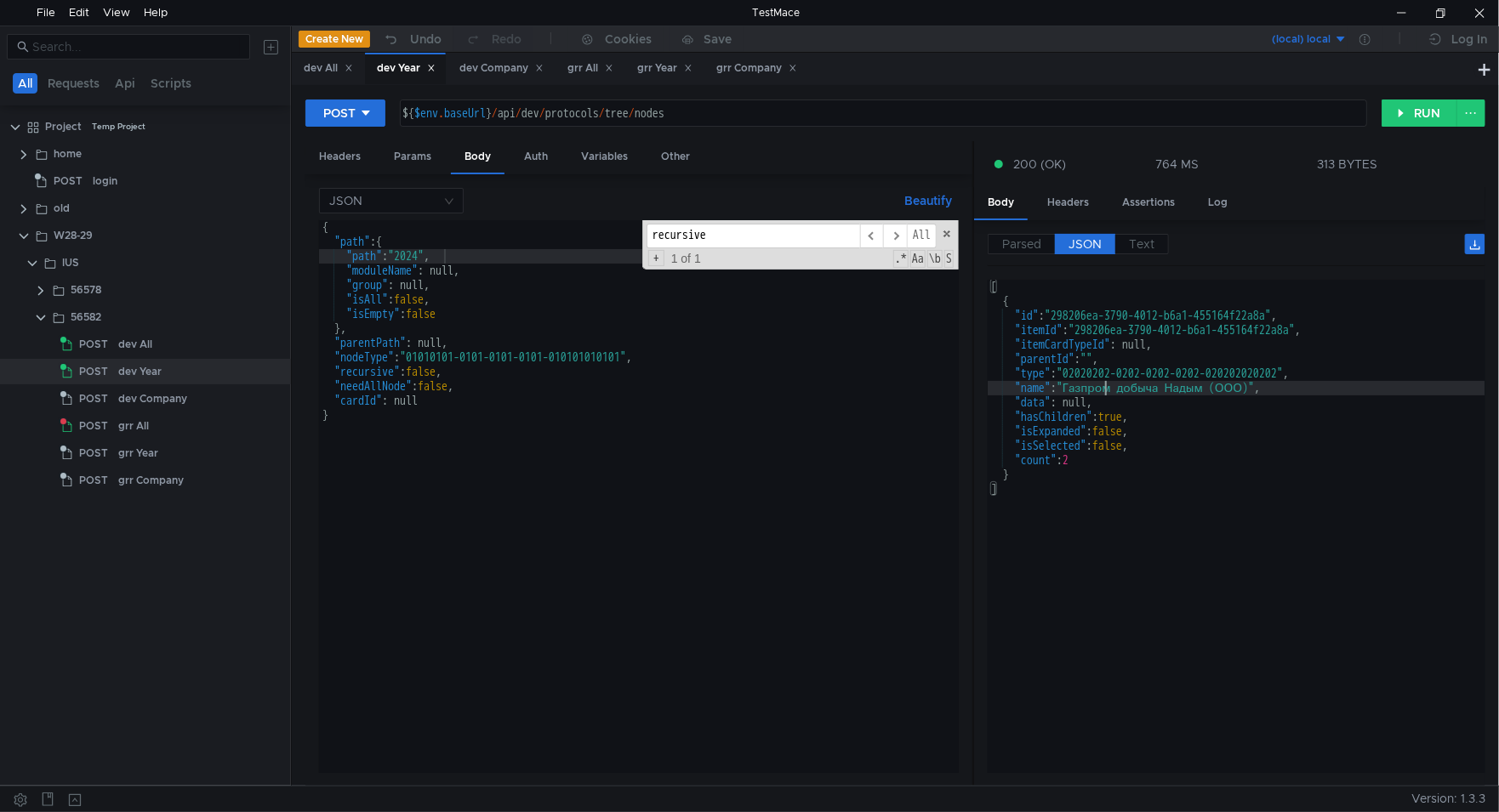 click on "[    {       "id" :  "298206ea-3790-4012-b6a1-455164f22a8a" ,       "itemId" :  "298206ea-3790-4012-b6a1-455164f22a8a" ,       "itemCardTypeId" : null,       "parentId" :  "" ,       "type" :  "02020202-0202-0202-0202-020202020202" ,       "name" :  "Газпром добыча Надым (ООО)" ,       "data" : null,       "hasChildren" :  true ,       "isExpanded" :  false ,       "isSelected" :  false ,       "count" :  2    } ]" 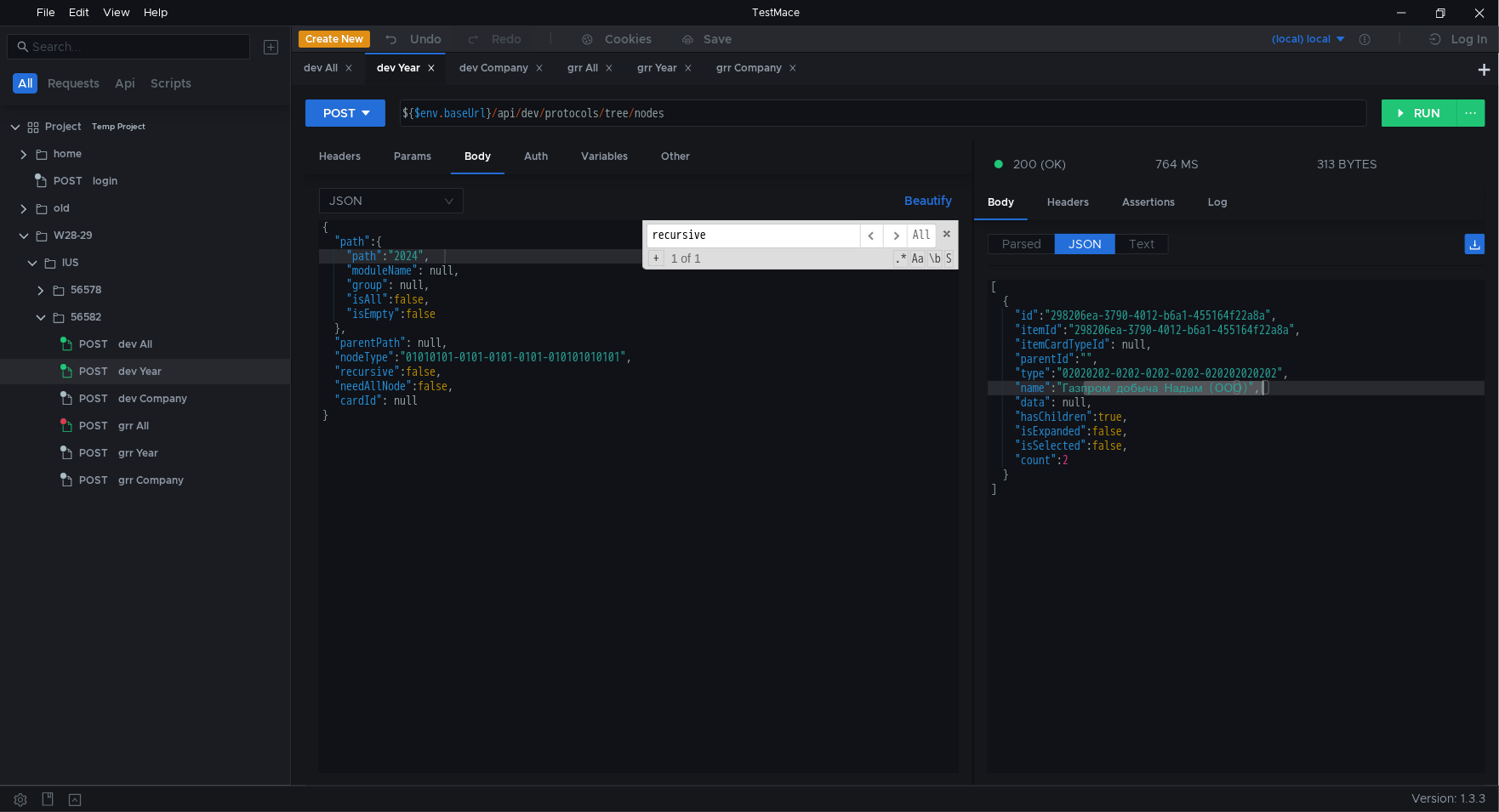drag, startPoint x: 1108, startPoint y: 387, endPoint x: 1262, endPoint y: 384, distance: 154.02922 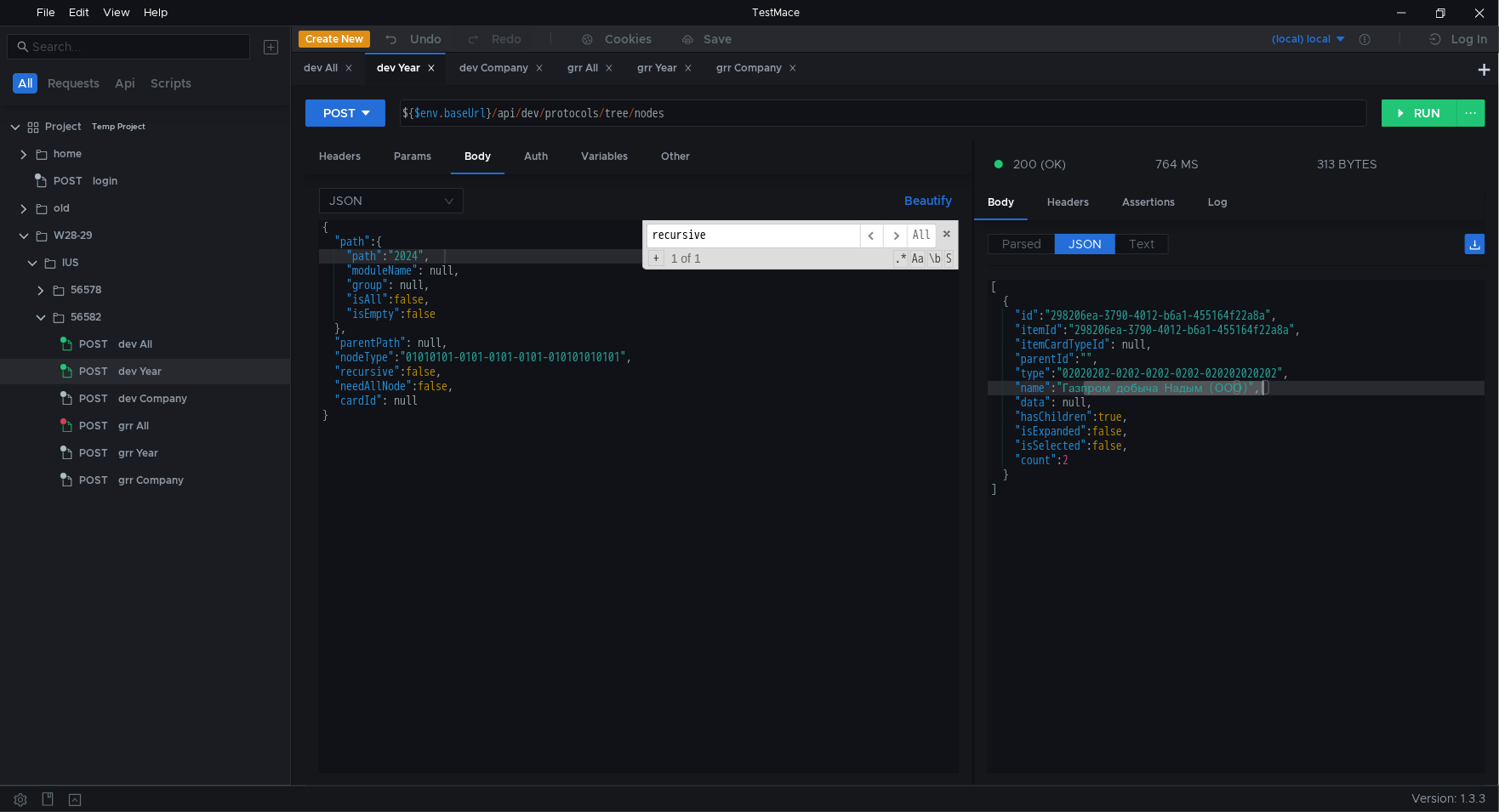 click on "[    {       "id" :  "298206ea-3790-4012-b6a1-455164f22a8a" ,       "itemId" :  "298206ea-3790-4012-b6a1-455164f22a8a" ,       "itemCardTypeId" : null,       "parentId" :  "" ,       "type" :  "02020202-0202-0202-0202-020202020202" ,       "name" :  "Газпром добыча Надым (ООО)" ,       "data" : null,       "hasChildren" :  true ,       "isExpanded" :  false ,       "isSelected" :  false ,       "count" :  2    } ]" 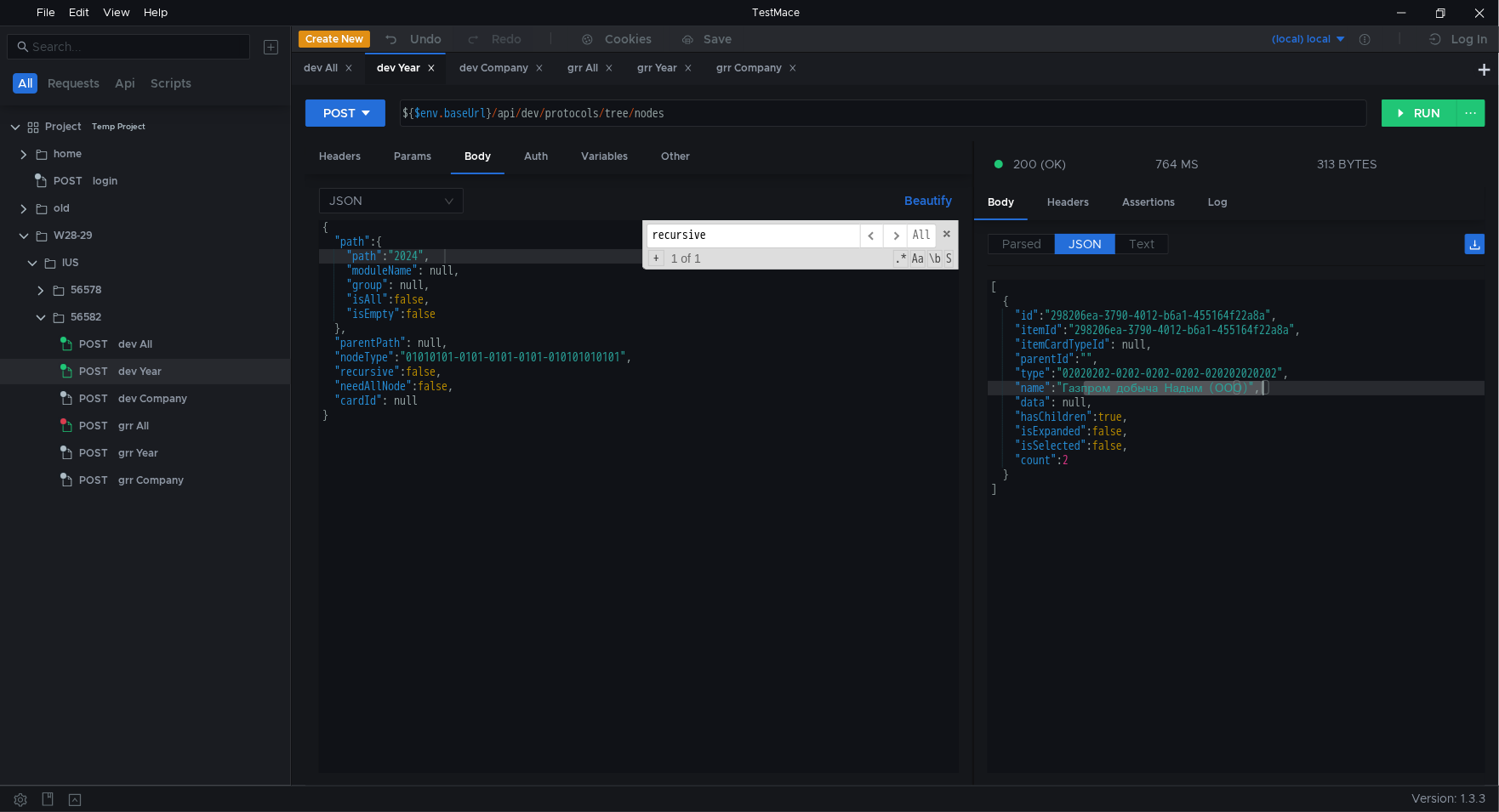 click on "{    "path" :  {       "path" :  "2024" ,       "moduleName" : null,       "group" : null,       "isAll" :  false ,       "isEmpty" :  false    } ,    "parentPath" : null,    "nodeType" :  "01010101-0101-0101-0101-010101010101" ,    "recursive" :  false ,    "needAllNode" :  false ,    "cardId" : null }" at bounding box center (639, 511) 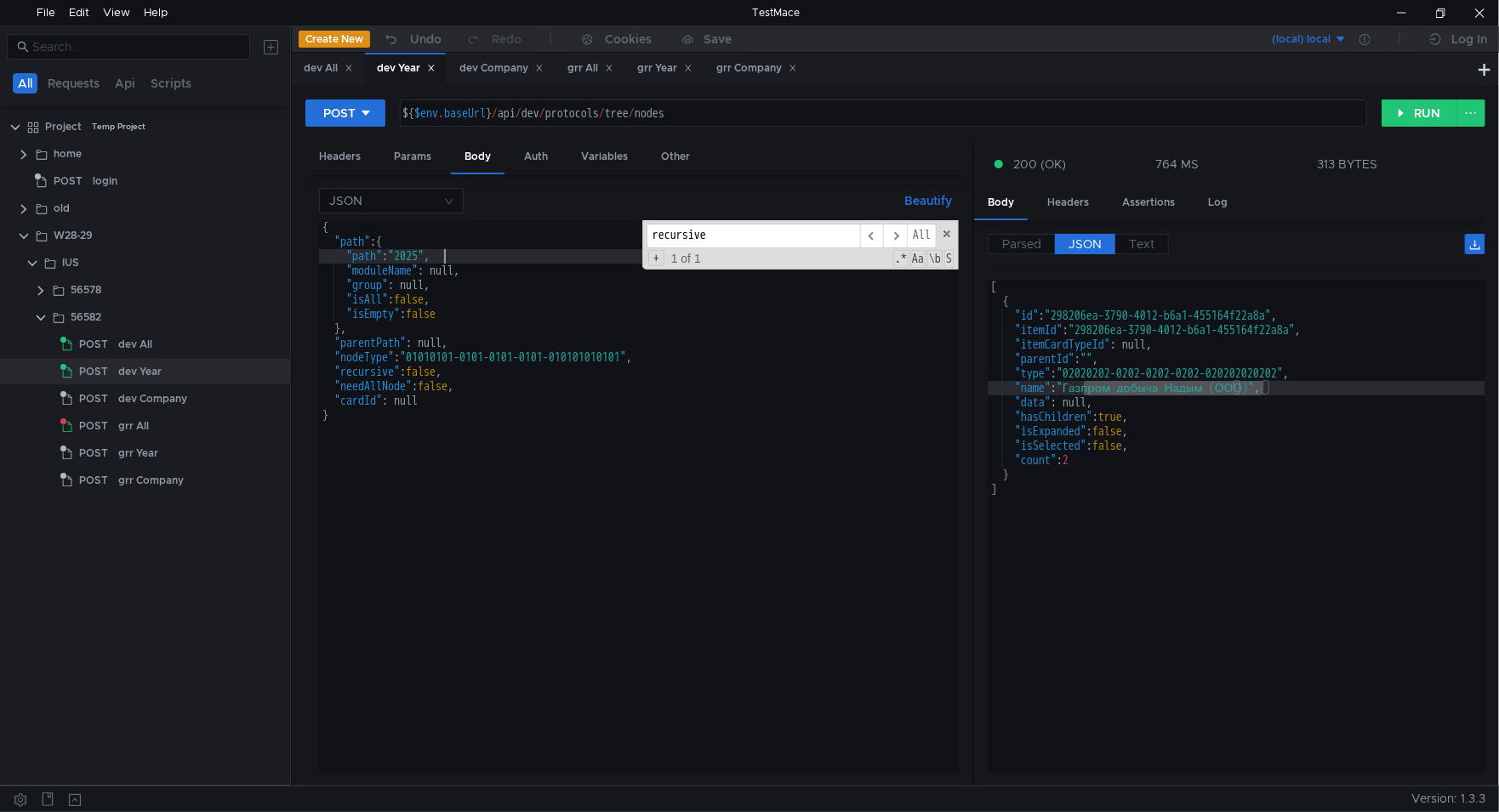 scroll, scrollTop: 0, scrollLeft: 8, axis: horizontal 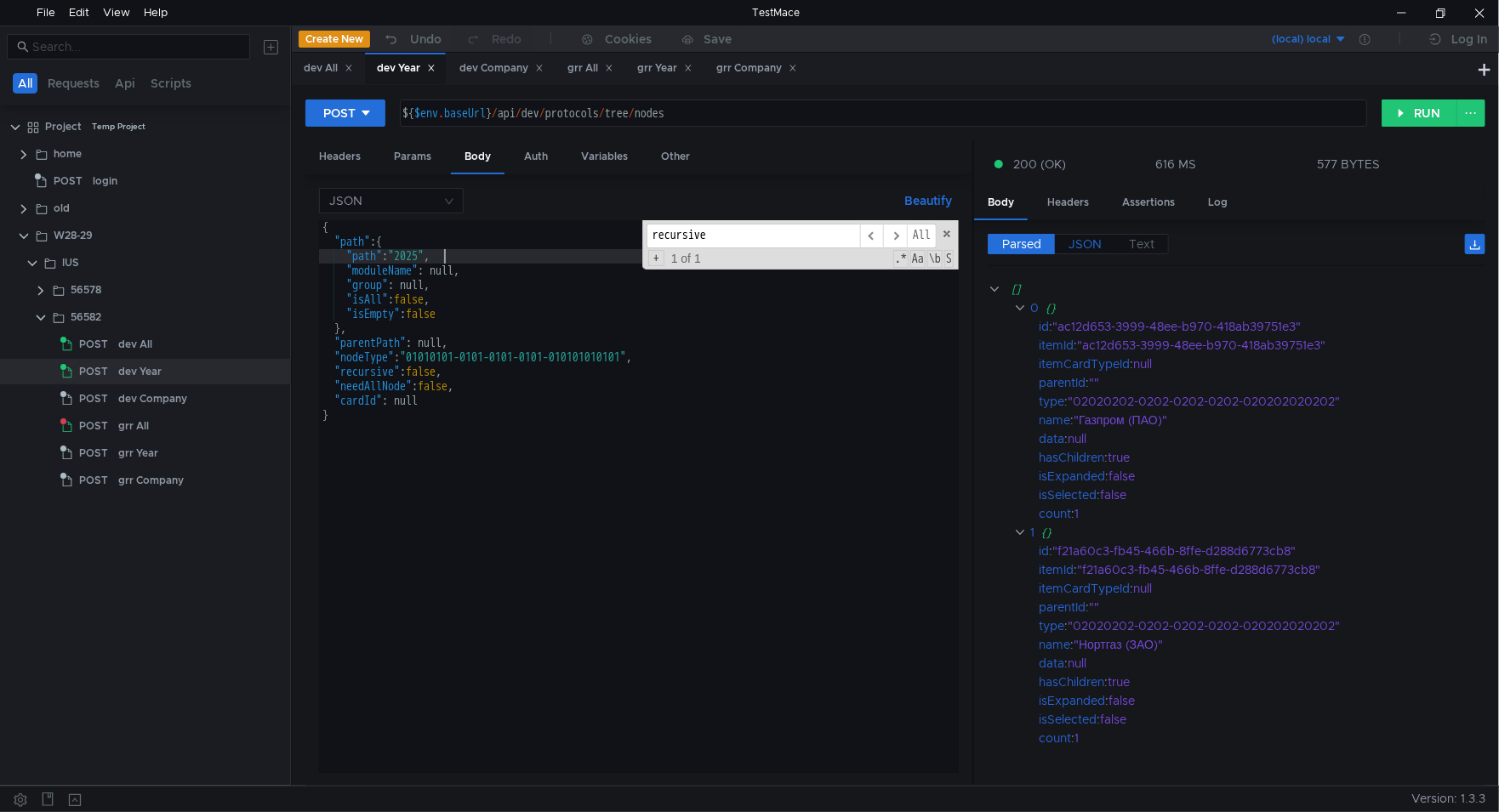 type on ""path": "2025"," 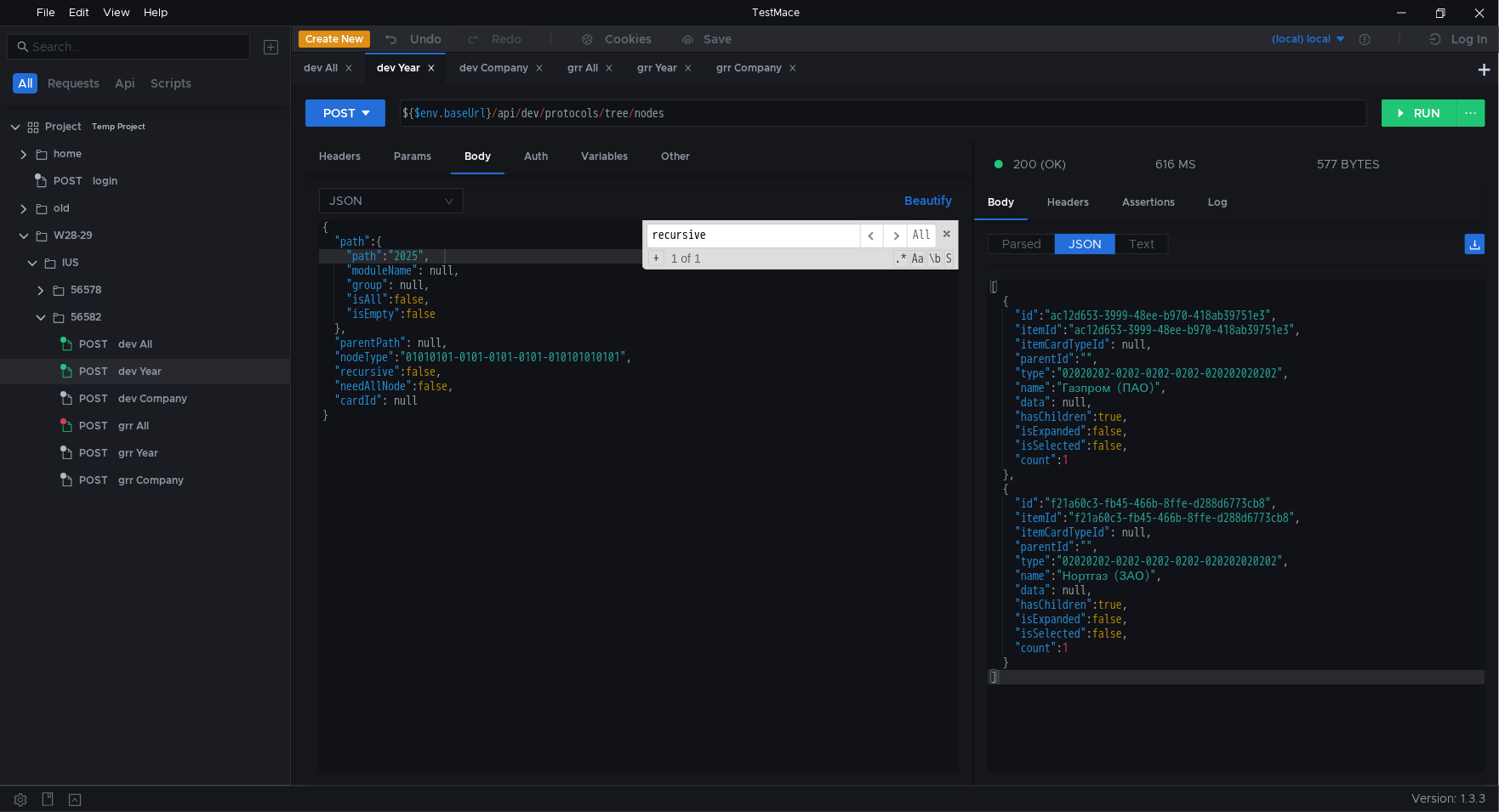 click on "JSON" at bounding box center [1085, 244] 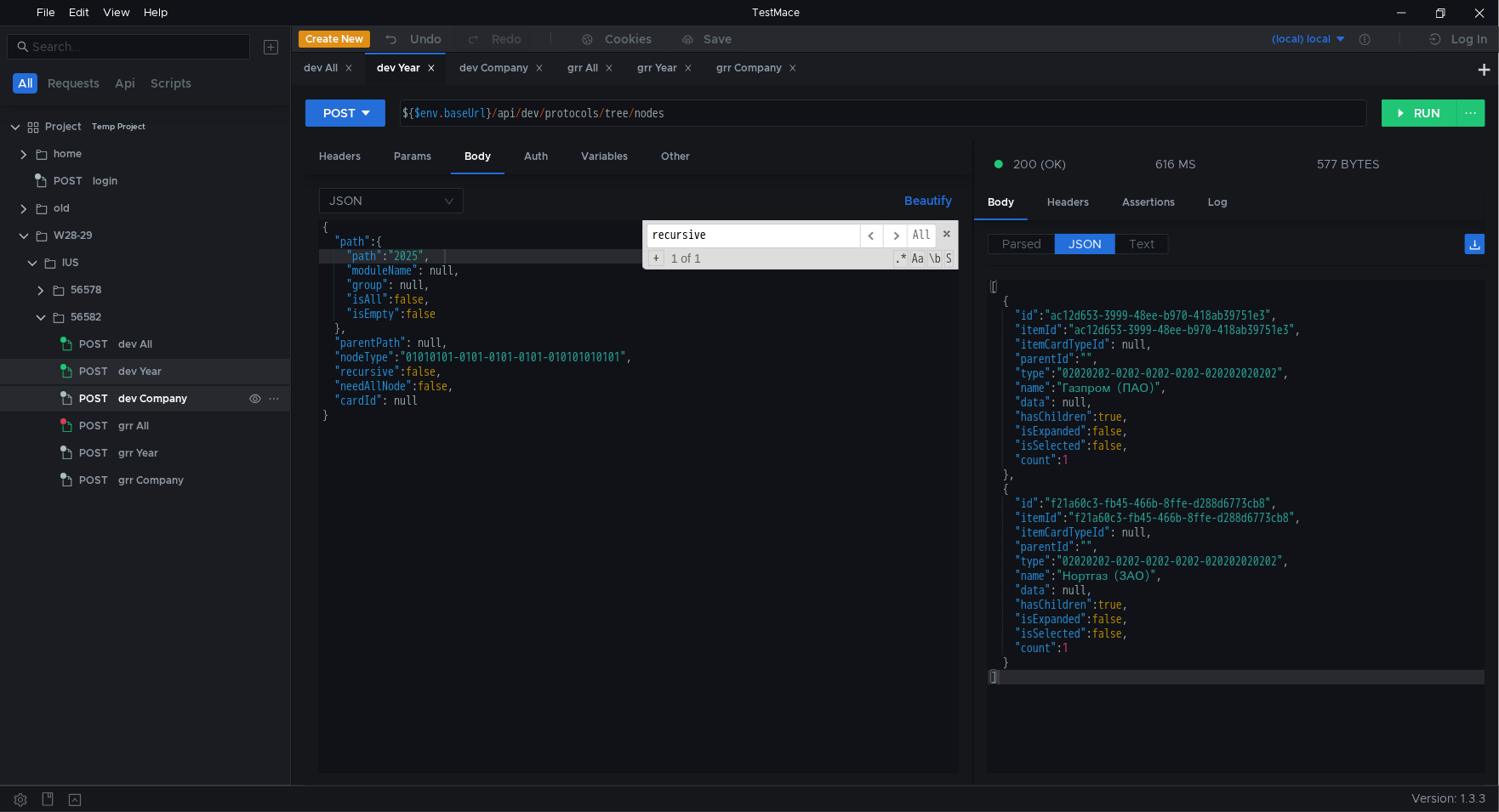 click on "dev Company" 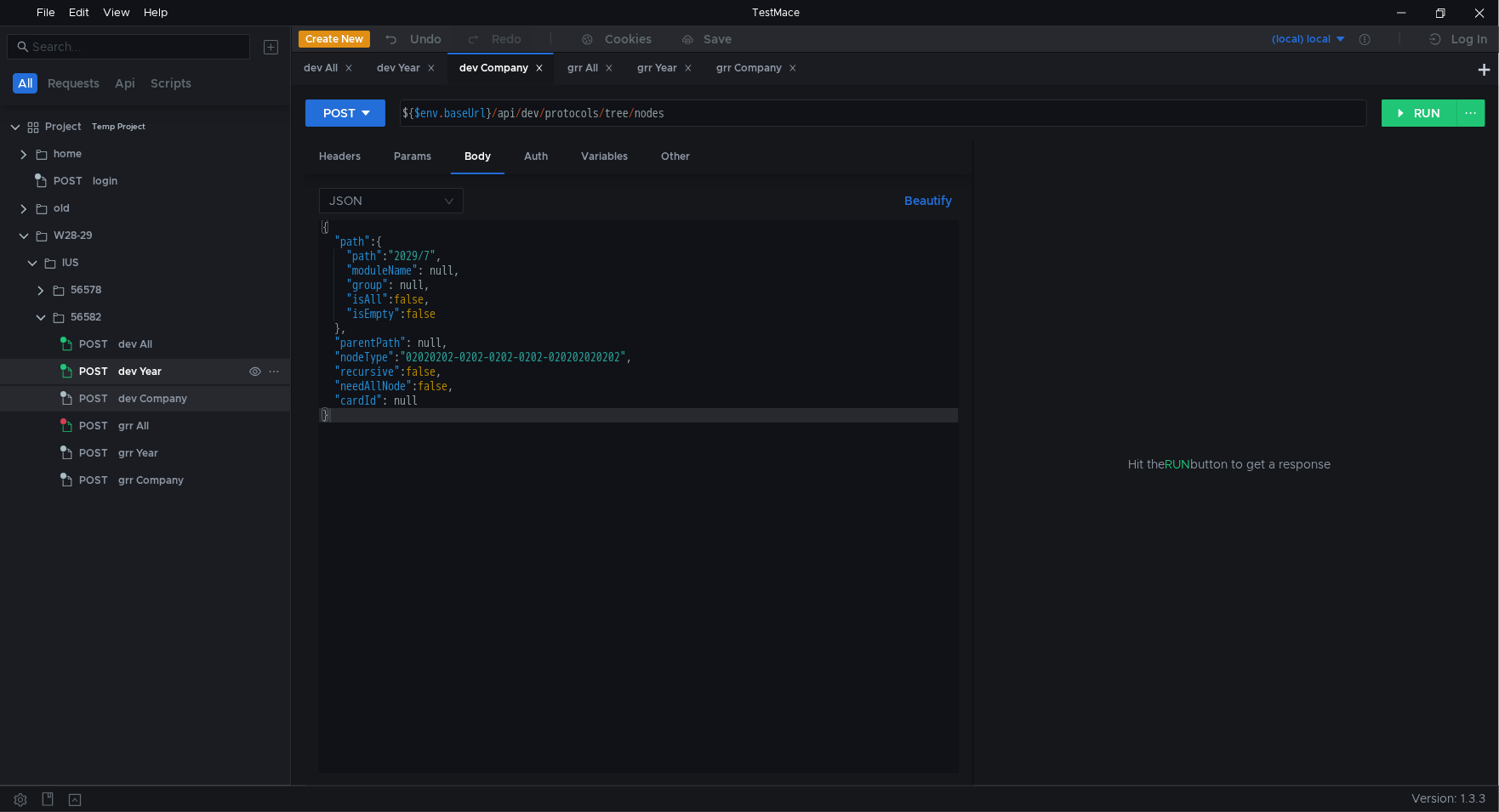 click on "dev Year" 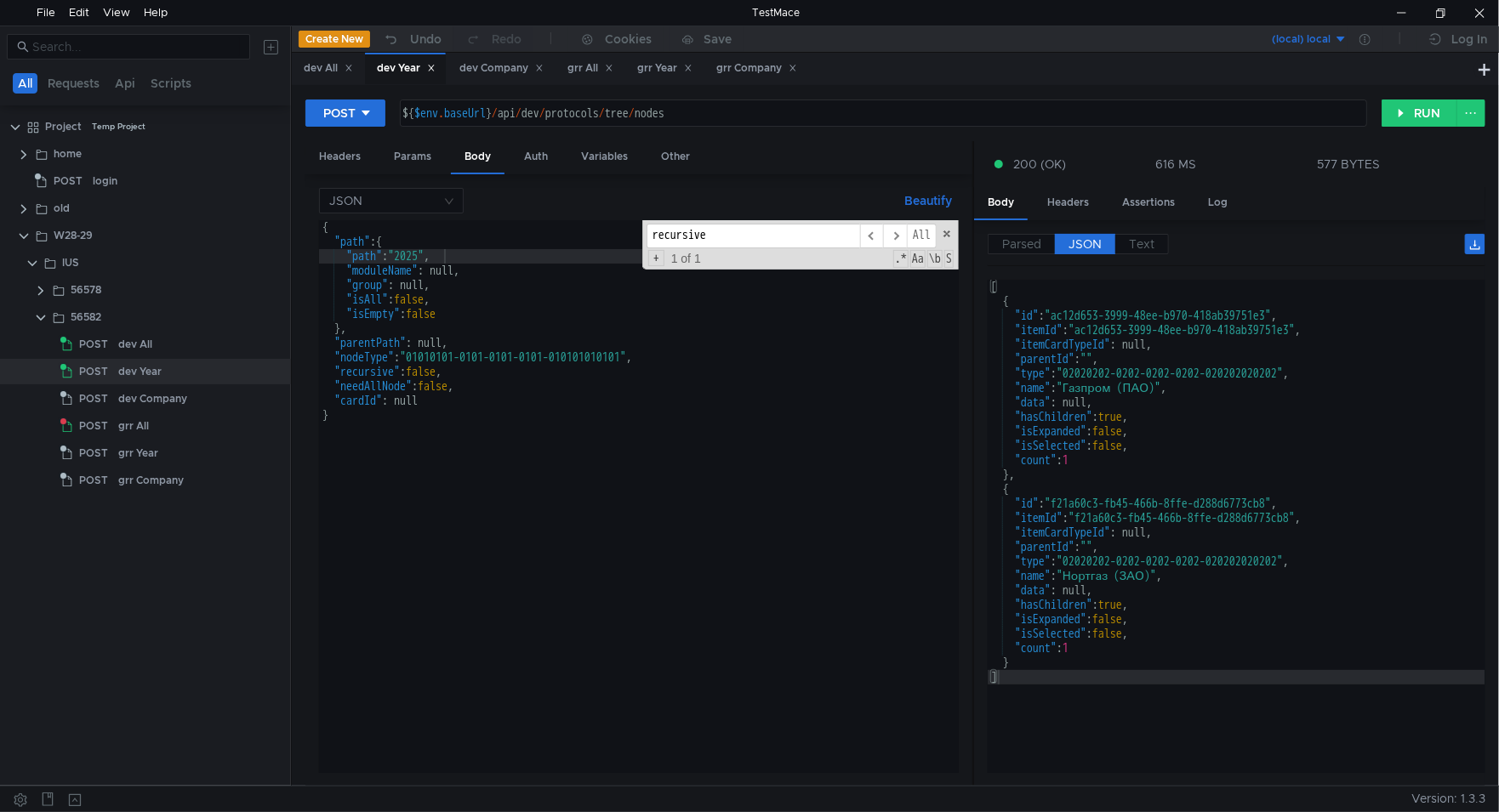 click on "{    "path" :  {       "path" :  "2025" ,       "moduleName" : null,       "group" : null,       "isAll" :  false ,       "isEmpty" :  false    } ,    "parentPath" : null,    "nodeType" :  "01010101-0101-0101-0101-010101010101" ,    "recursive" :  false ,    "needAllNode" :  false ,    "cardId" : null }" at bounding box center (639, 511) 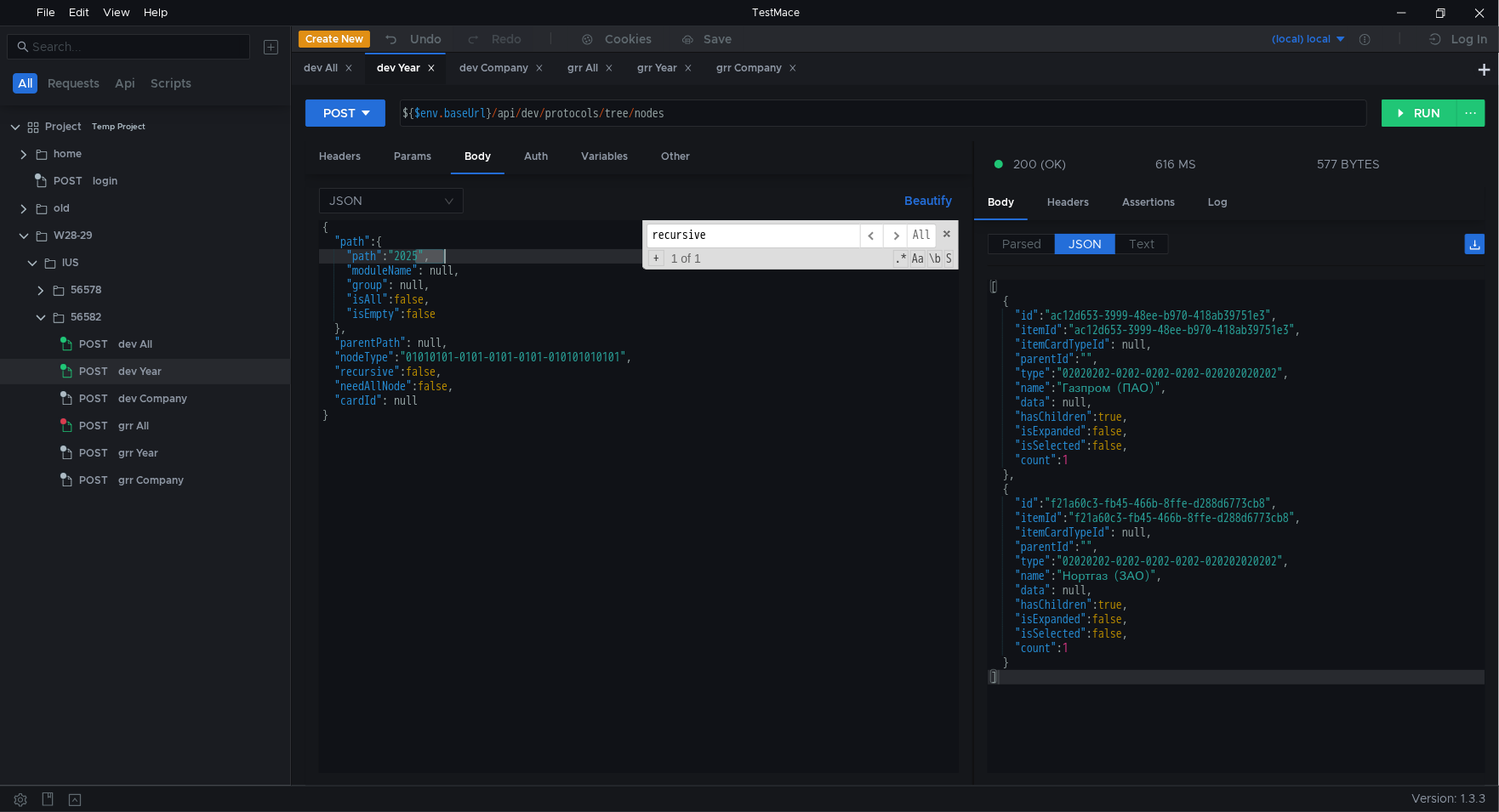 click on "{    "path" :  {       "path" :  "2025" ,       "moduleName" : null,       "group" : null,       "isAll" :  false ,       "isEmpty" :  false    } ,    "parentPath" : null,    "nodeType" :  "01010101-0101-0101-0101-010101010101" ,    "recursive" :  false ,    "needAllNode" :  false ,    "cardId" : null }" at bounding box center [639, 511] 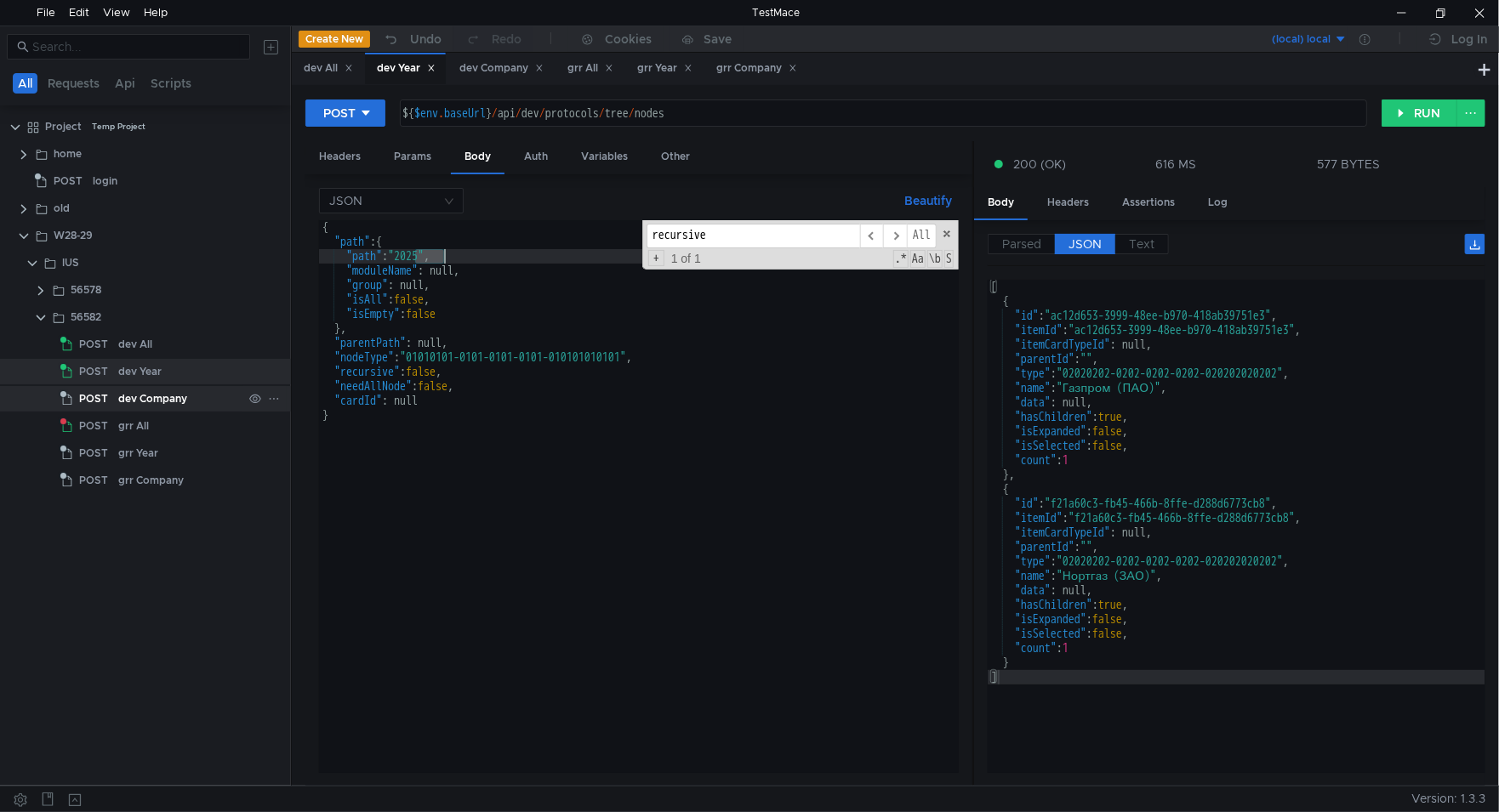 click on "dev Company" 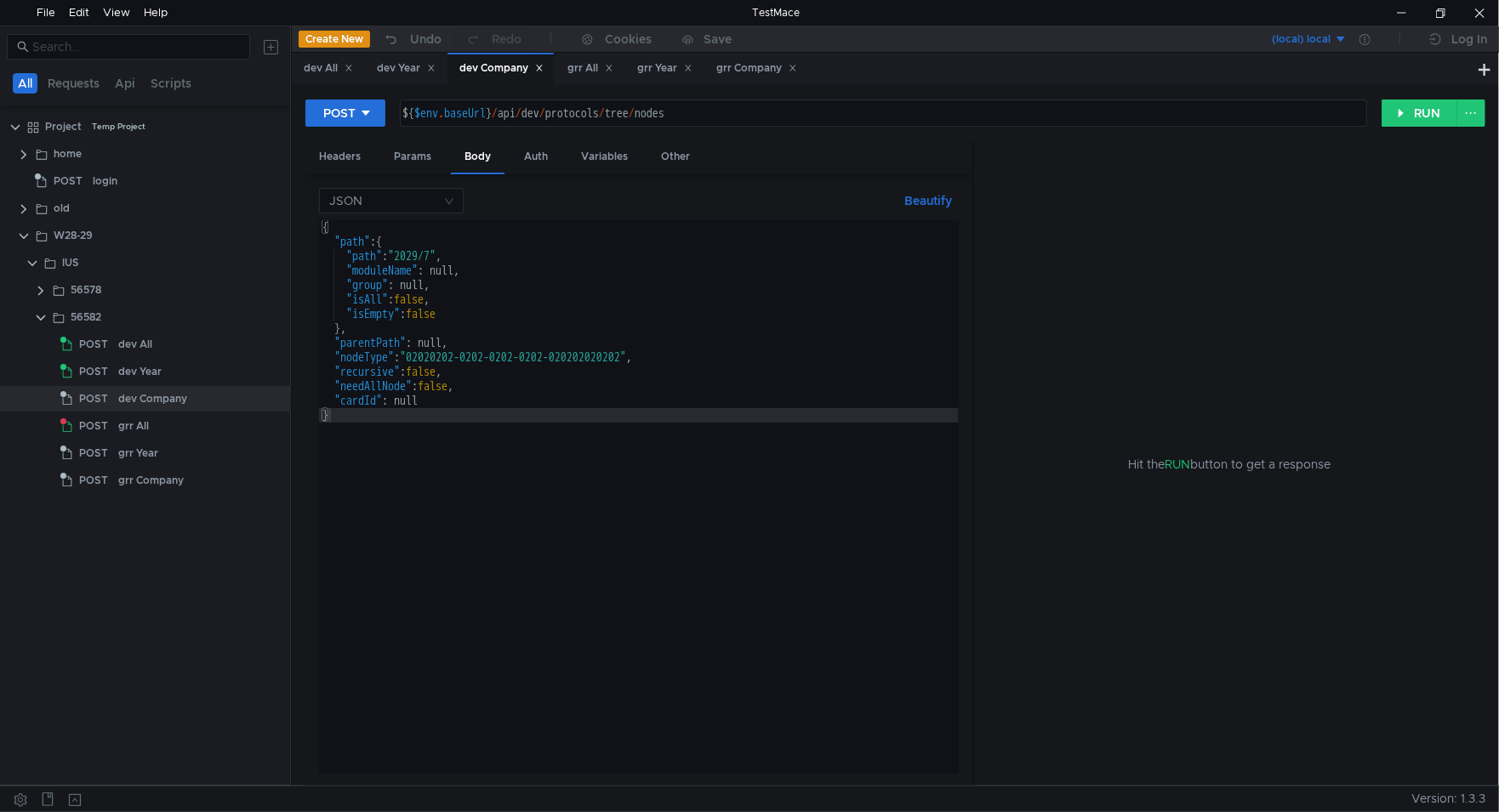 click on "{    "path" :  {       "path" :  "2029/7" ,       "moduleName" : null,       "group" : null,       "isAll" :  false ,       "isEmpty" :  false    } ,    "parentPath" : null,    "nodeType" :  "02020202-0202-0202-0202-020202020202" ,    "recursive" :  false ,    "needAllNode" :  false ,    "cardId" : null }" at bounding box center [639, 511] 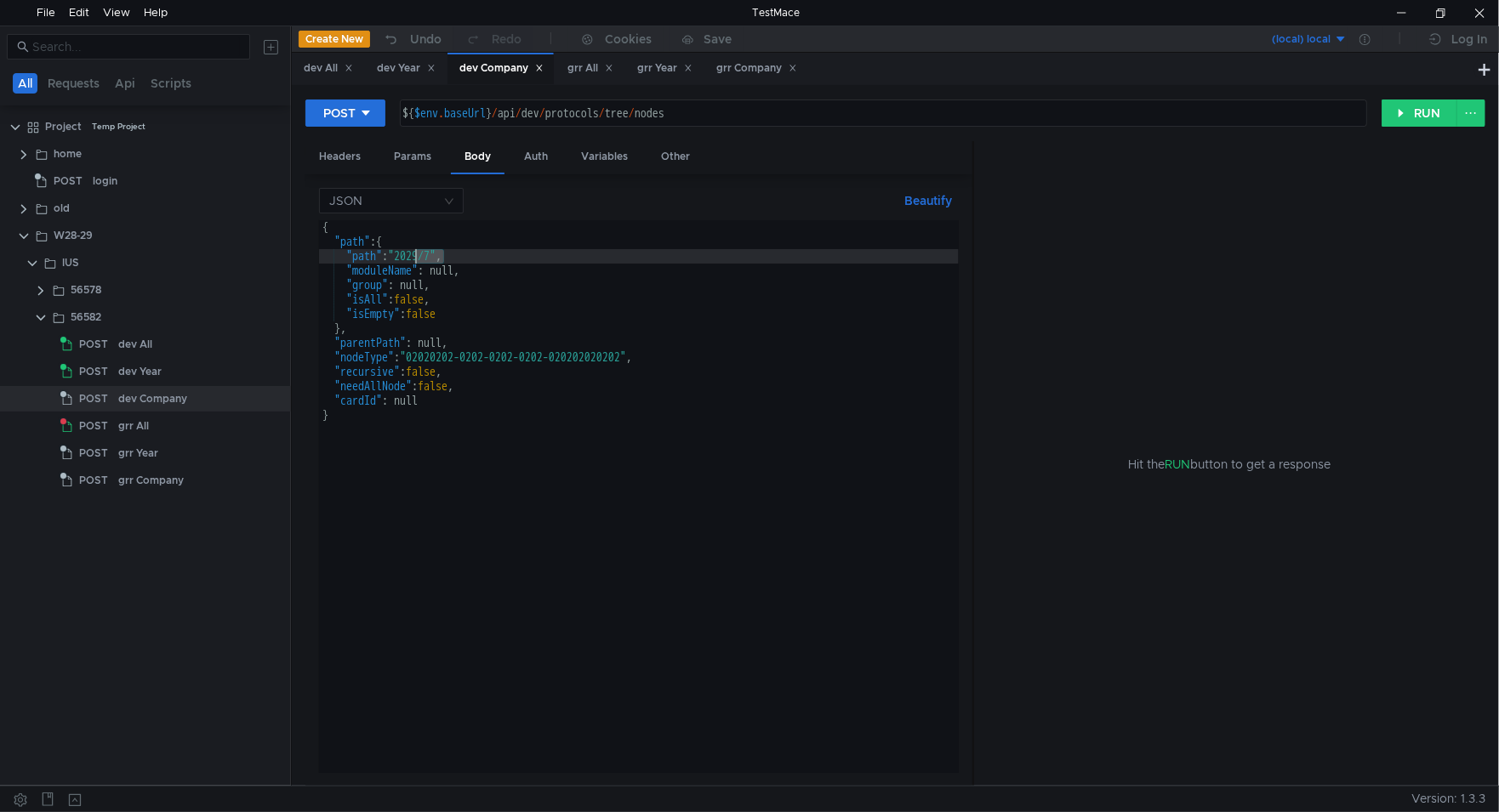click on "{    "path" :  {       "path" :  "2029/7" ,       "moduleName" : null,       "group" : null,       "isAll" :  false ,       "isEmpty" :  false    } ,    "parentPath" : null,    "nodeType" :  "02020202-0202-0202-0202-020202020202" ,    "recursive" :  false ,    "needAllNode" :  false ,    "cardId" : null }" at bounding box center [639, 511] 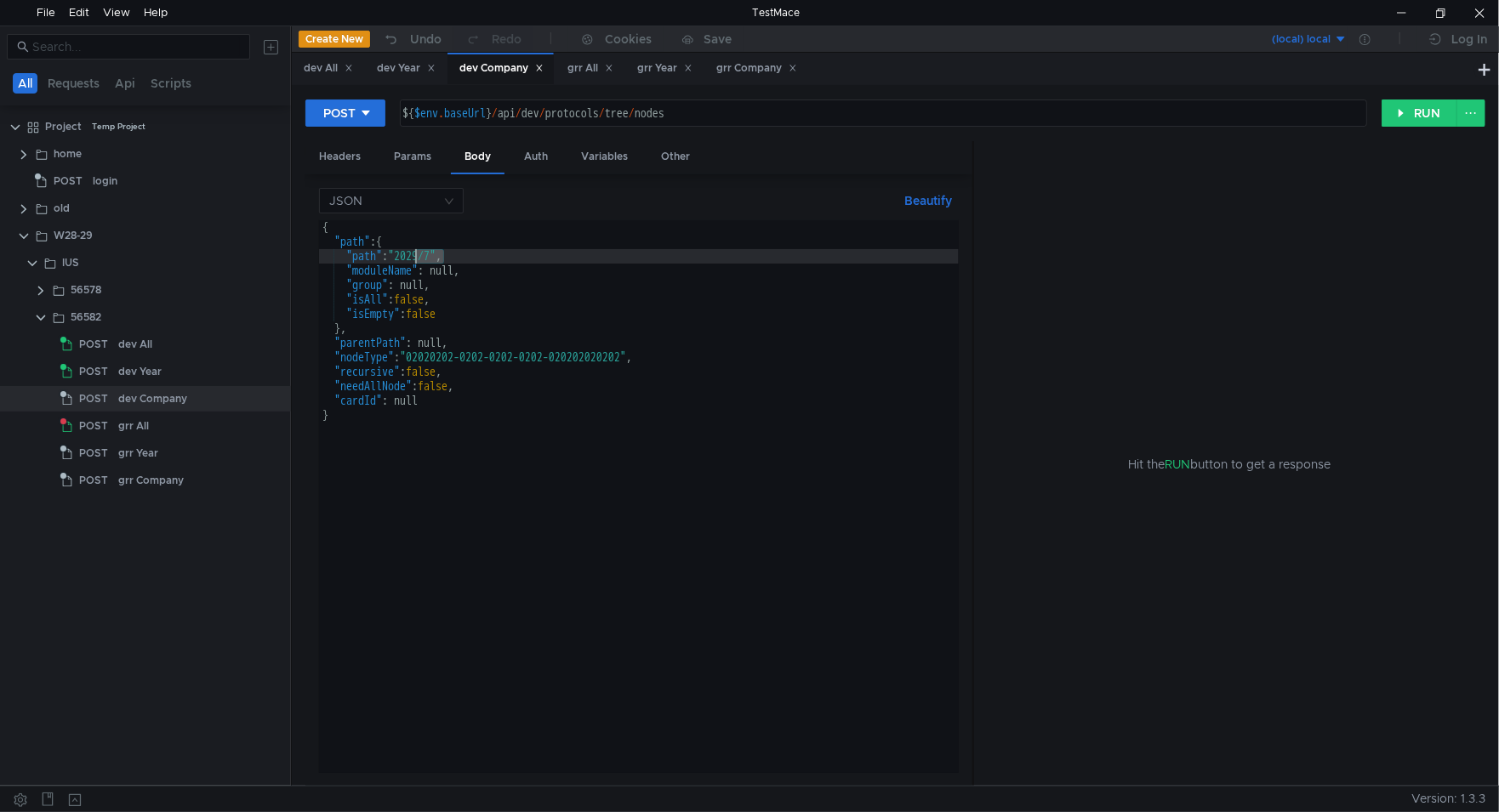 paste on "5" 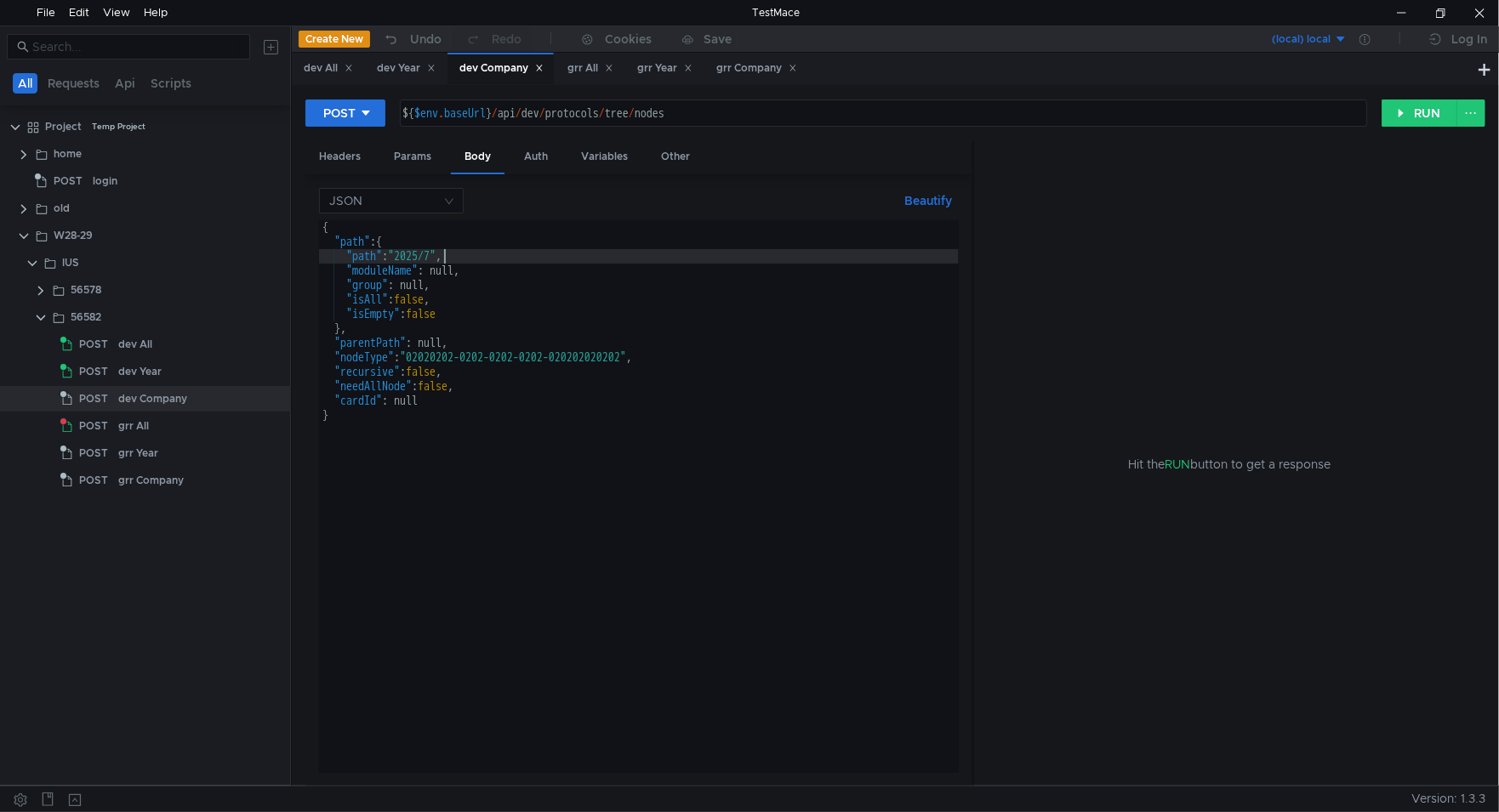 type on ""path": "2025/7"," 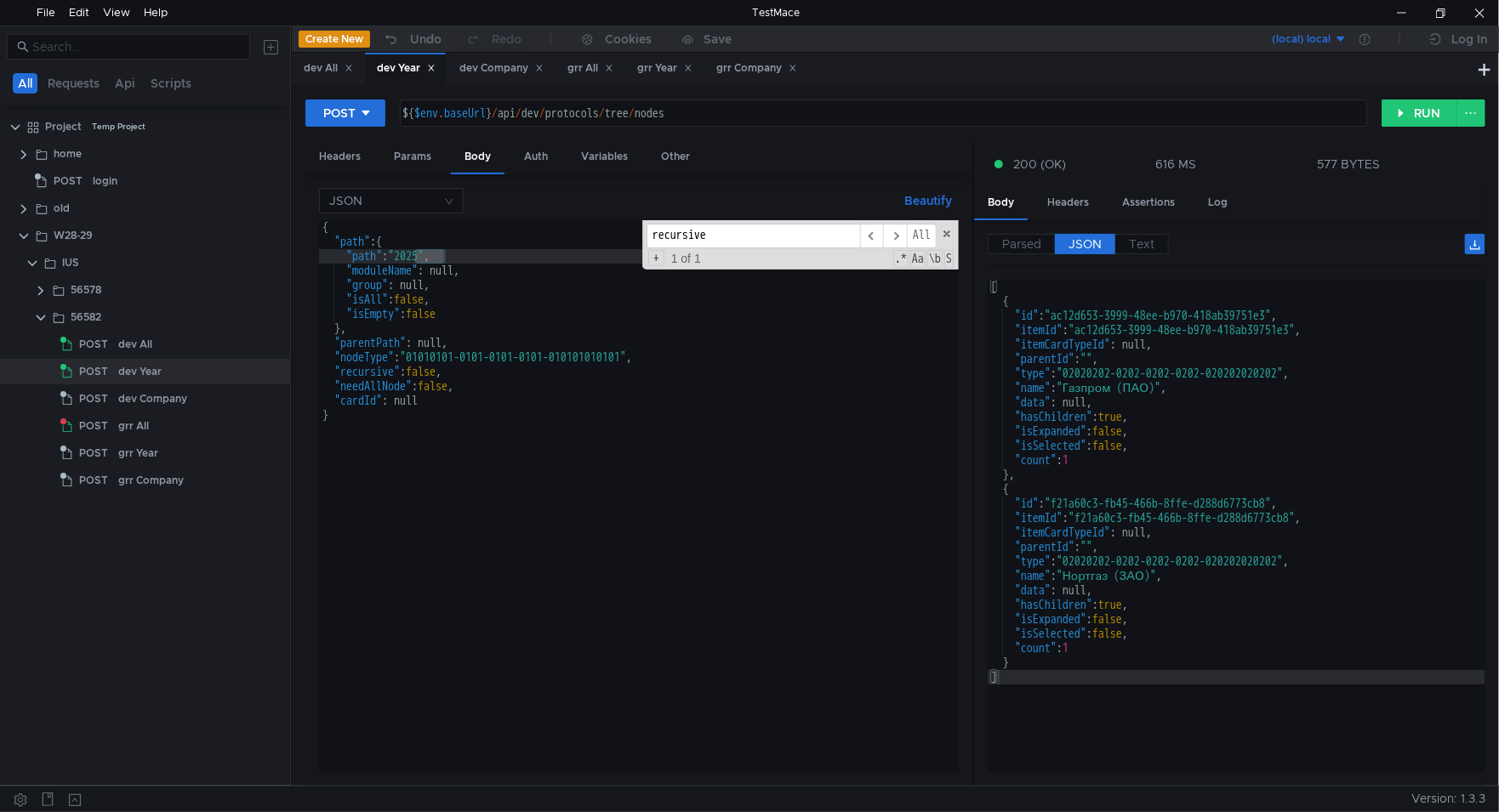 type on ""id": "ac12d653-3999-48ee-b970-418ab39751e3"," 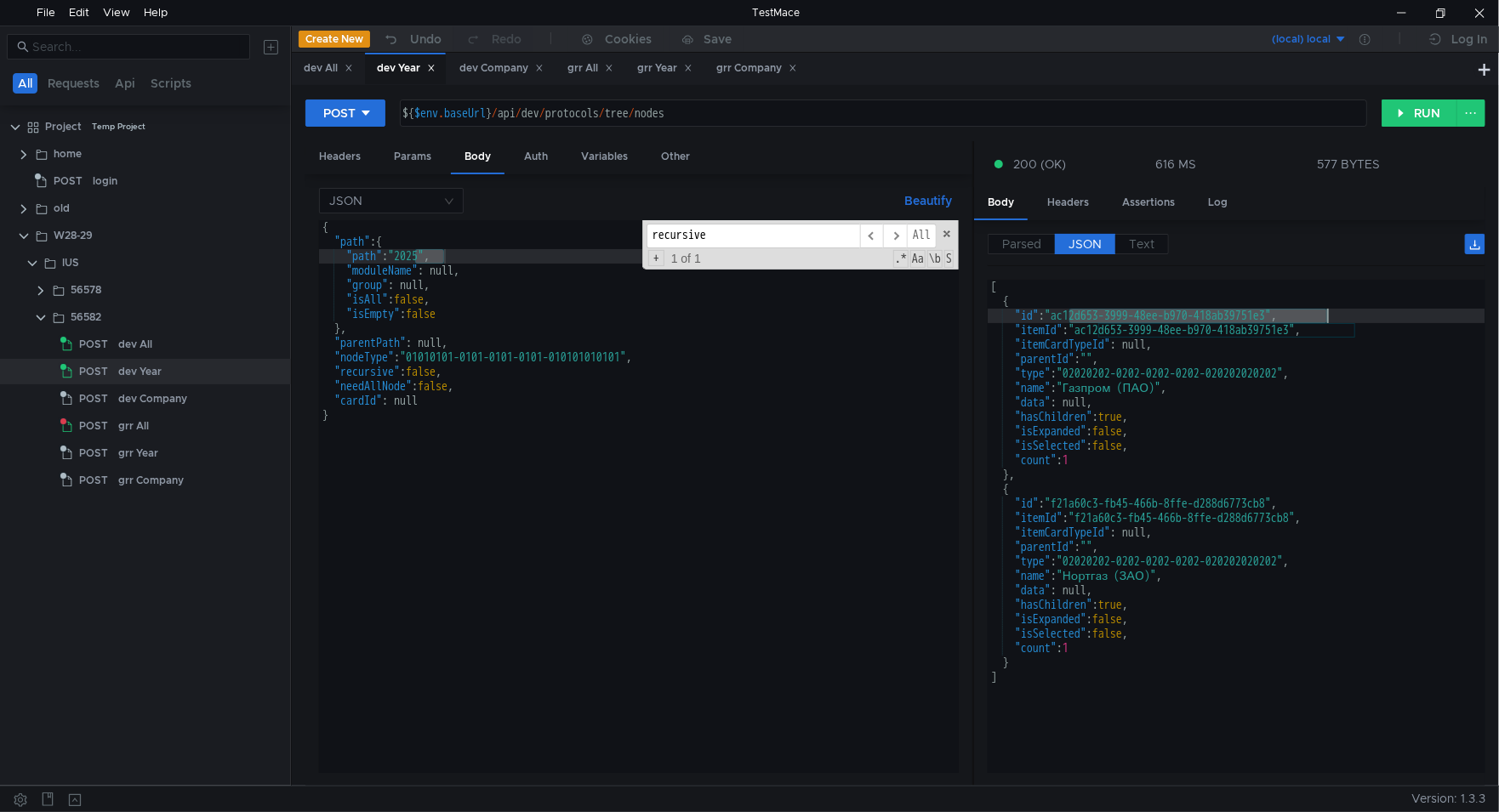 drag, startPoint x: 1104, startPoint y: 313, endPoint x: 1323, endPoint y: 316, distance: 219.02055 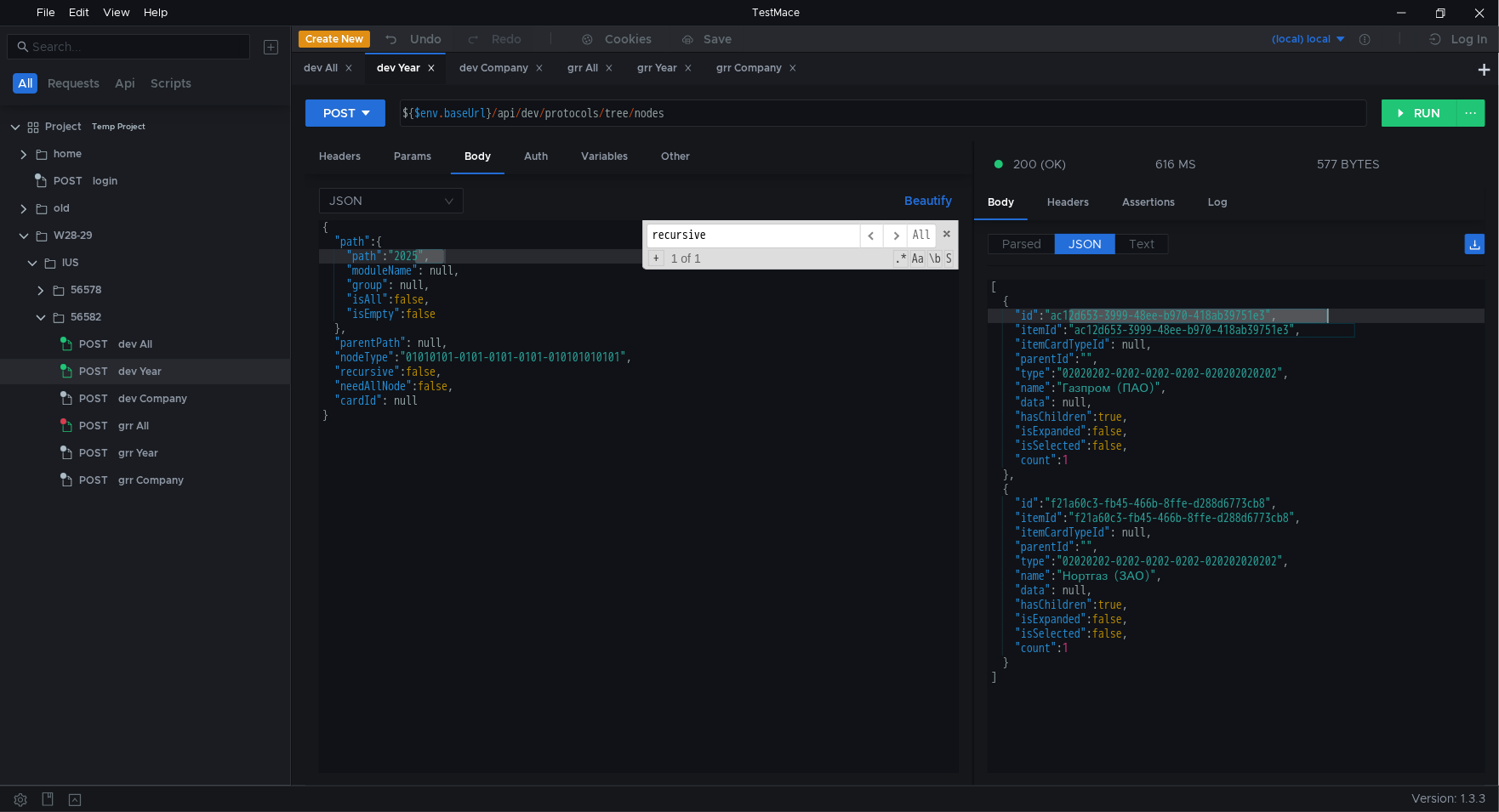 click on "[    {       "id" :  "ac12d653-3999-48ee-b970-418ab39751e3" ,       "itemId" :  "ac12d653-3999-48ee-b970-418ab39751e3" ,       "itemCardTypeId" : null,       "parentId" :  "" ,       "type" :  "02020202-0202-0202-0202-020202020202" ,       "name" :  "Газпром (ПАО)" ,       "data" : null,       "hasChildren" :  true ,       "isExpanded" :  false ,       "isSelected" :  false ,       "count" :  1    } ,    {       "id" :  "f21a60c3-fb45-466b-8ffe-d288d6773cb8" ,       "itemId" :  "f21a60c3-fb45-466b-8ffe-d288d6773cb8" ,       "itemCardTypeId" : null,       "parentId" :  "" ,       "type" :  "02020202-0202-0202-0202-020202020202" ,       "name" :  "Нортгаз (ЗАО)" ,       "data" : null,       "hasChildren" :  true ,       "isExpanded" :  false ,       "isSelected" :  false ,       "count" :  1    } ]" 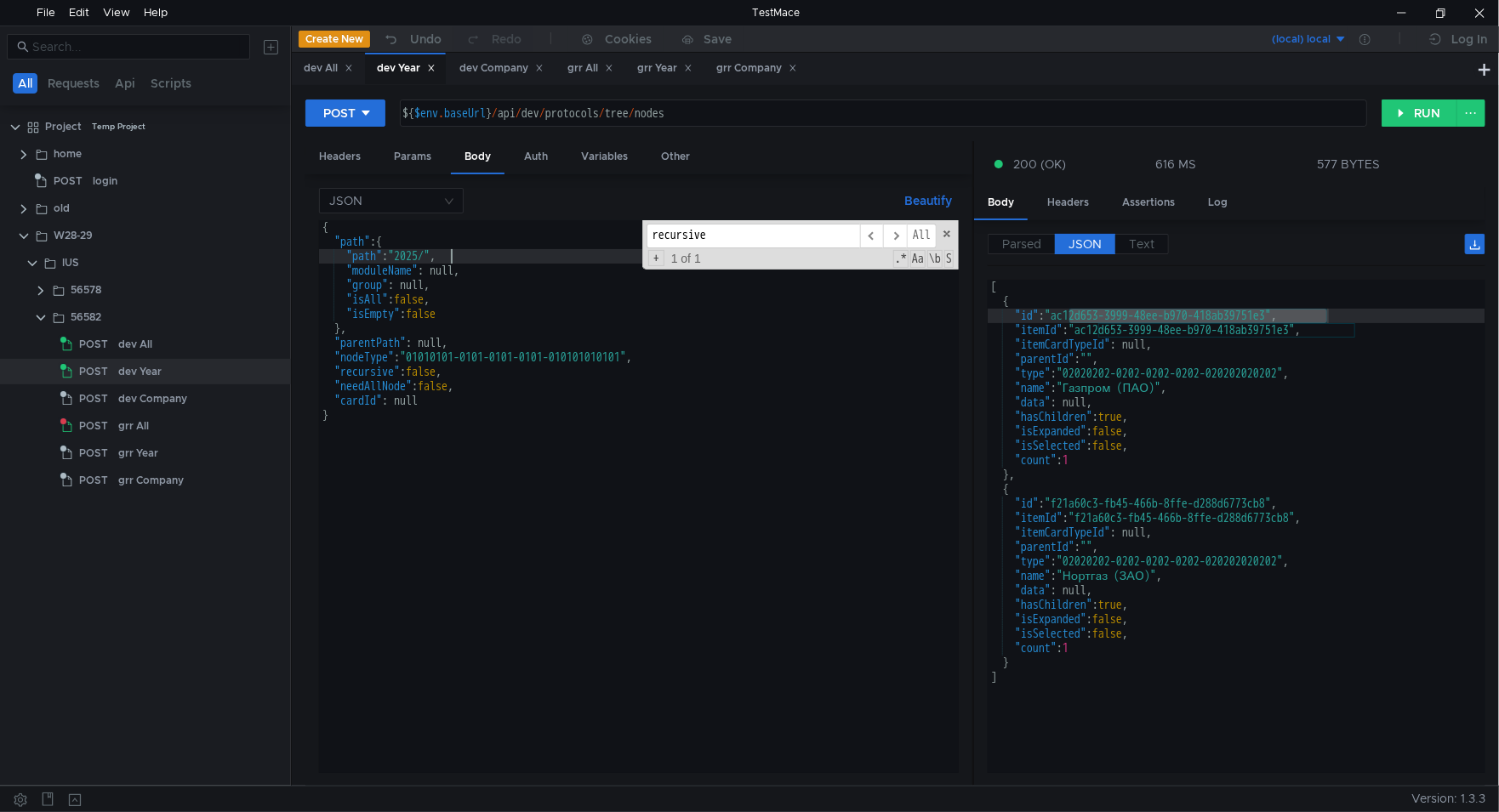 scroll, scrollTop: 0, scrollLeft: 9, axis: horizontal 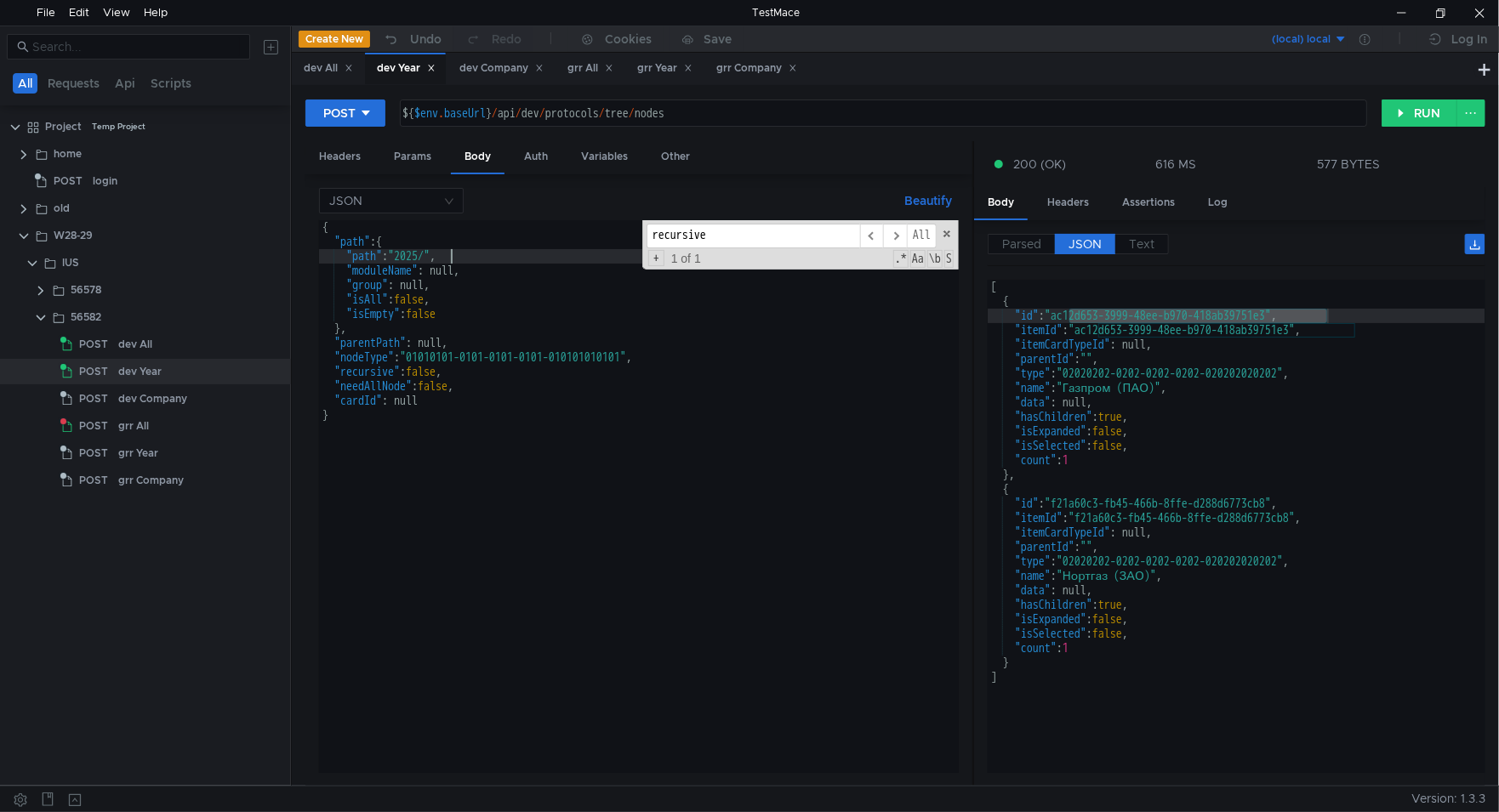 paste on "ac12d653-3999-48ee-b970-418ab39751e3" 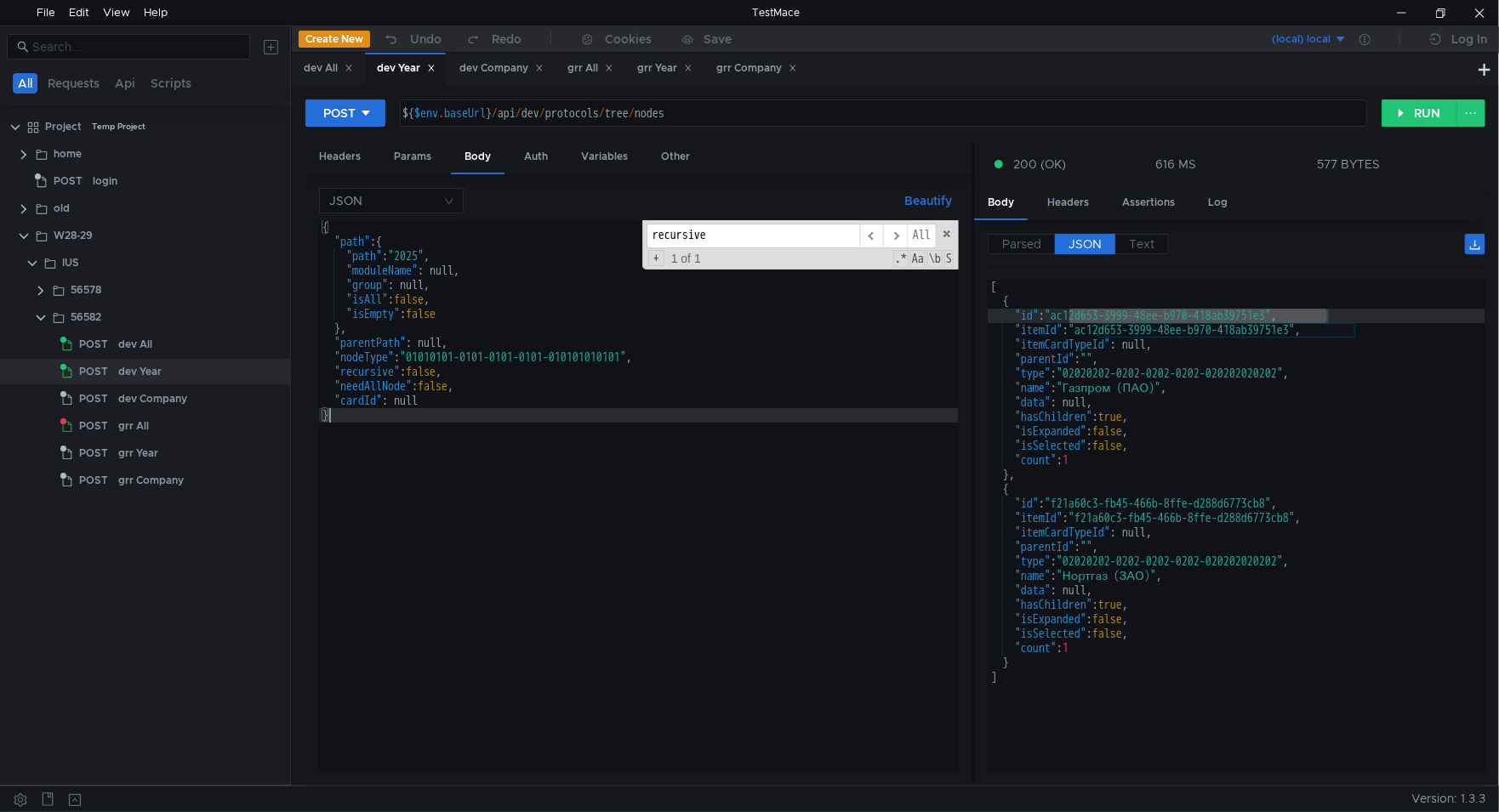 scroll, scrollTop: 0, scrollLeft: 0, axis: both 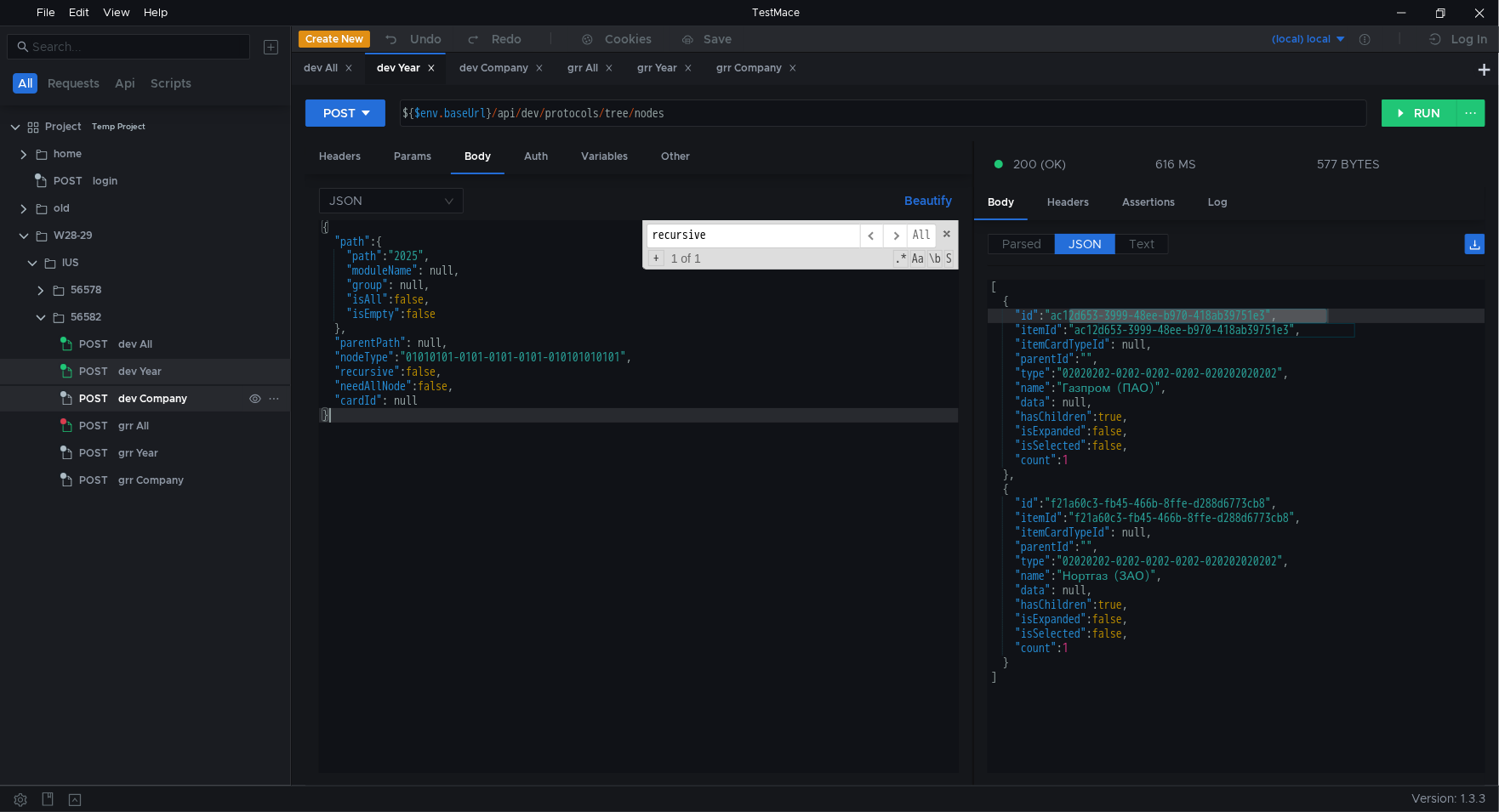 type on "}" 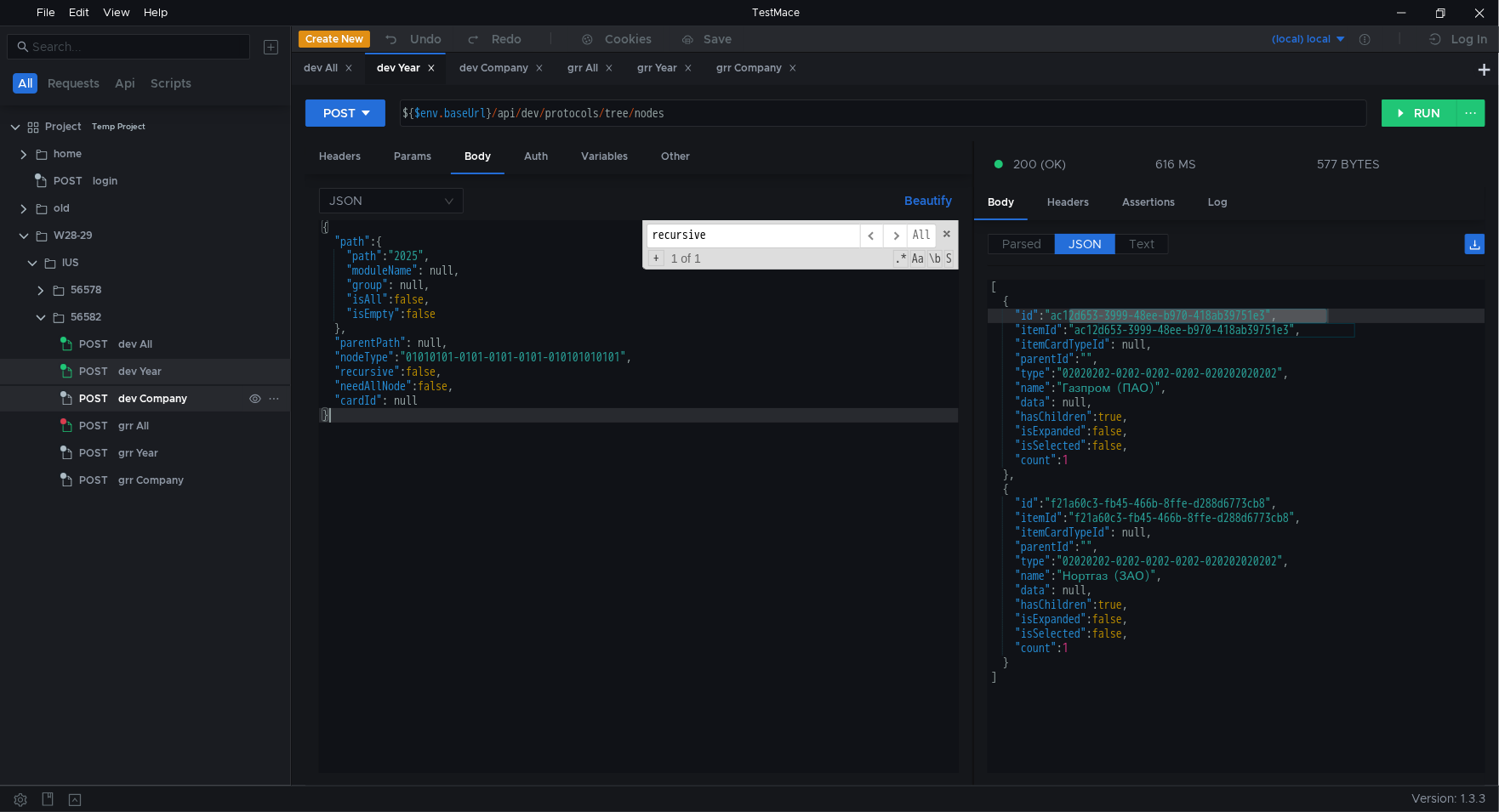 click on "dev Company" 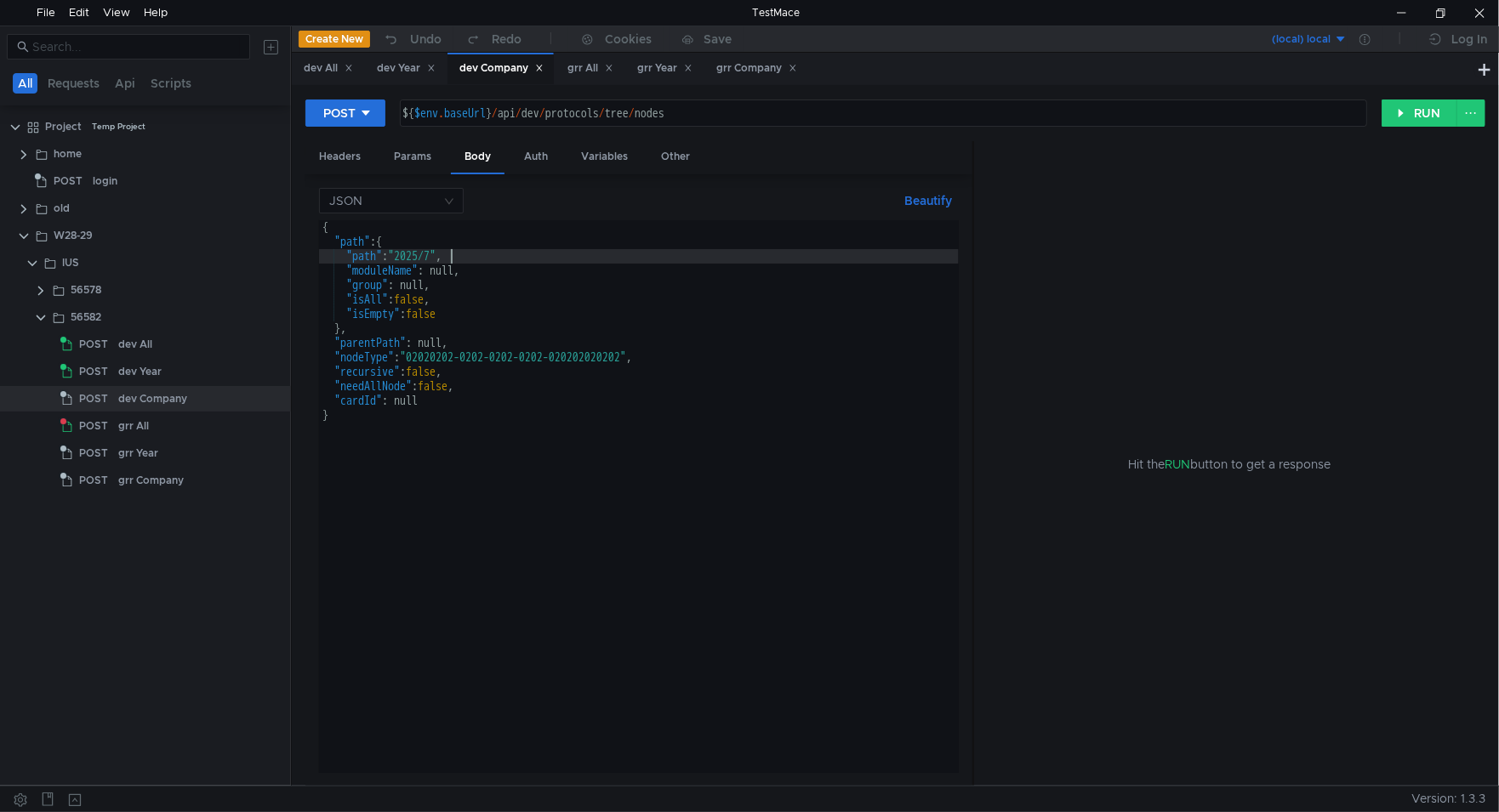 click on "{    "path" :  {       "path" :  "2025/7" ,       "moduleName" : null,       "group" : null,       "isAll" :  false ,       "isEmpty" :  false    } ,    "parentPath" : null,    "nodeType" :  "02020202-0202-0202-0202-020202020202" ,    "recursive" :  false ,    "needAllNode" :  false ,    "cardId" : null }" at bounding box center (639, 511) 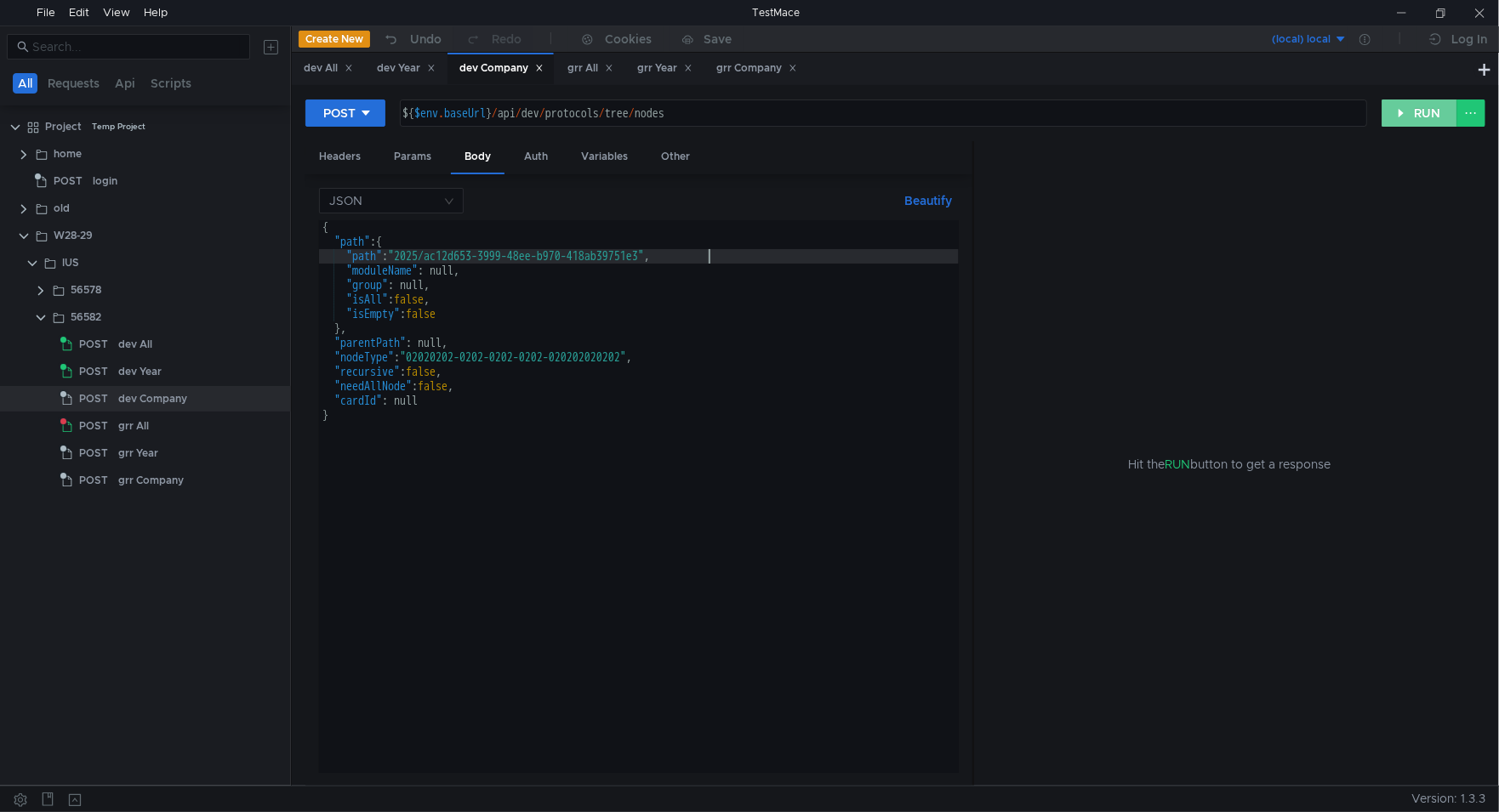 click on "RUN" 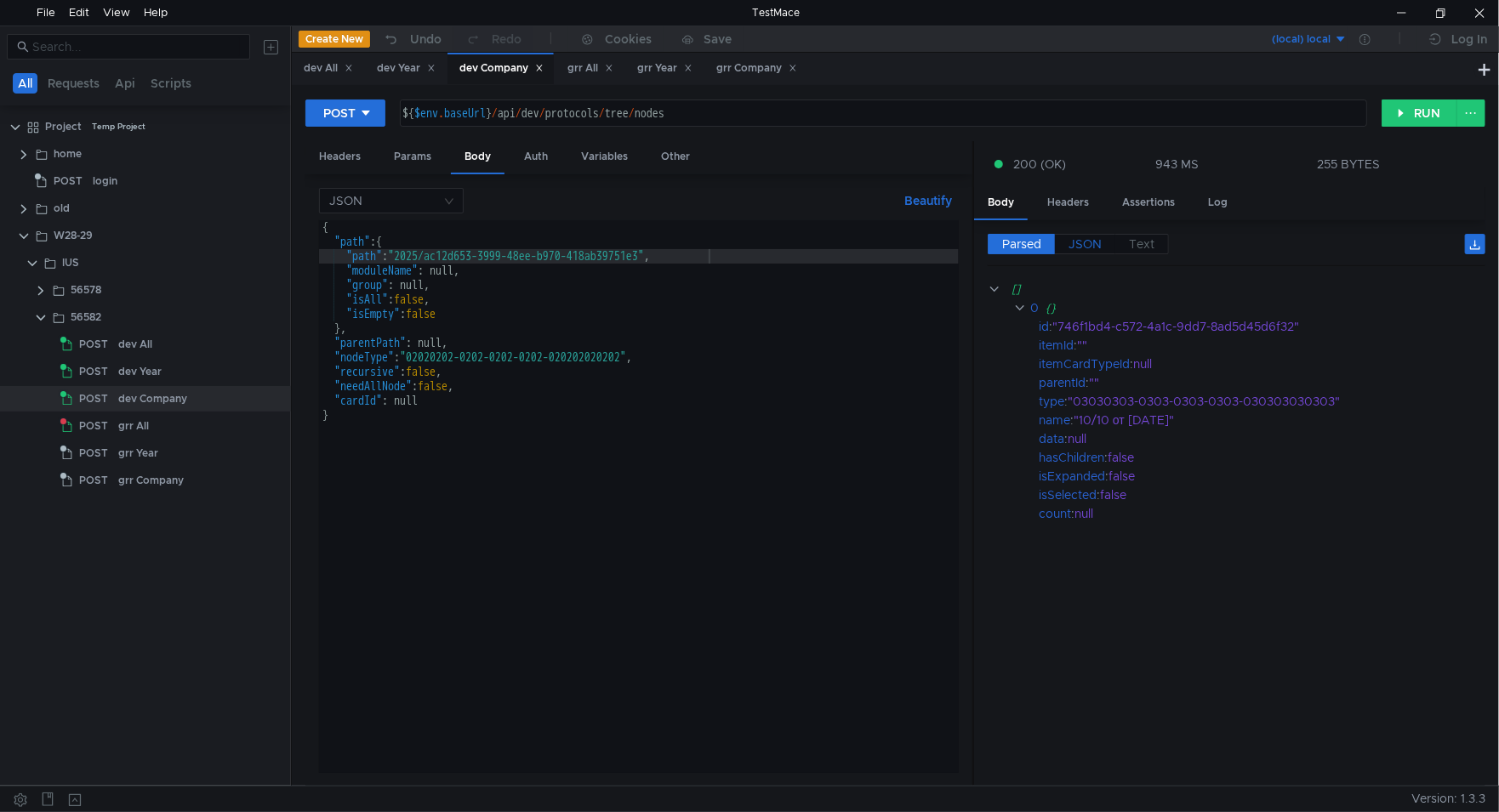 click on "JSON" at bounding box center [1085, 244] 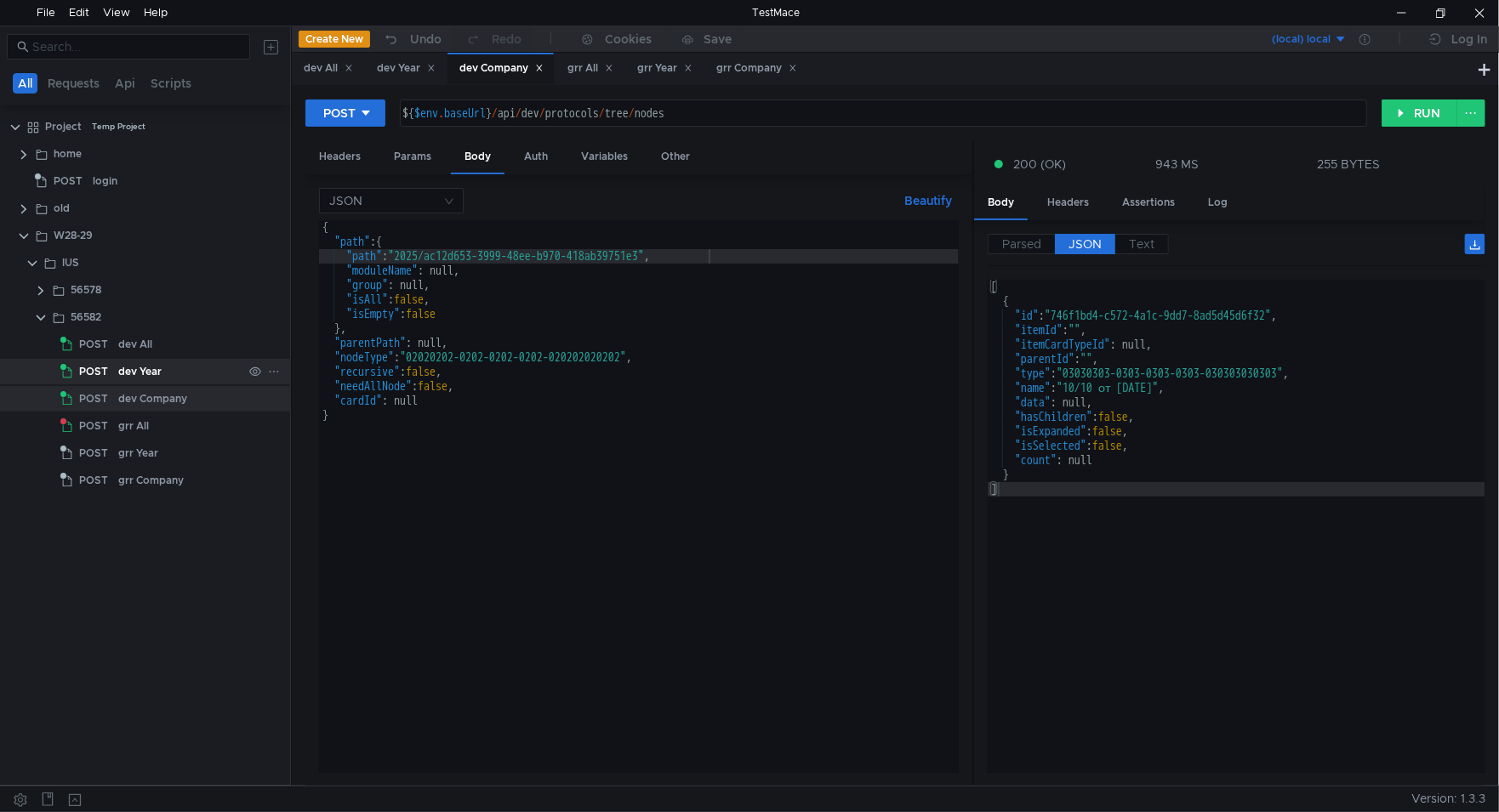 click on "dev Year" 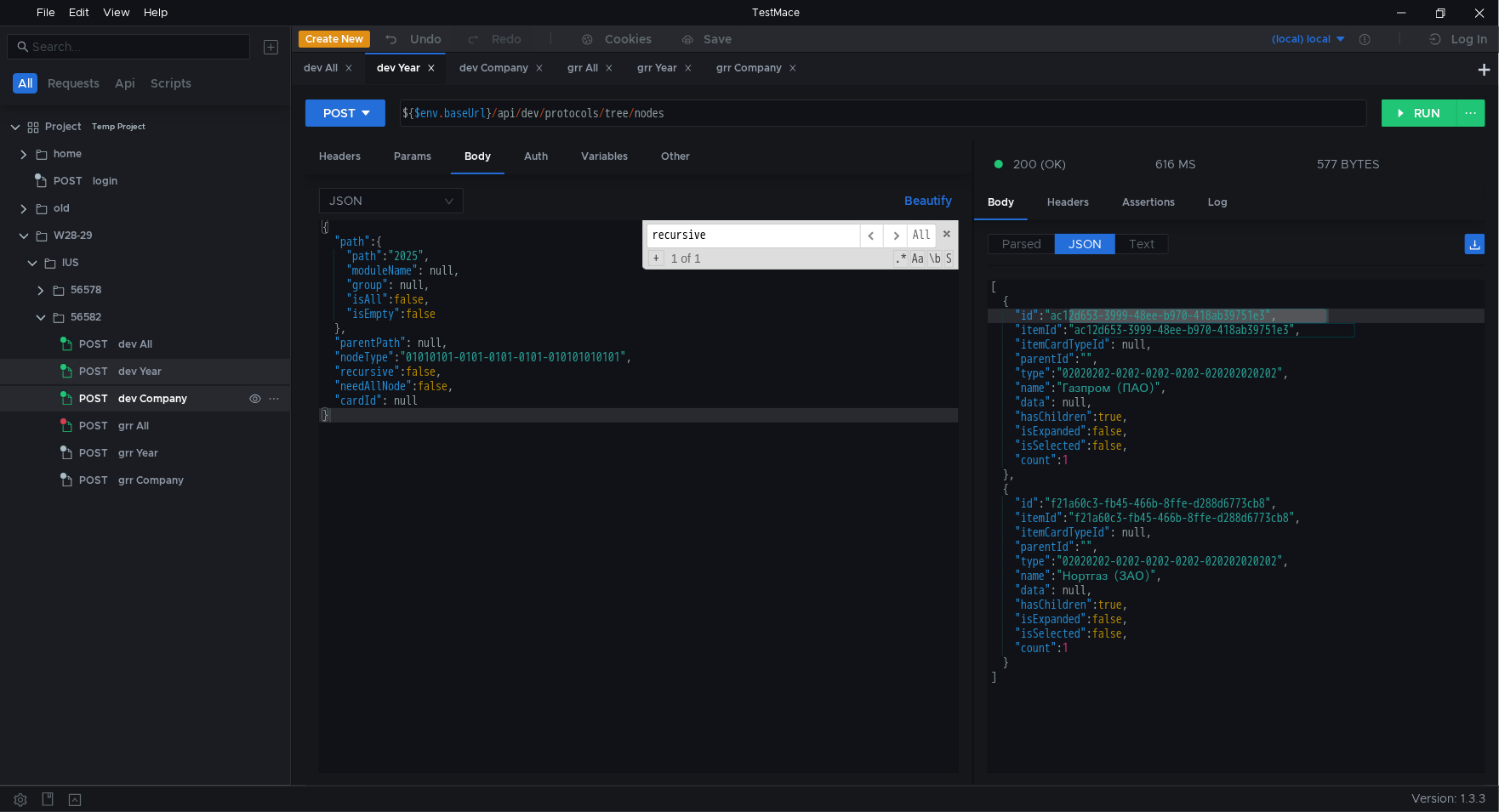 click on "dev Company" 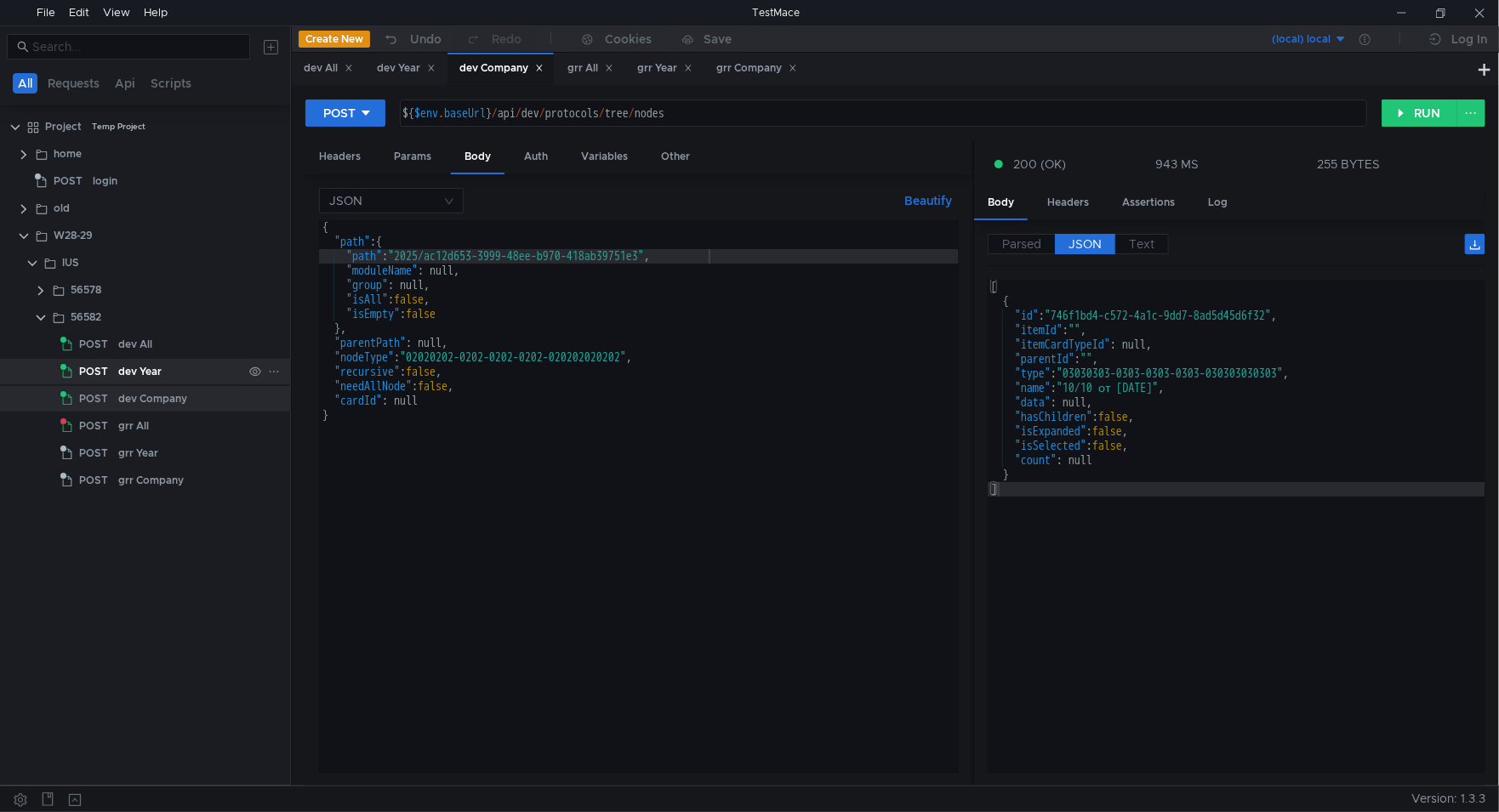 click on "dev Year" 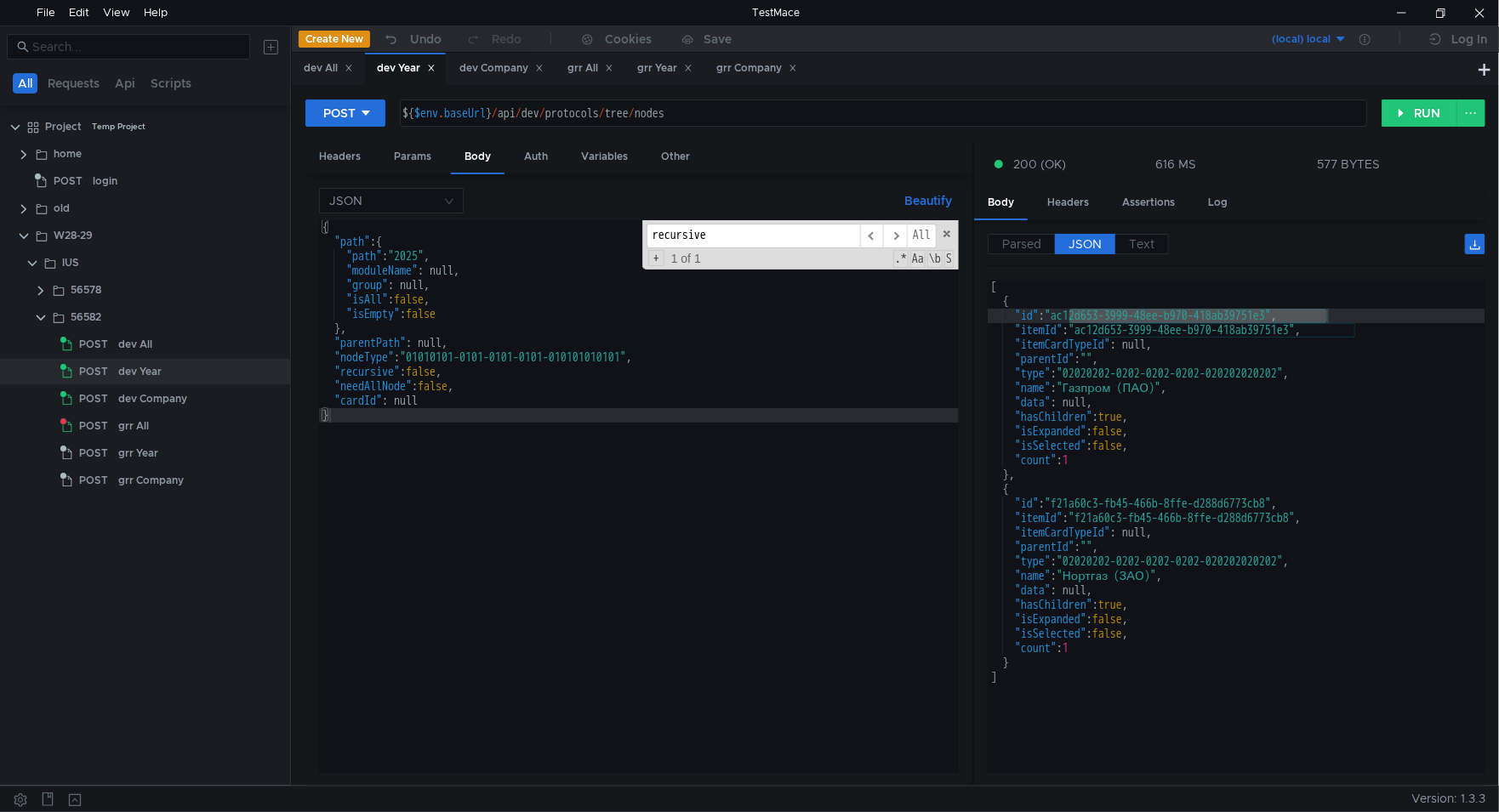 click on "[    {       "id" :  "ac12d653-3999-48ee-b970-418ab39751e3" ,       "itemId" :  "ac12d653-3999-48ee-b970-418ab39751e3" ,       "itemCardTypeId" : null,       "parentId" :  "" ,       "type" :  "02020202-0202-0202-0202-020202020202" ,       "name" :  "Газпром (ПАО)" ,       "data" : null,       "hasChildren" :  true ,       "isExpanded" :  false ,       "isSelected" :  false ,       "count" :  1    } ,    {       "id" :  "f21a60c3-fb45-466b-8ffe-d288d6773cb8" ,       "itemId" :  "f21a60c3-fb45-466b-8ffe-d288d6773cb8" ,       "itemCardTypeId" : null,       "parentId" :  "" ,       "type" :  "02020202-0202-0202-0202-020202020202" ,       "name" :  "Нортгаз (ЗАО)" ,       "data" : null,       "hasChildren" :  true ,       "isExpanded" :  false ,       "isSelected" :  false ,       "count" :  1    } ]" 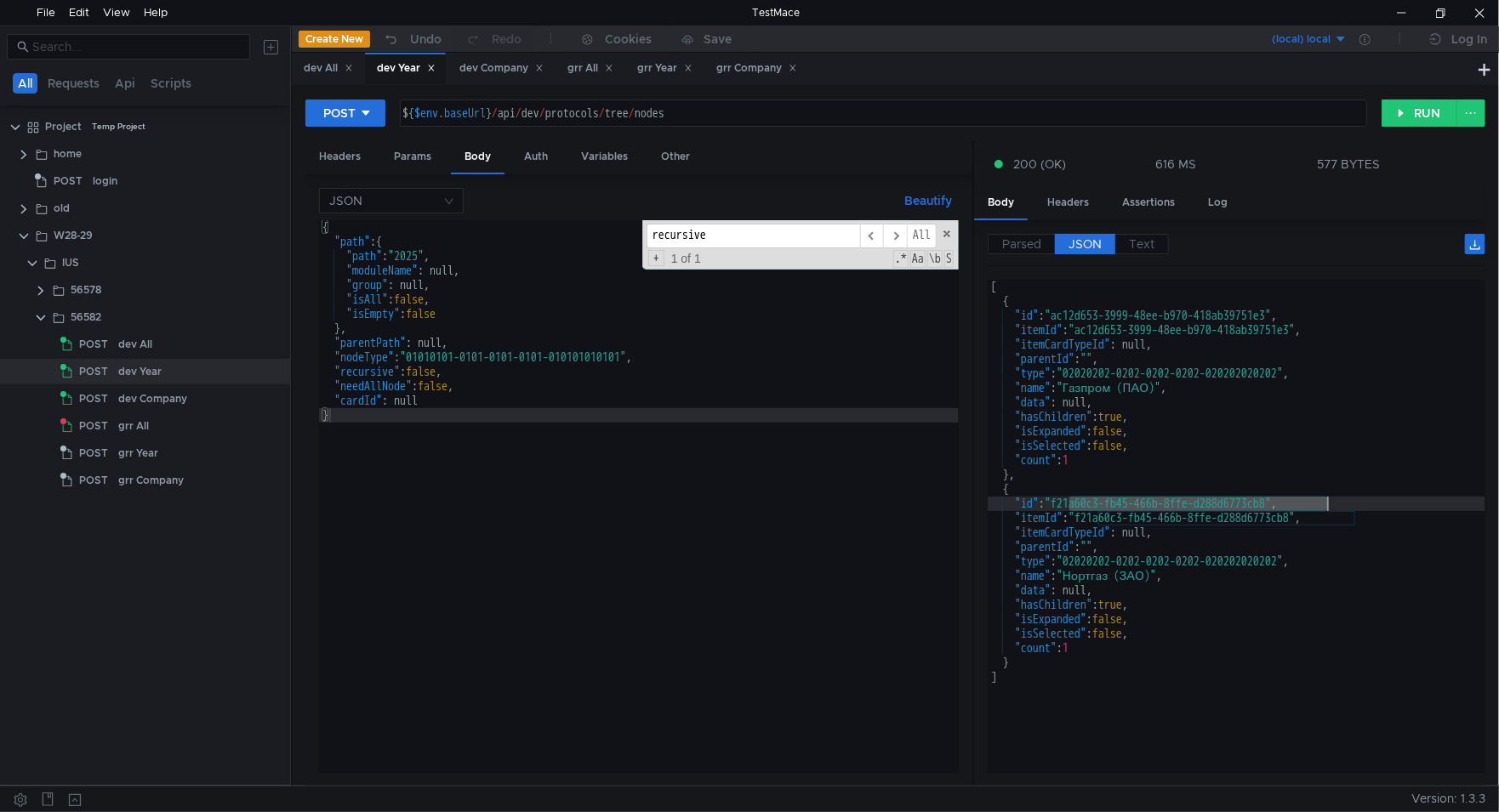 drag, startPoint x: 1091, startPoint y: 502, endPoint x: 1302, endPoint y: 506, distance: 211.0379 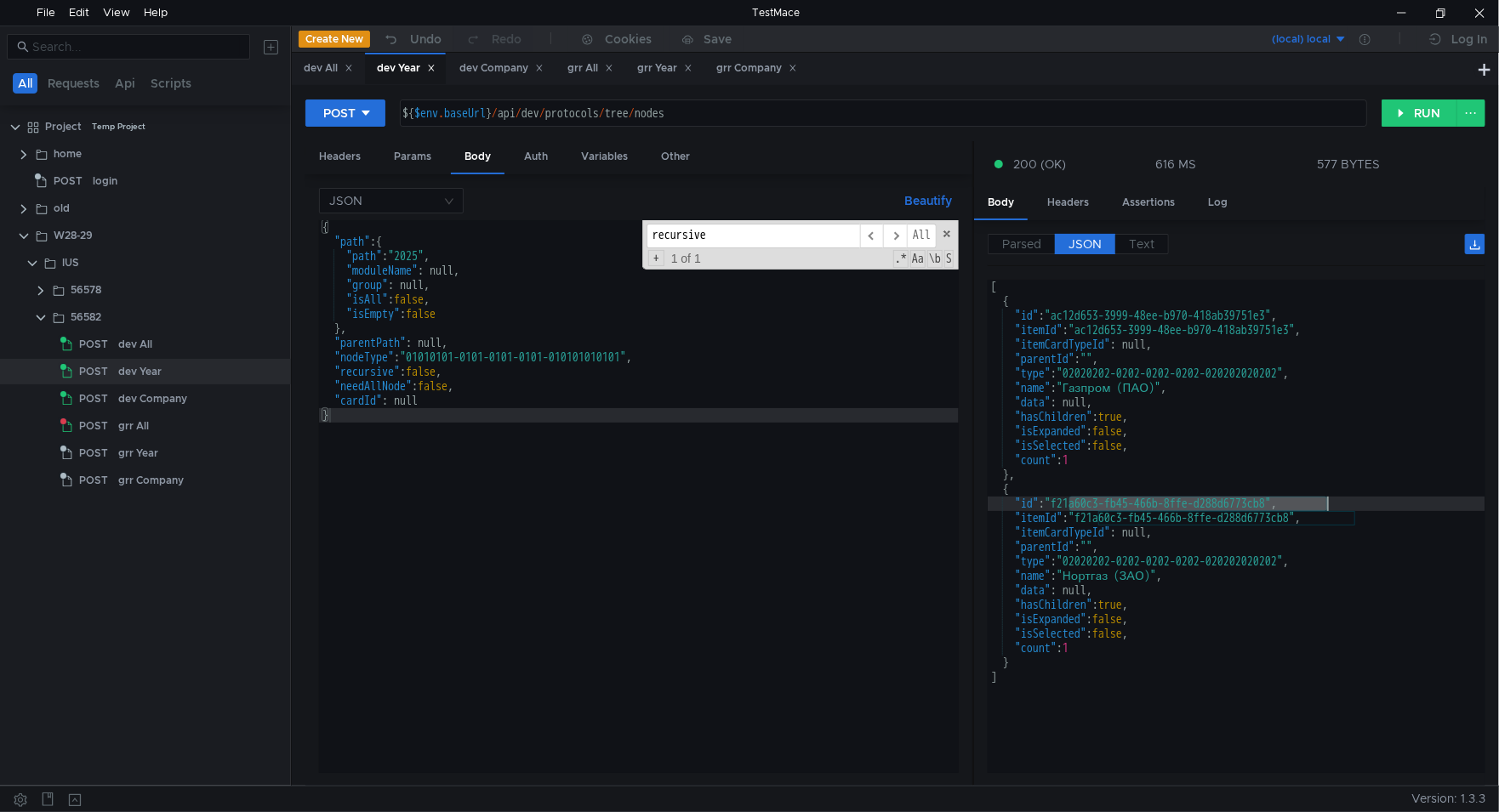 click on "[    {       "id" :  "ac12d653-3999-48ee-b970-418ab39751e3" ,       "itemId" :  "ac12d653-3999-48ee-b970-418ab39751e3" ,       "itemCardTypeId" : null,       "parentId" :  "" ,       "type" :  "02020202-0202-0202-0202-020202020202" ,       "name" :  "Газпром (ПАО)" ,       "data" : null,       "hasChildren" :  true ,       "isExpanded" :  false ,       "isSelected" :  false ,       "count" :  1    } ,    {       "id" :  "f21a60c3-fb45-466b-8ffe-d288d6773cb8" ,       "itemId" :  "f21a60c3-fb45-466b-8ffe-d288d6773cb8" ,       "itemCardTypeId" : null,       "parentId" :  "" ,       "type" :  "02020202-0202-0202-0202-020202020202" ,       "name" :  "Нортгаз (ЗАО)" ,       "data" : null,       "hasChildren" :  true ,       "isExpanded" :  false ,       "isSelected" :  false ,       "count" :  1    } ]" 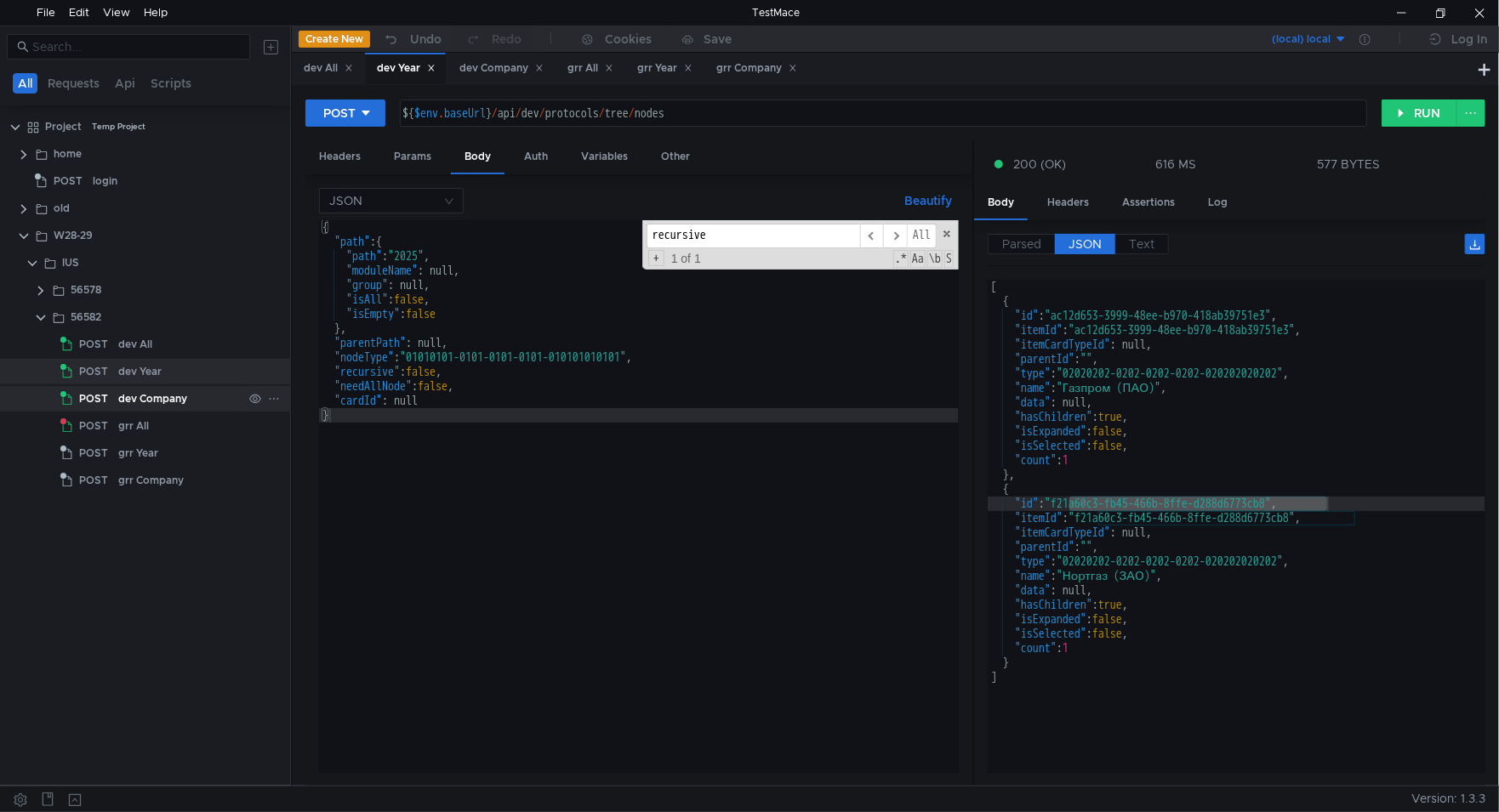 click on "dev Company" 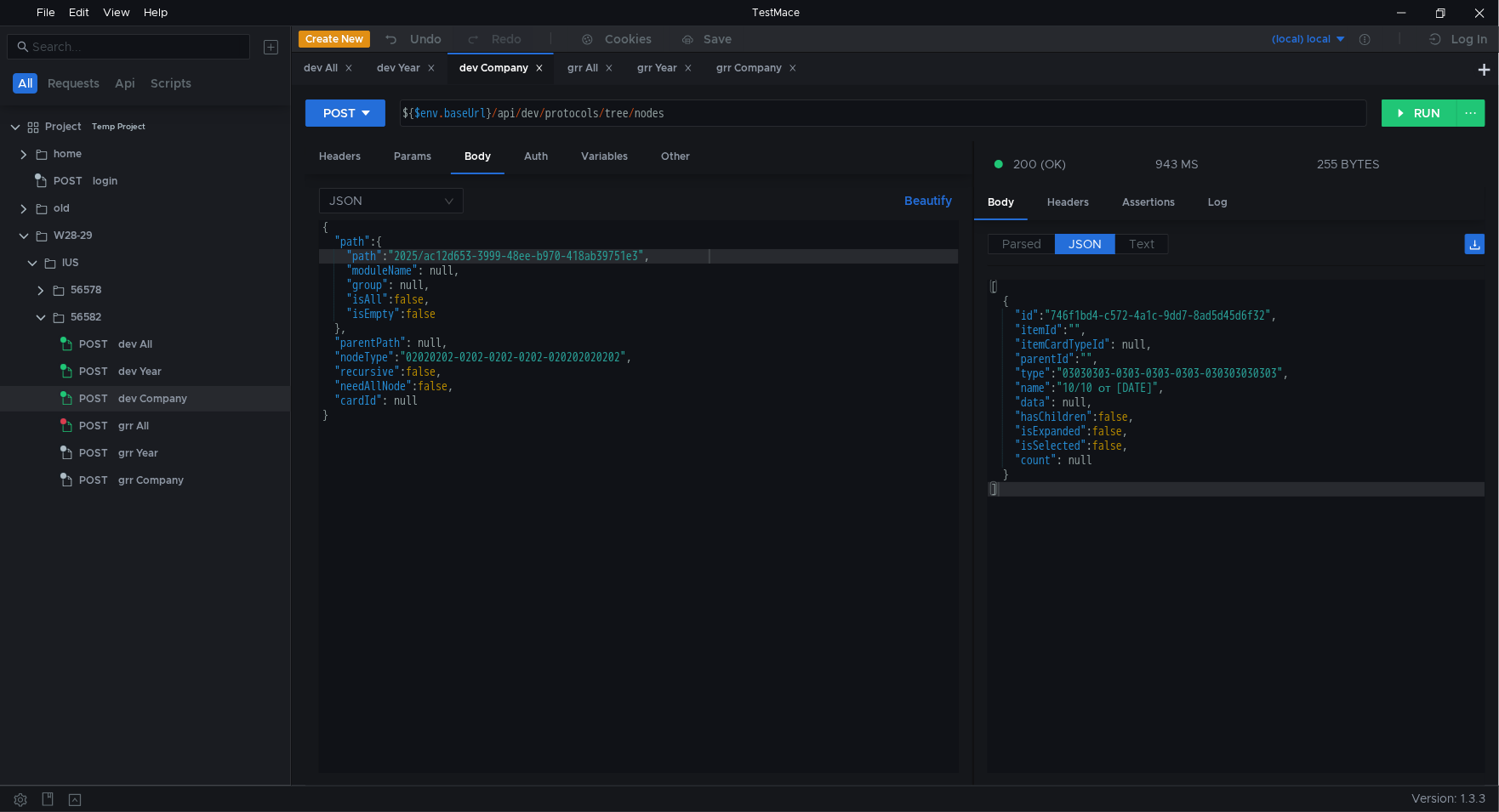 click on "{    "path" :  {       "path" :  "2025/ac12d653-3999-48ee-b970-418ab39751e3" ,       "moduleName" : null,       "group" : null,       "isAll" :  false ,       "isEmpty" :  false    } ,    "parentPath" : null,    "nodeType" :  "02020202-0202-0202-0202-020202020202" ,    "recursive" :  false ,    "needAllNode" :  false ,    "cardId" : null }" at bounding box center (639, 511) 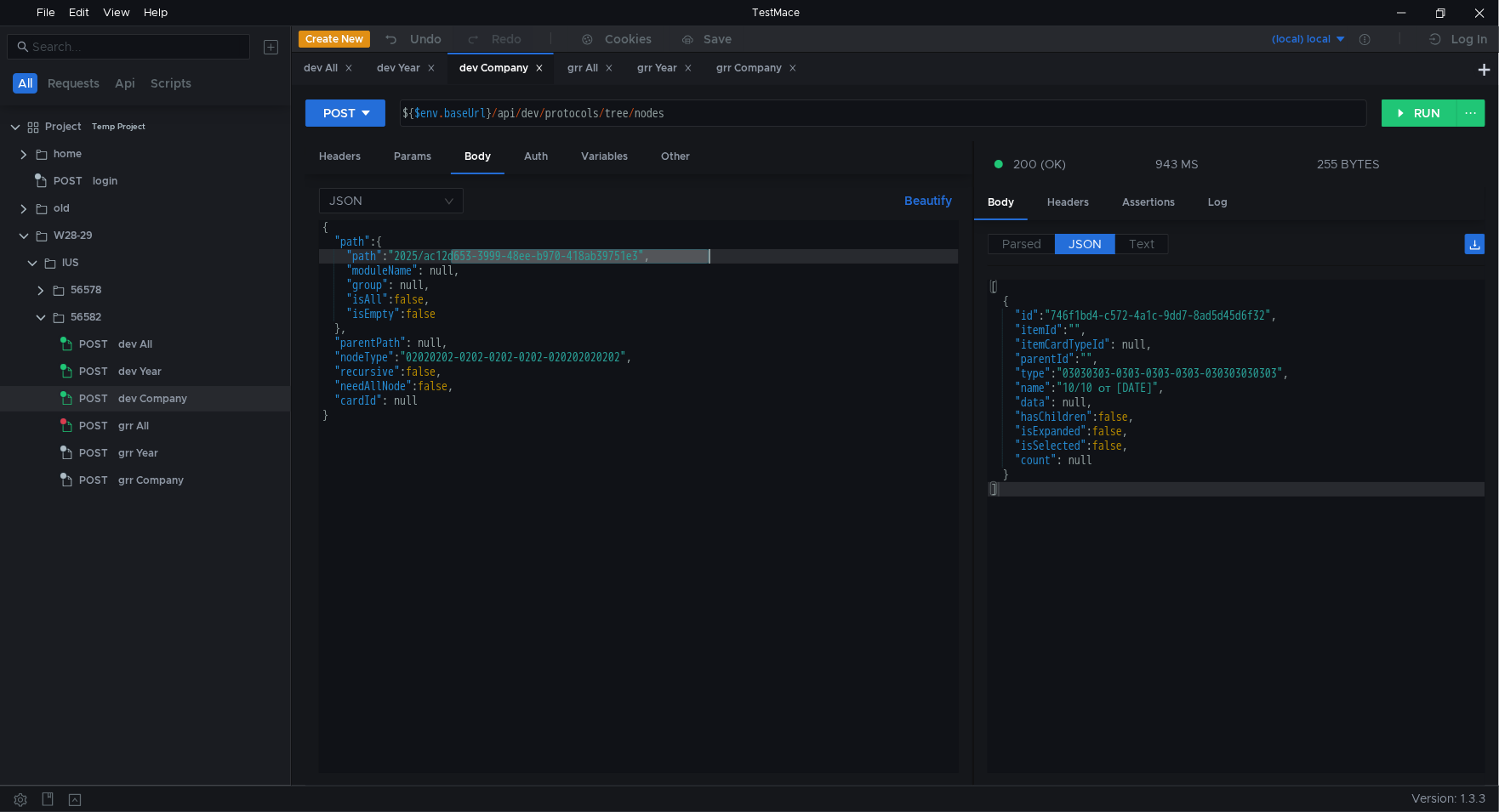drag, startPoint x: 461, startPoint y: 255, endPoint x: 710, endPoint y: 261, distance: 249.07228 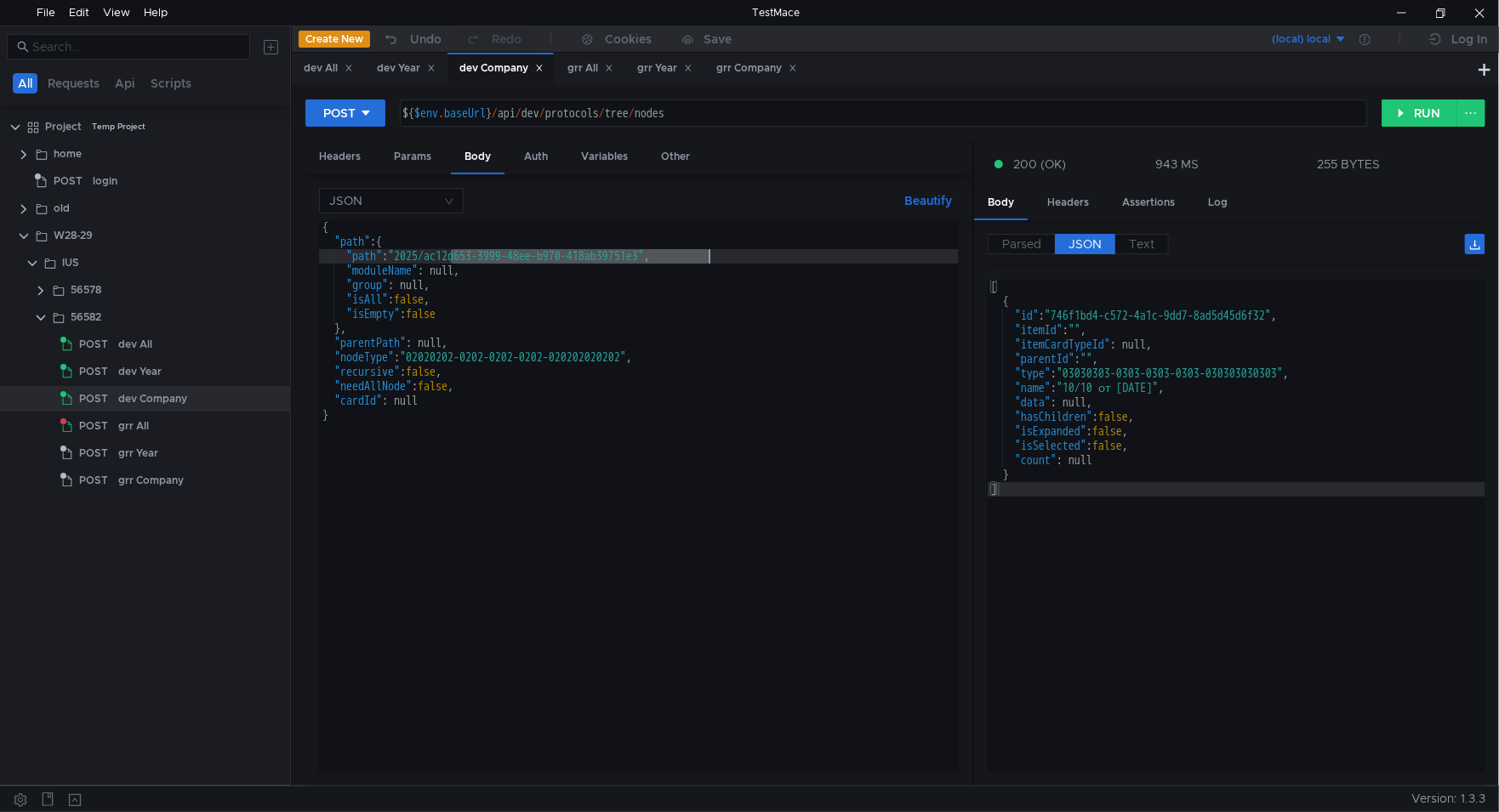 click on "{    "path" :  {       "path" :  "2025/ac12d653-3999-48ee-b970-418ab39751e3" ,       "moduleName" : null,       "group" : null,       "isAll" :  false ,       "isEmpty" :  false    } ,    "parentPath" : null,    "nodeType" :  "02020202-0202-0202-0202-020202020202" ,    "recursive" :  false ,    "needAllNode" :  false ,    "cardId" : null }" at bounding box center (639, 511) 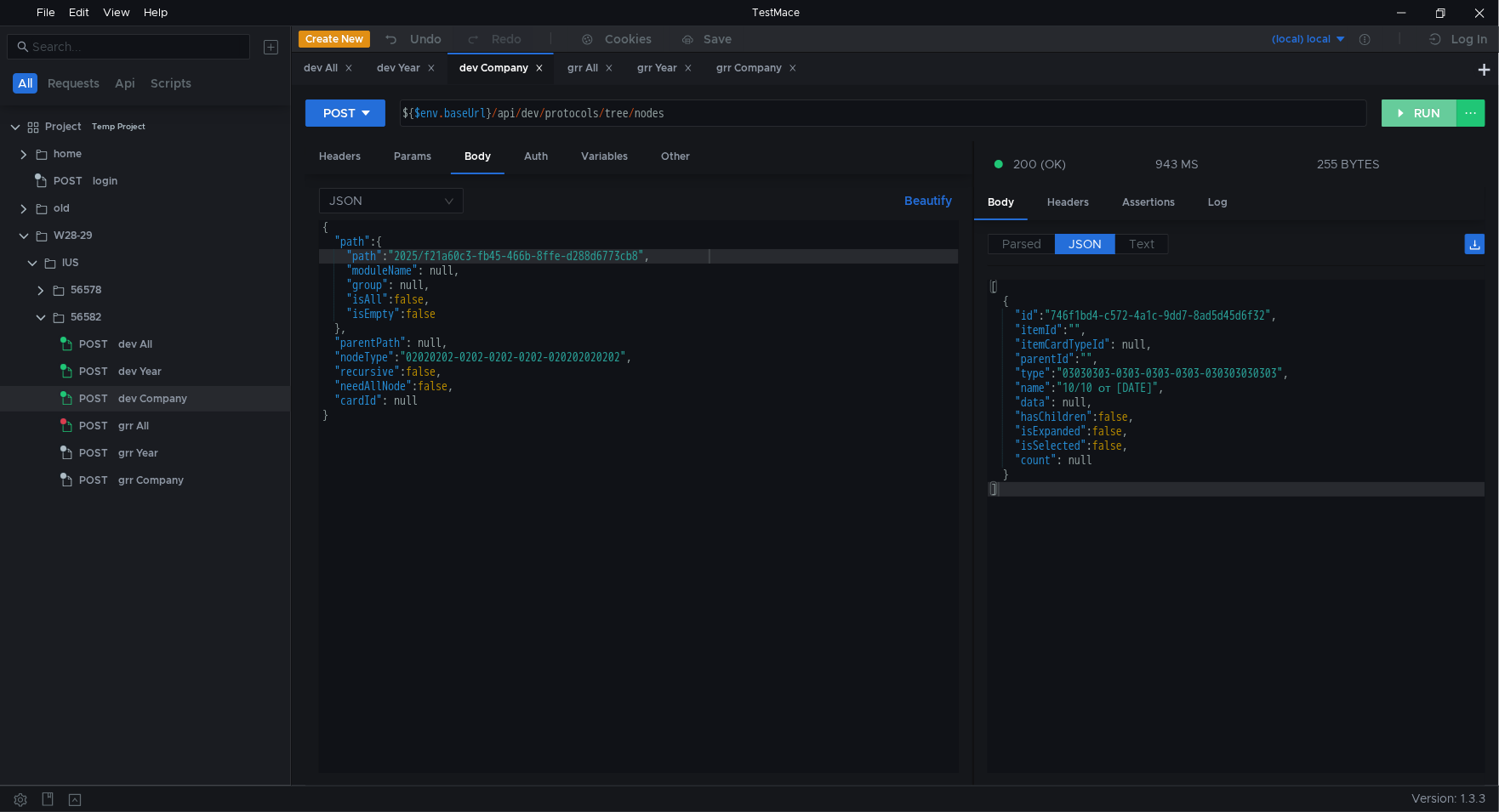 drag, startPoint x: 1402, startPoint y: 116, endPoint x: 1247, endPoint y: 220, distance: 186.65744 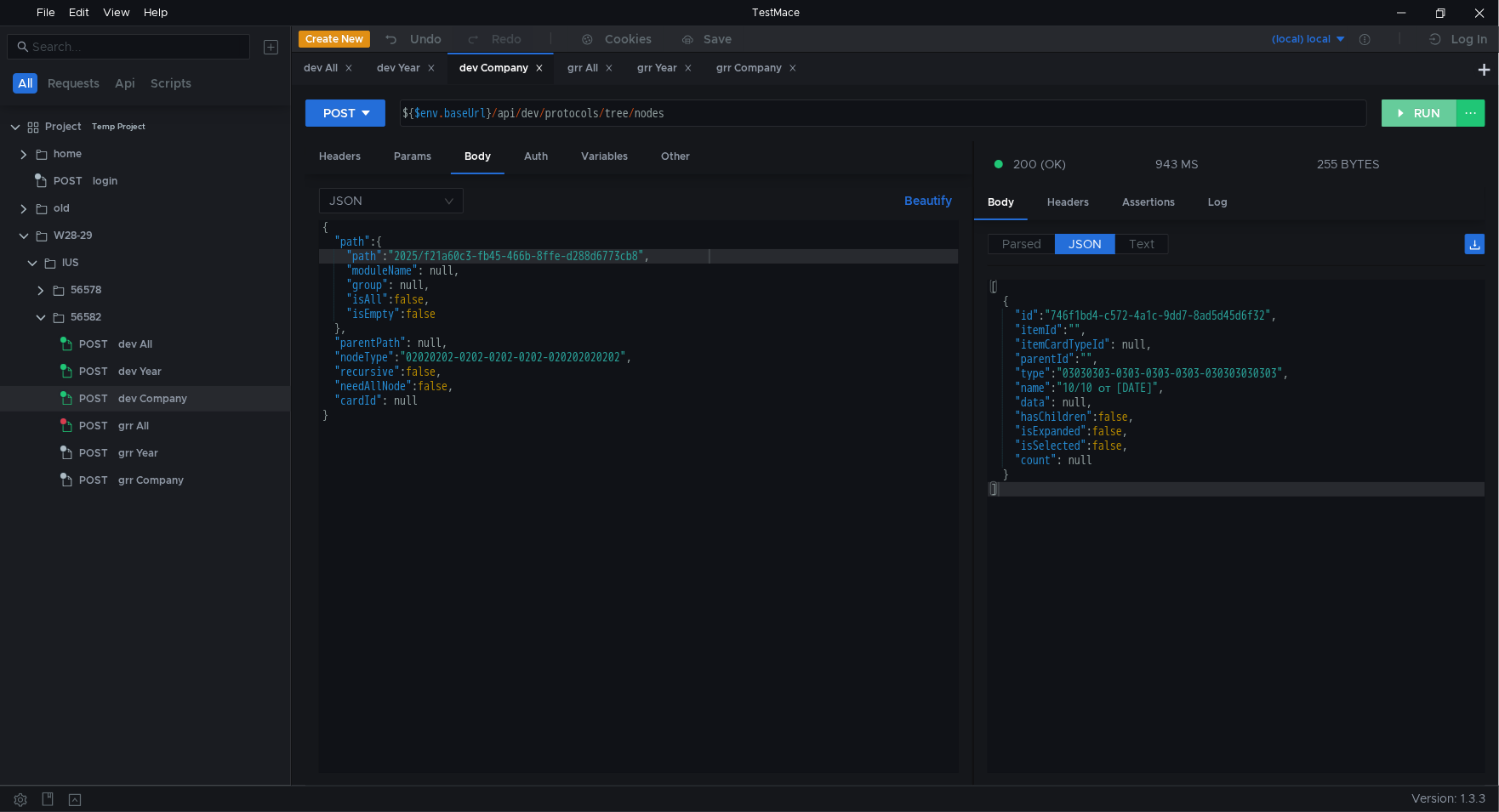 click on "RUN" 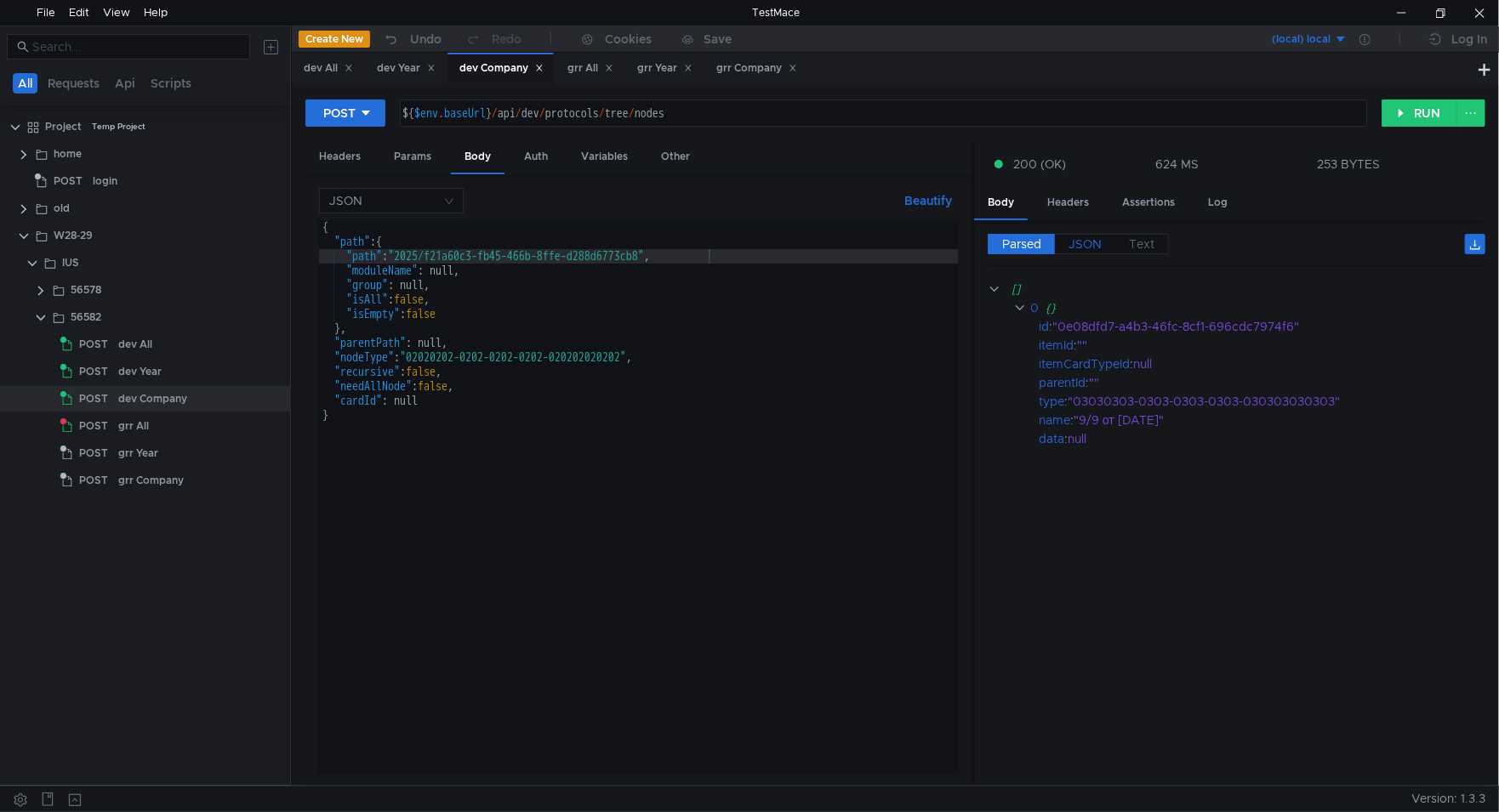 click on "JSON" at bounding box center [1085, 244] 